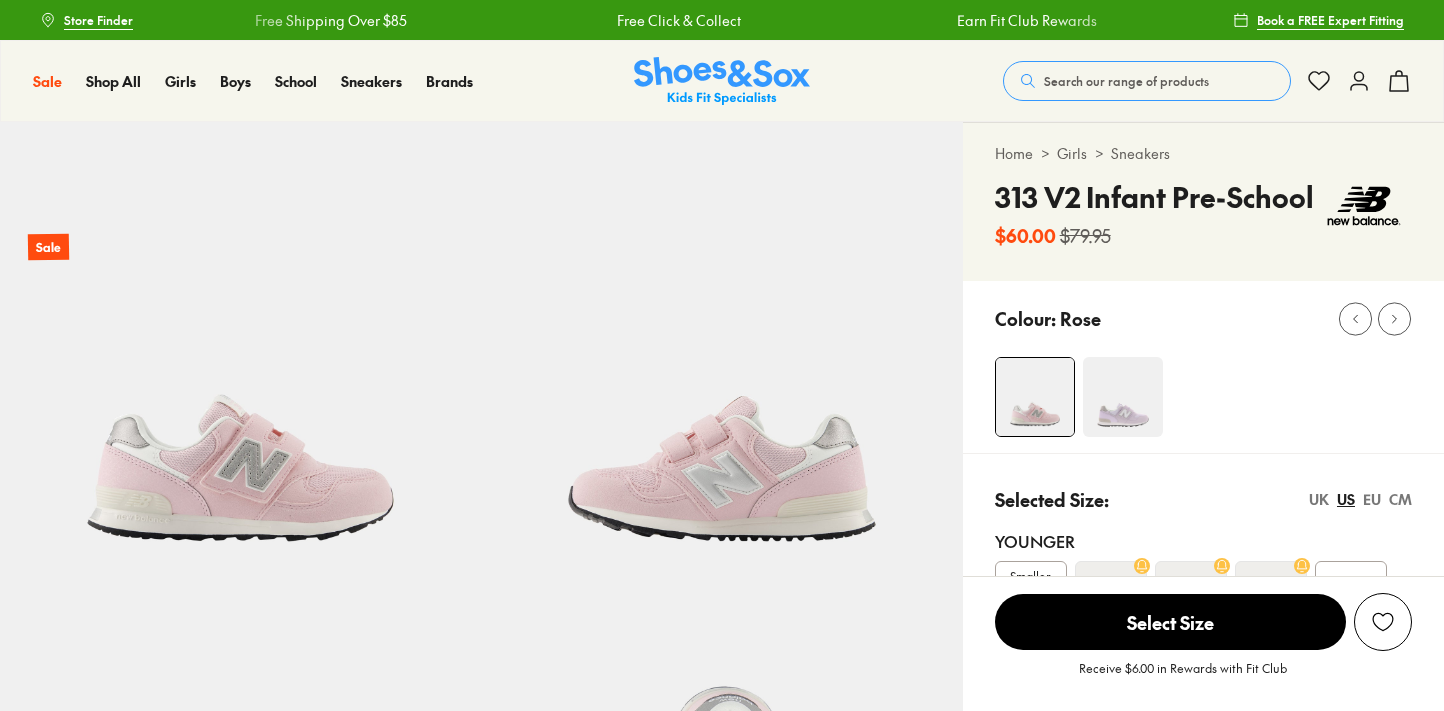 scroll, scrollTop: 0, scrollLeft: 0, axis: both 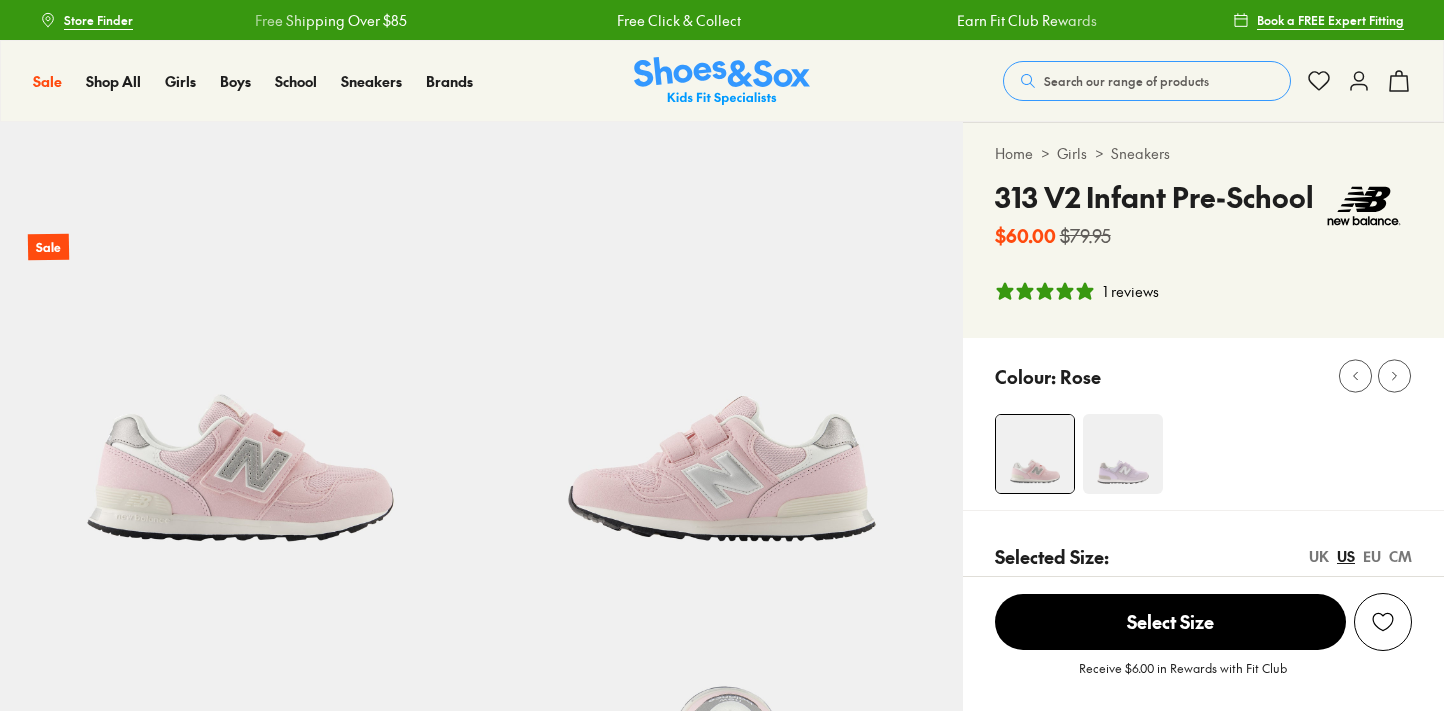 select on "*" 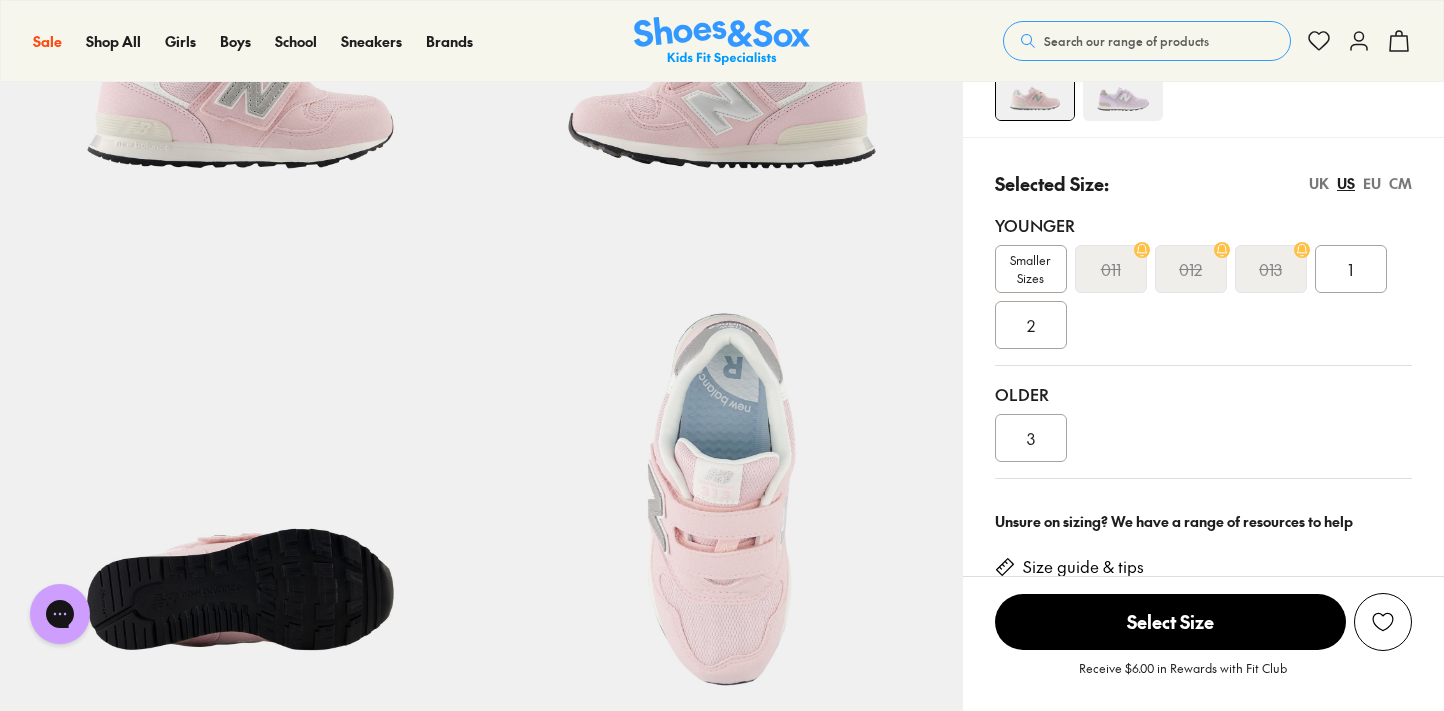 scroll, scrollTop: 377, scrollLeft: 0, axis: vertical 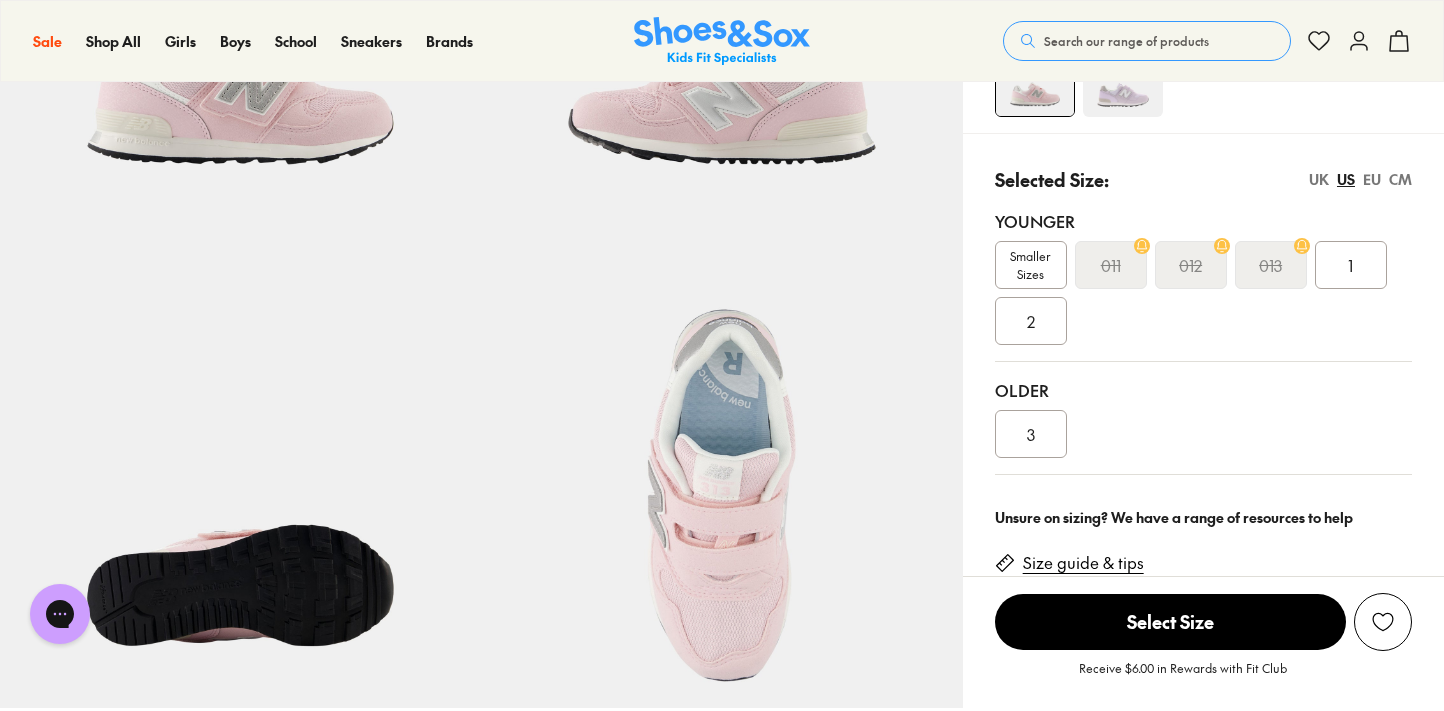 click on "EU" at bounding box center (1372, 179) 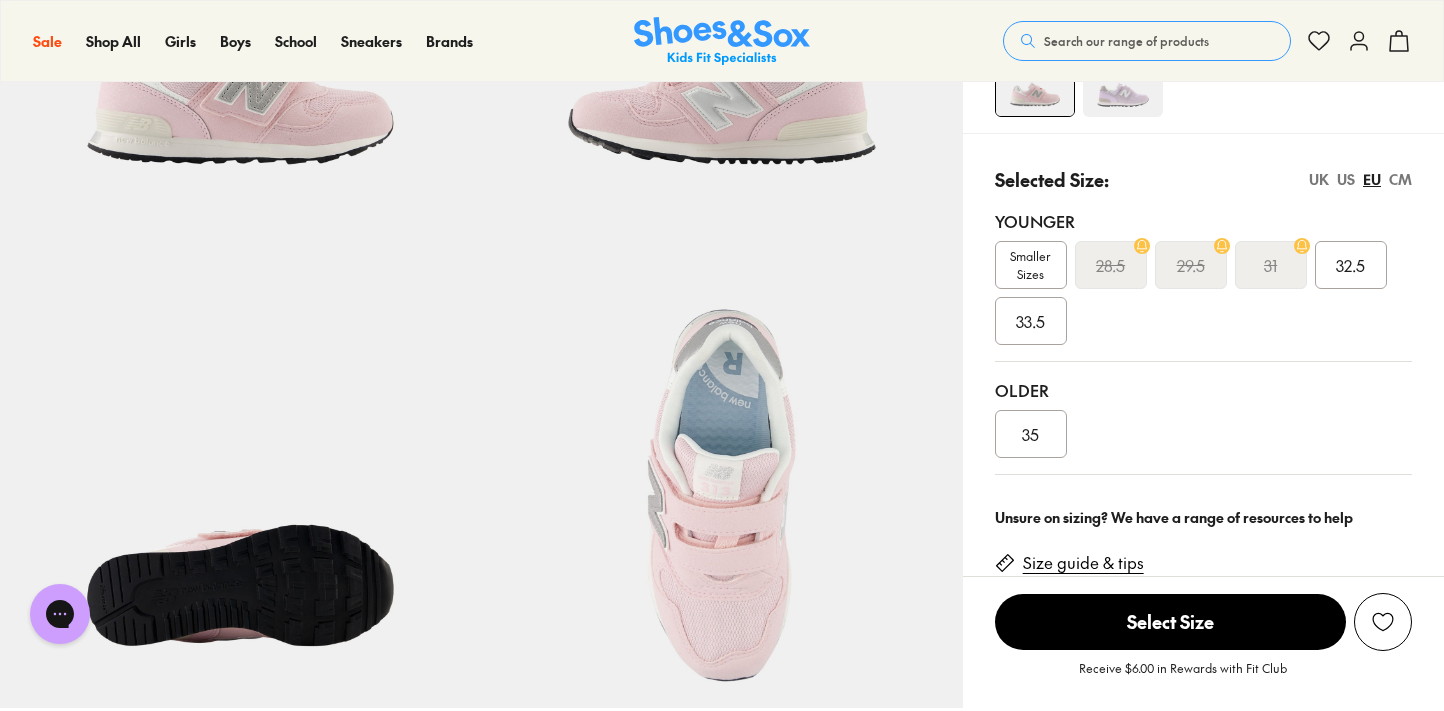 click on "Smaller Sizes" at bounding box center [1031, 265] 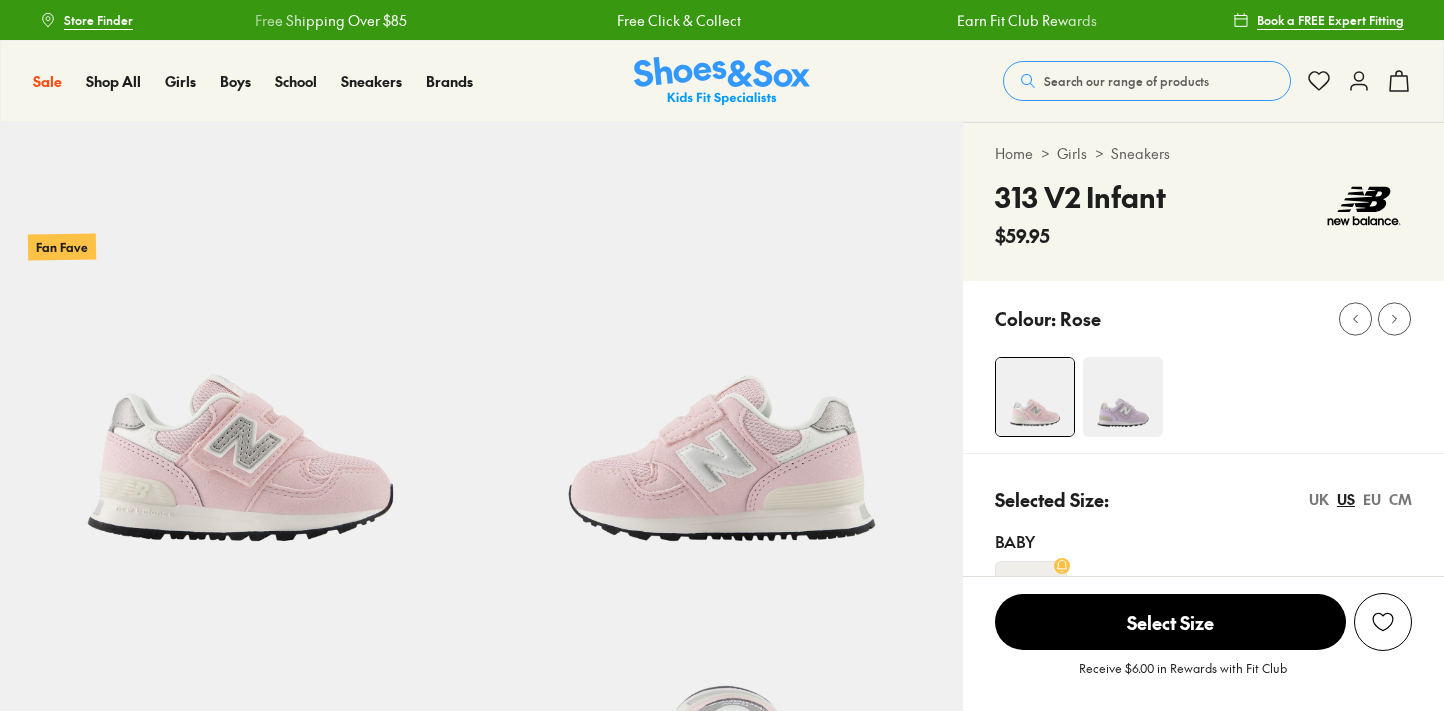 scroll, scrollTop: 0, scrollLeft: 0, axis: both 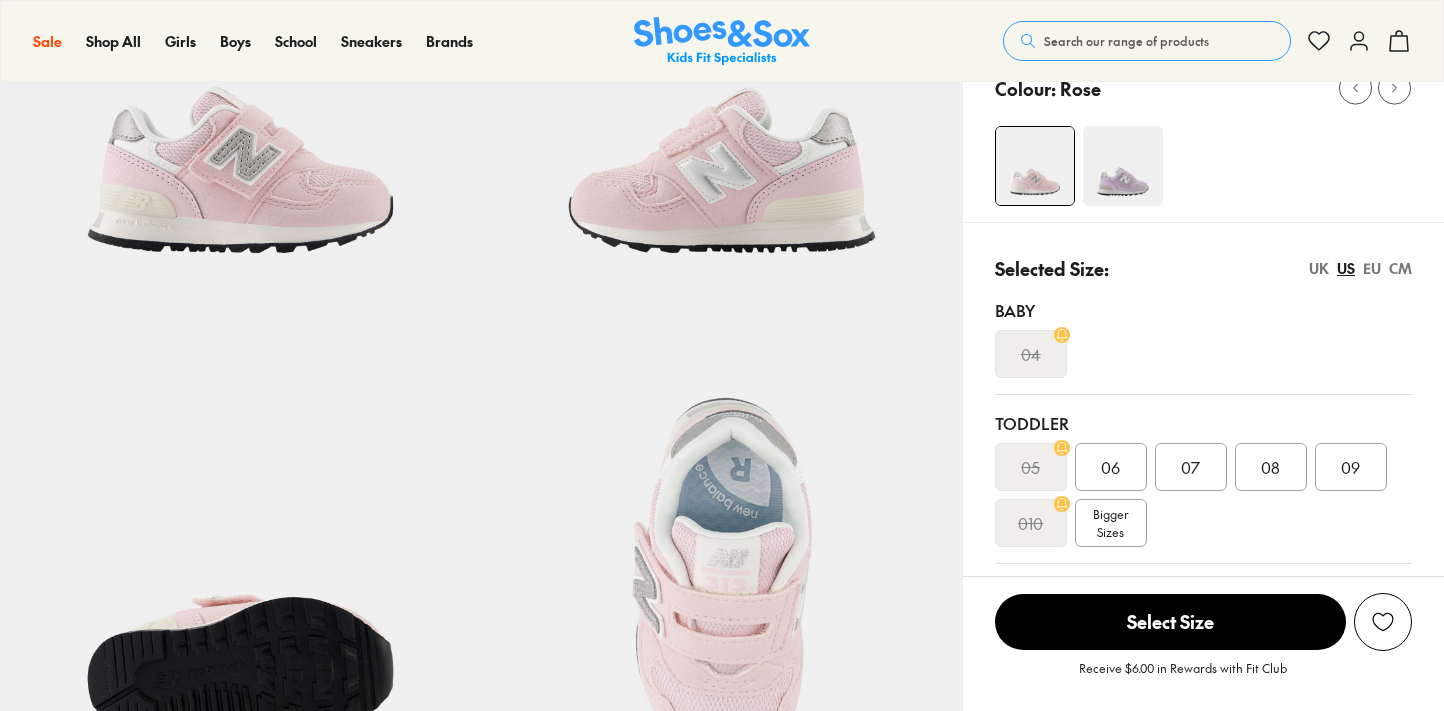 select on "*" 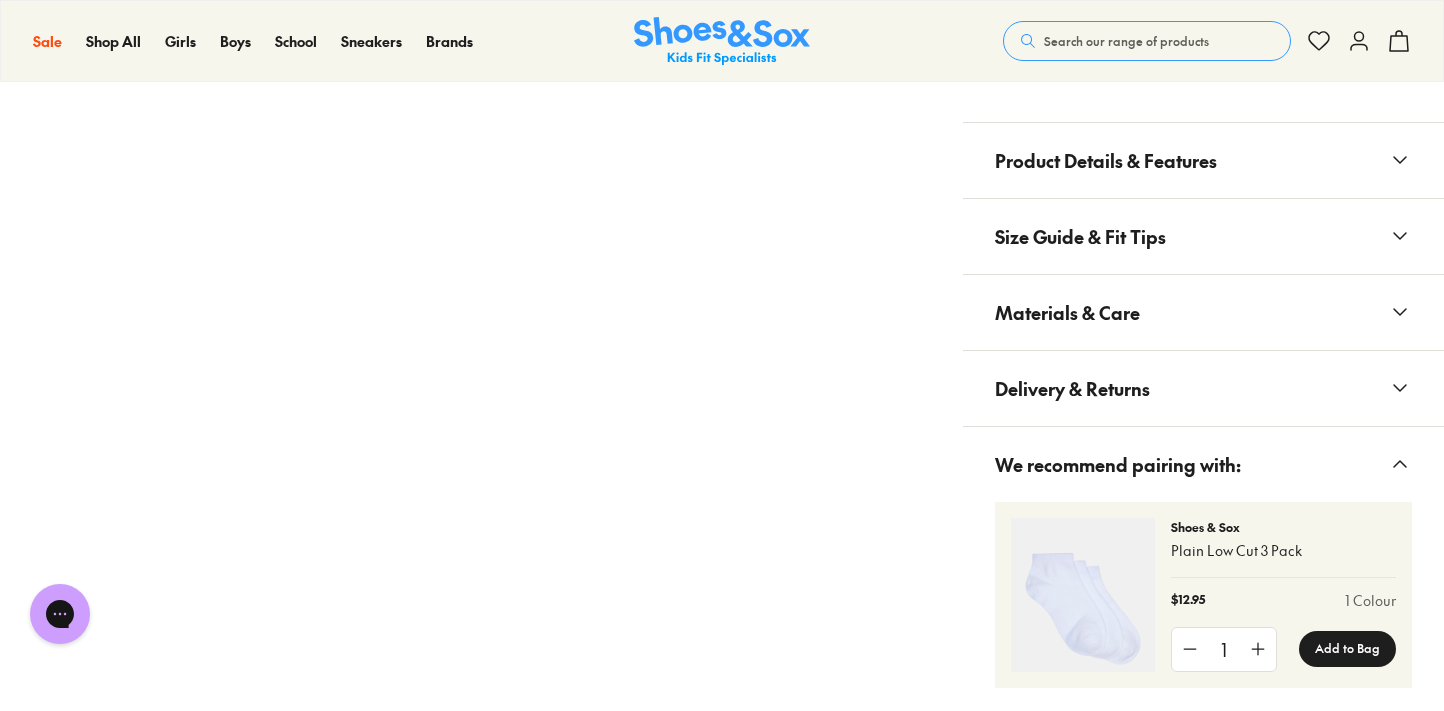 scroll, scrollTop: 1301, scrollLeft: 0, axis: vertical 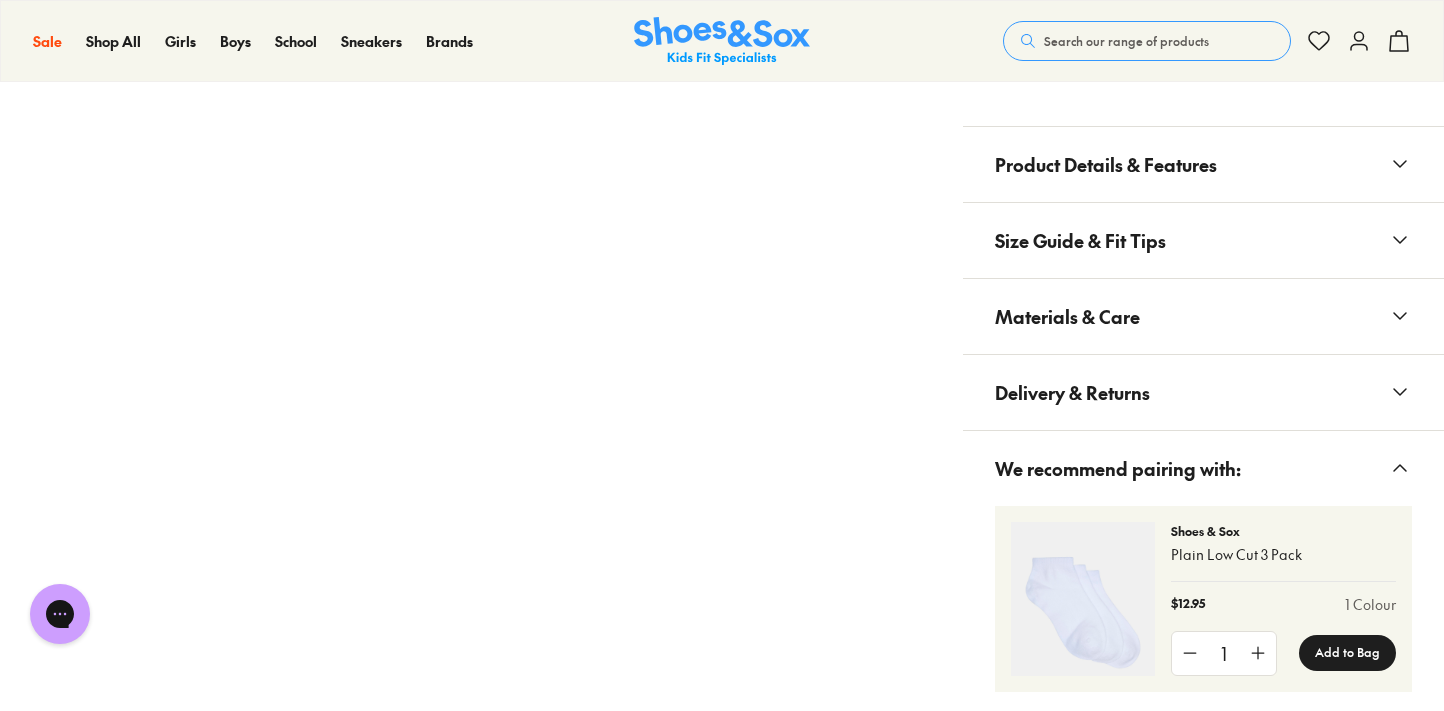 click on "Product Details & Features" at bounding box center (1106, 164) 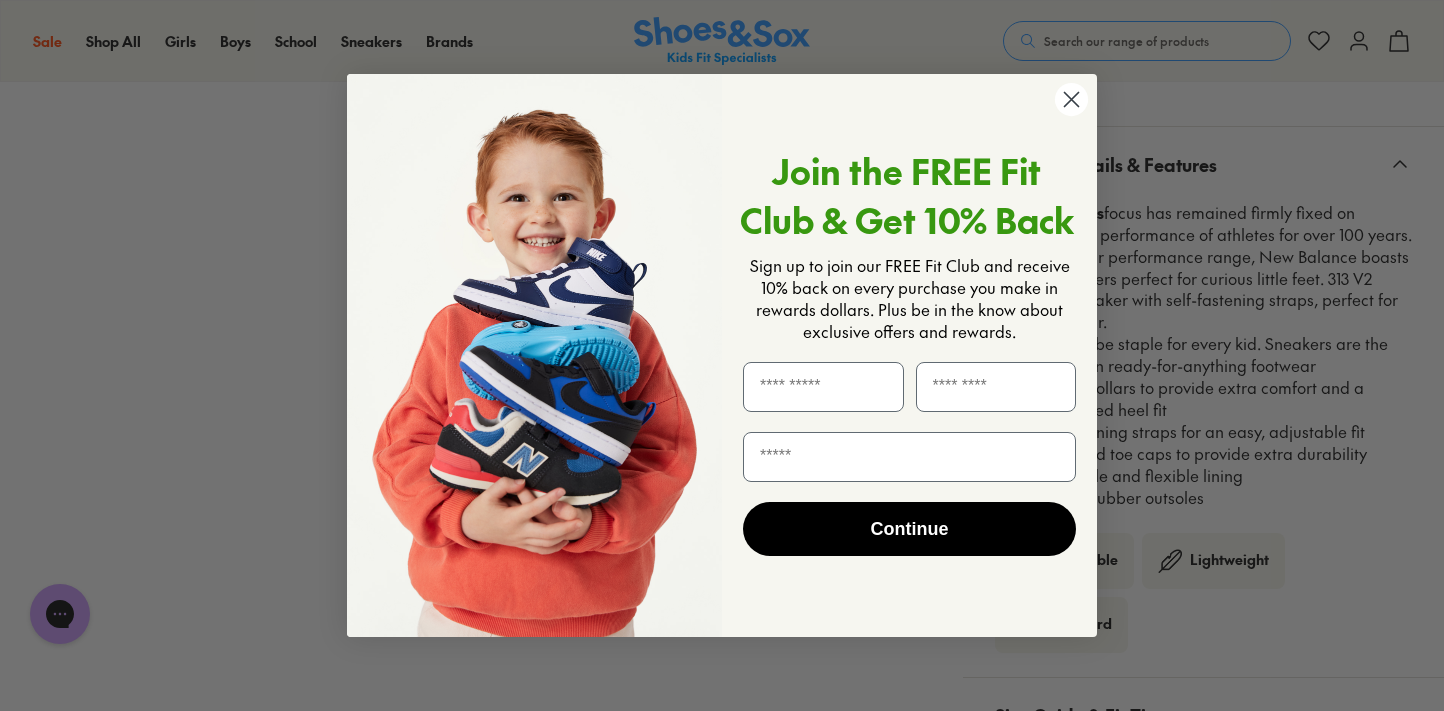 click 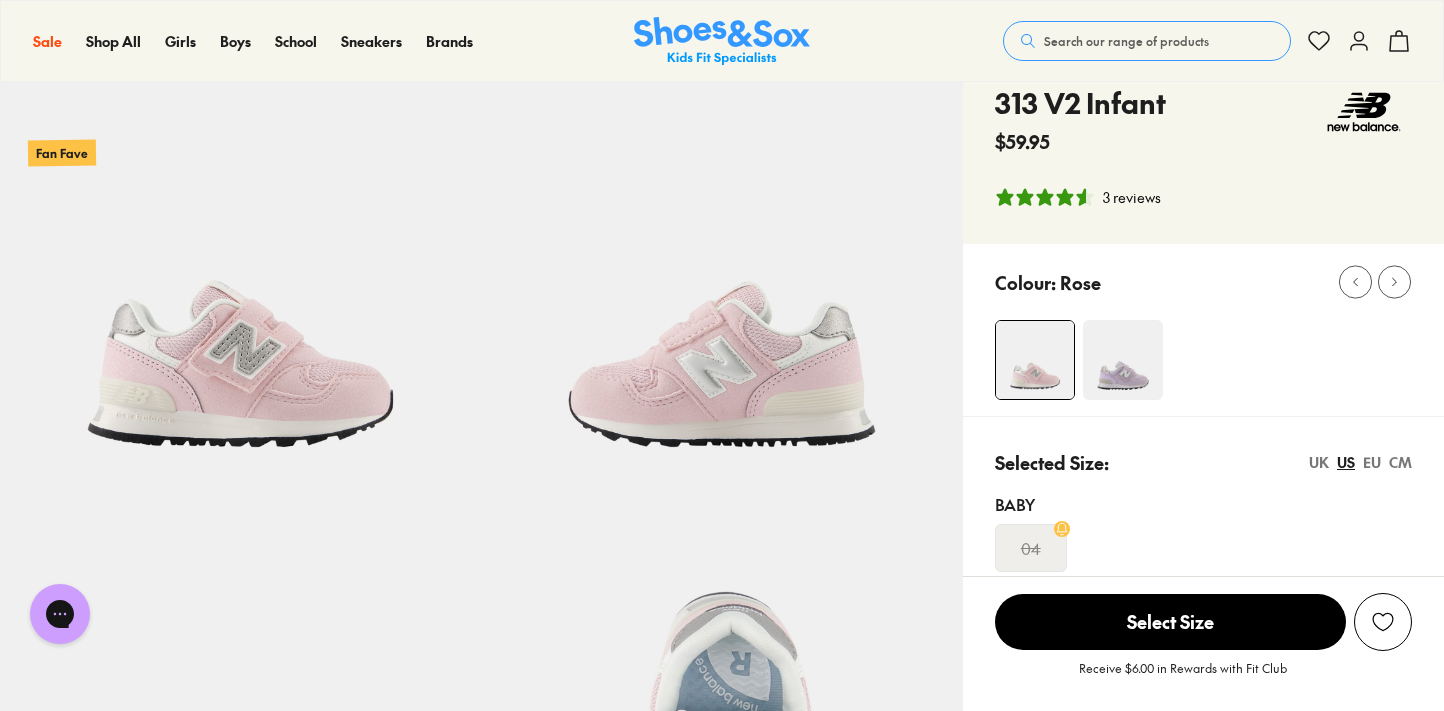 scroll, scrollTop: 93, scrollLeft: 0, axis: vertical 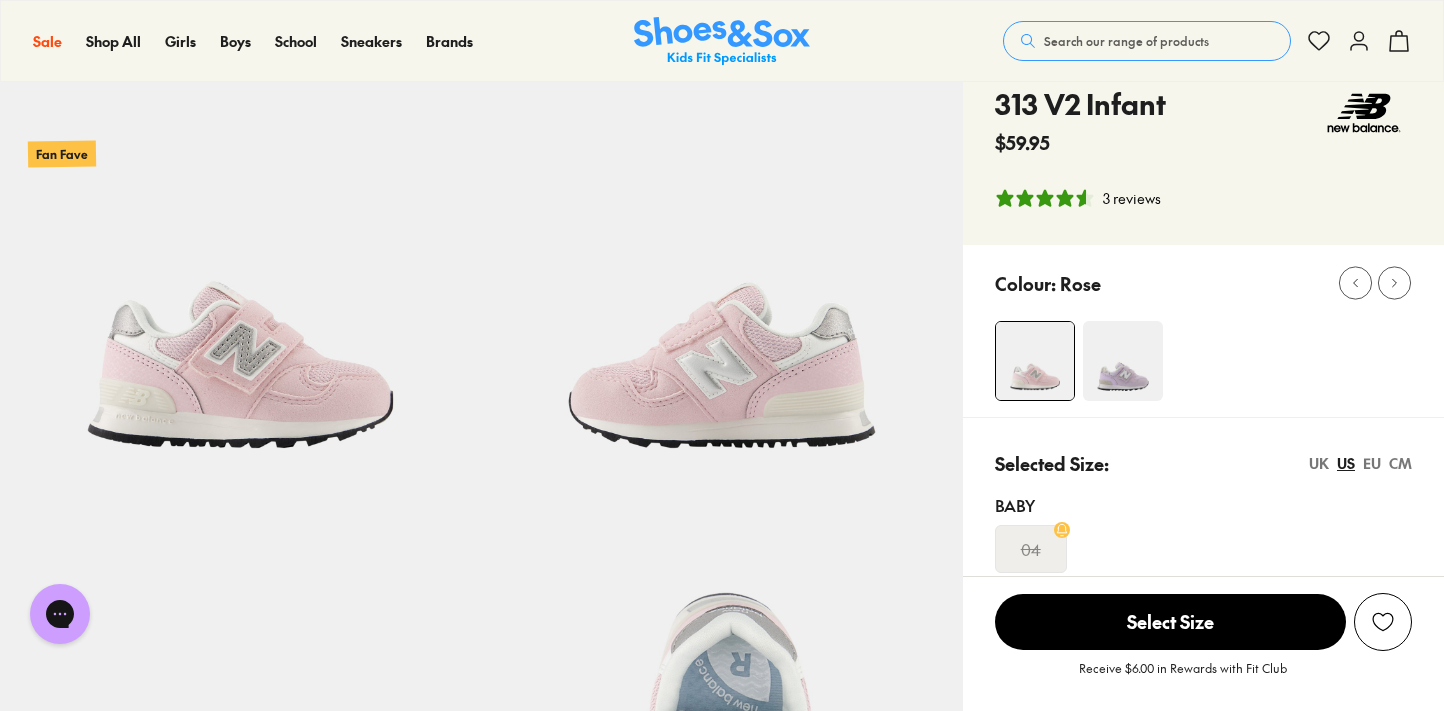 click at bounding box center [1123, 361] 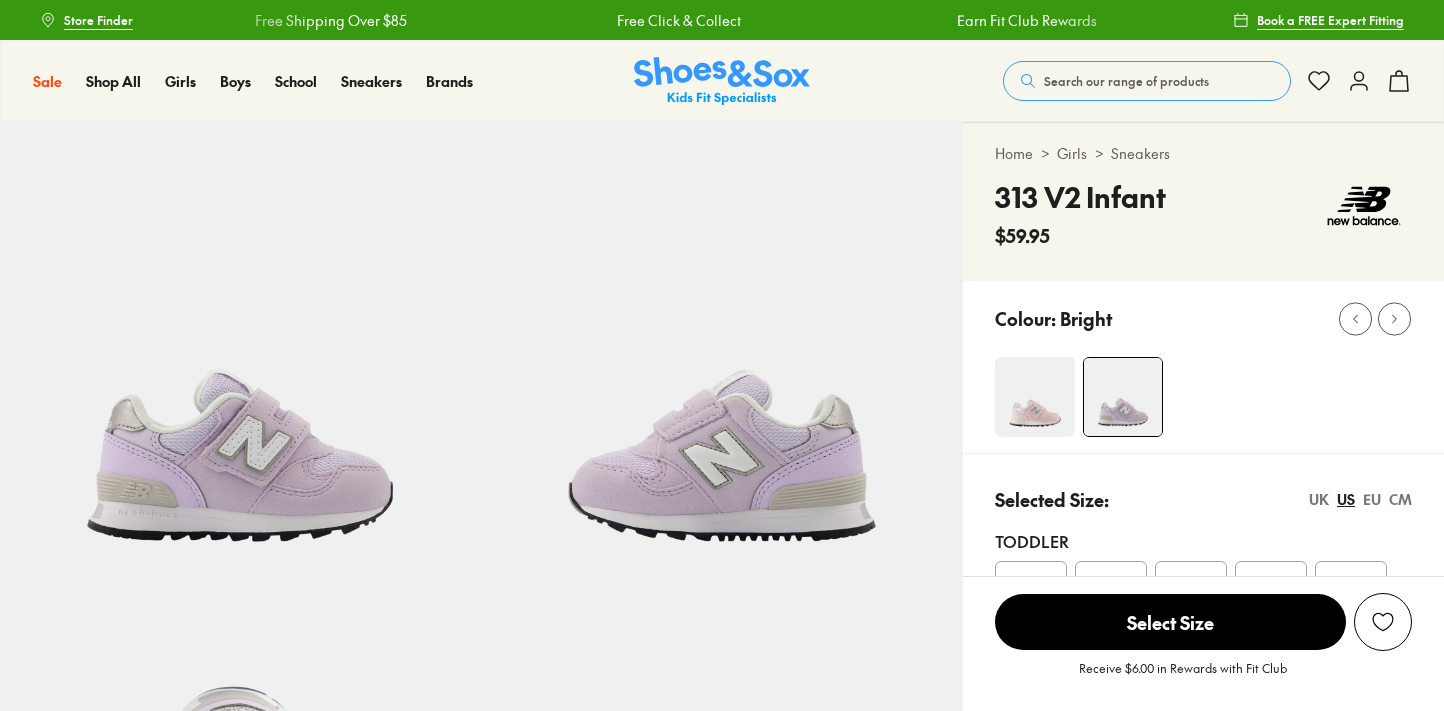 scroll, scrollTop: 0, scrollLeft: 0, axis: both 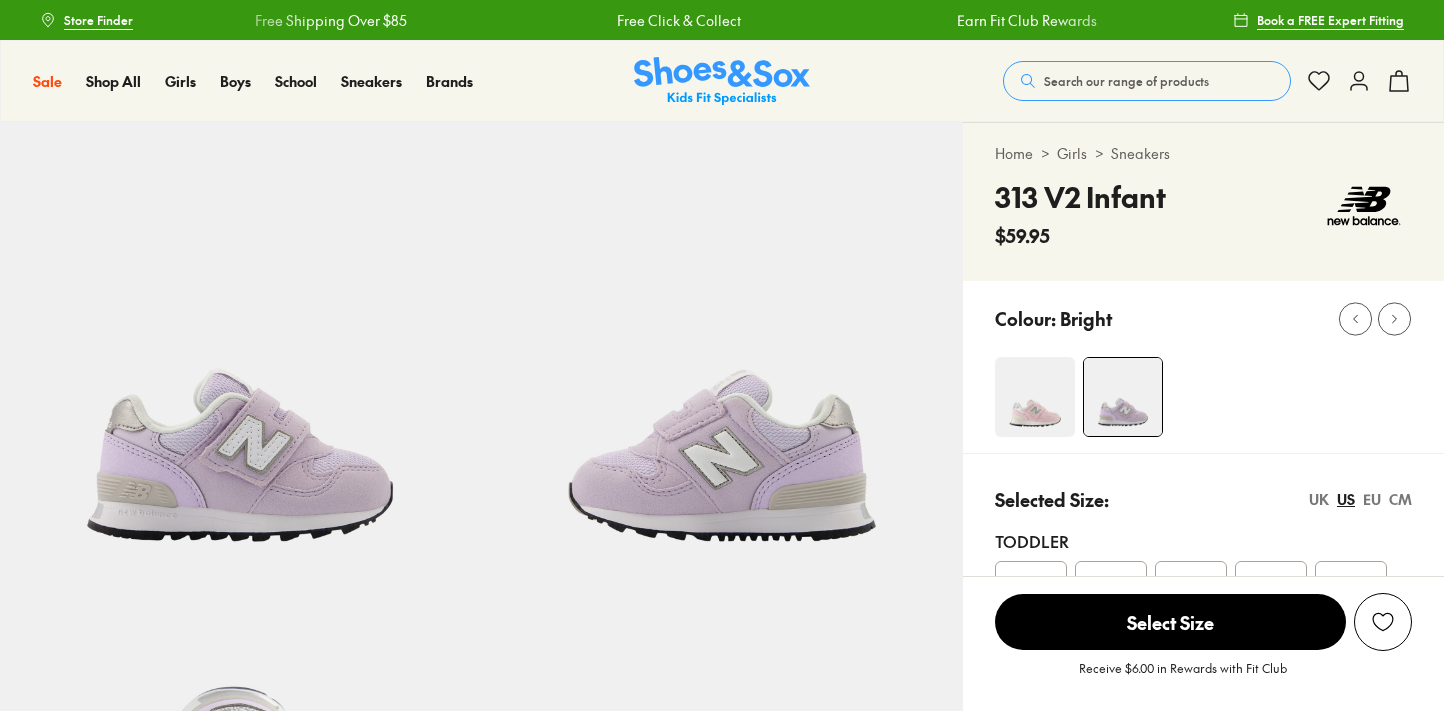select on "*" 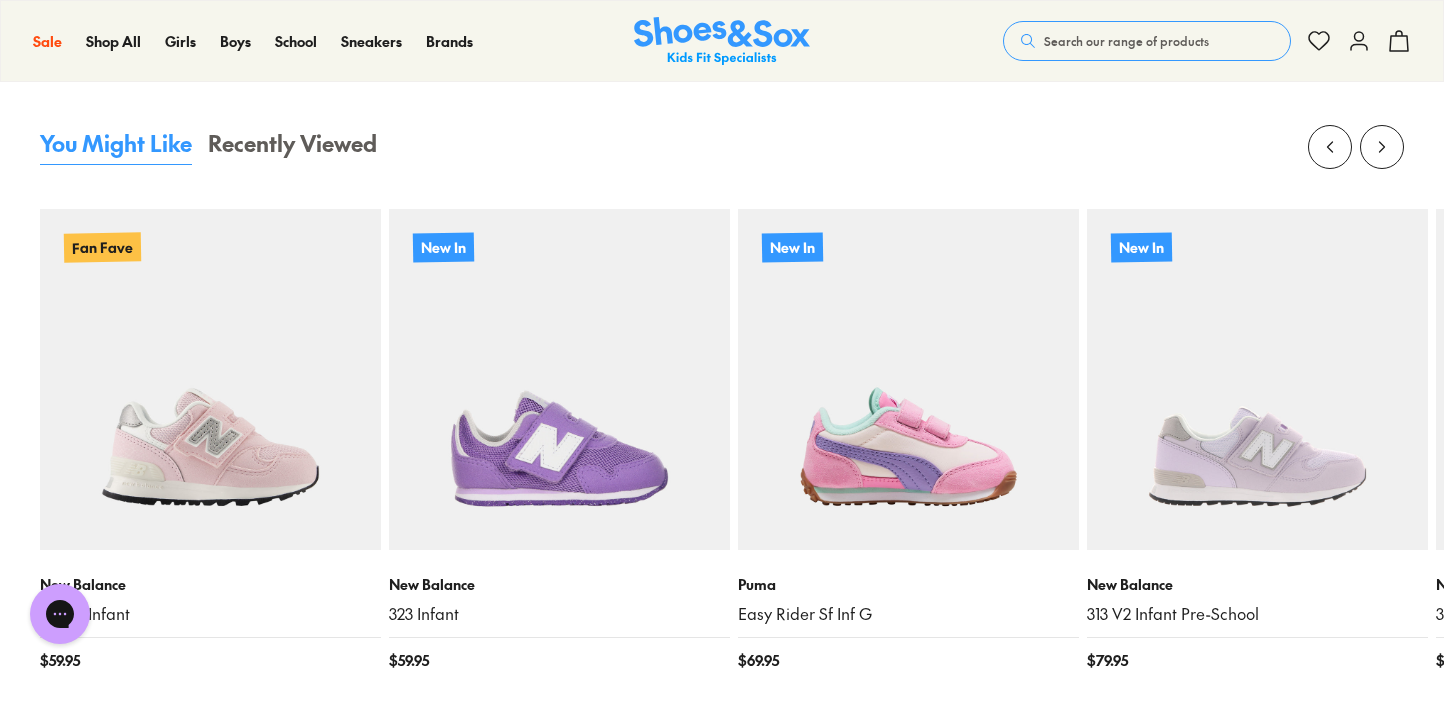 scroll, scrollTop: 1797, scrollLeft: 0, axis: vertical 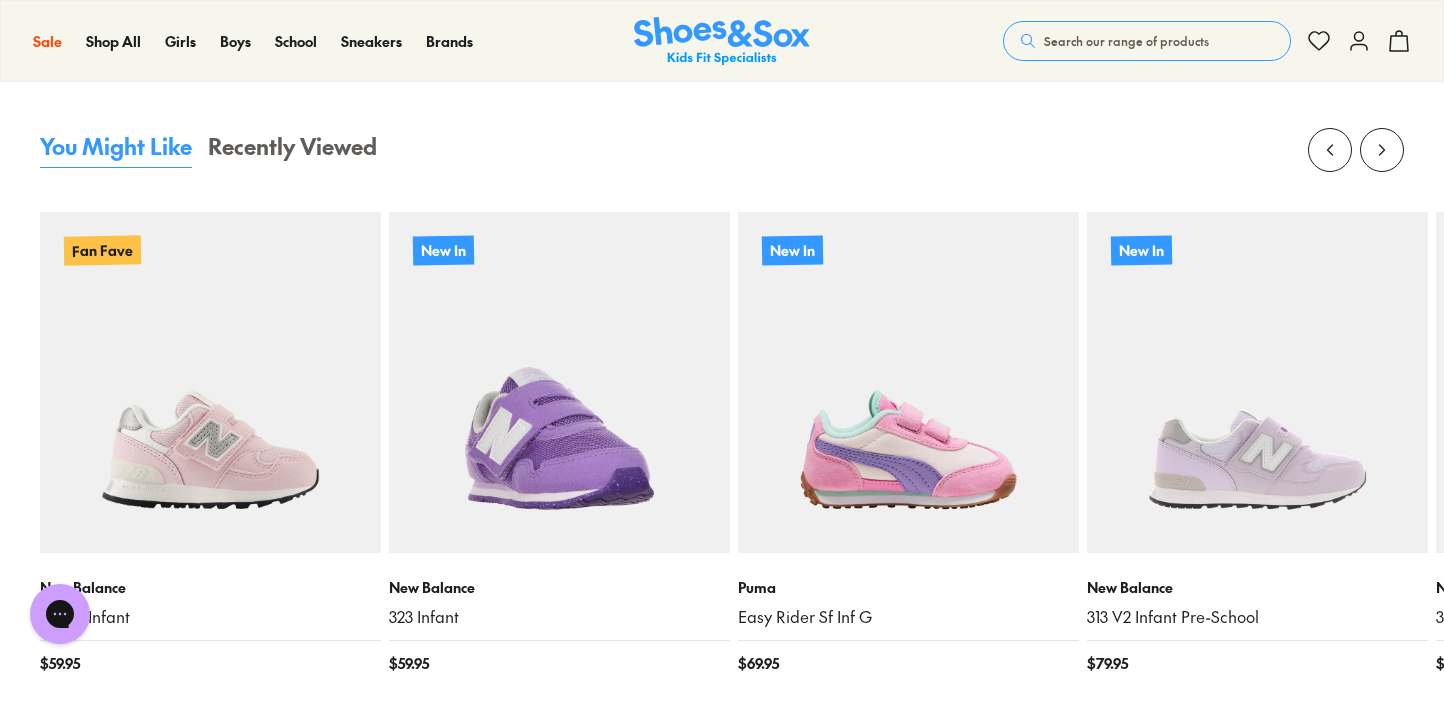 click at bounding box center (559, 382) 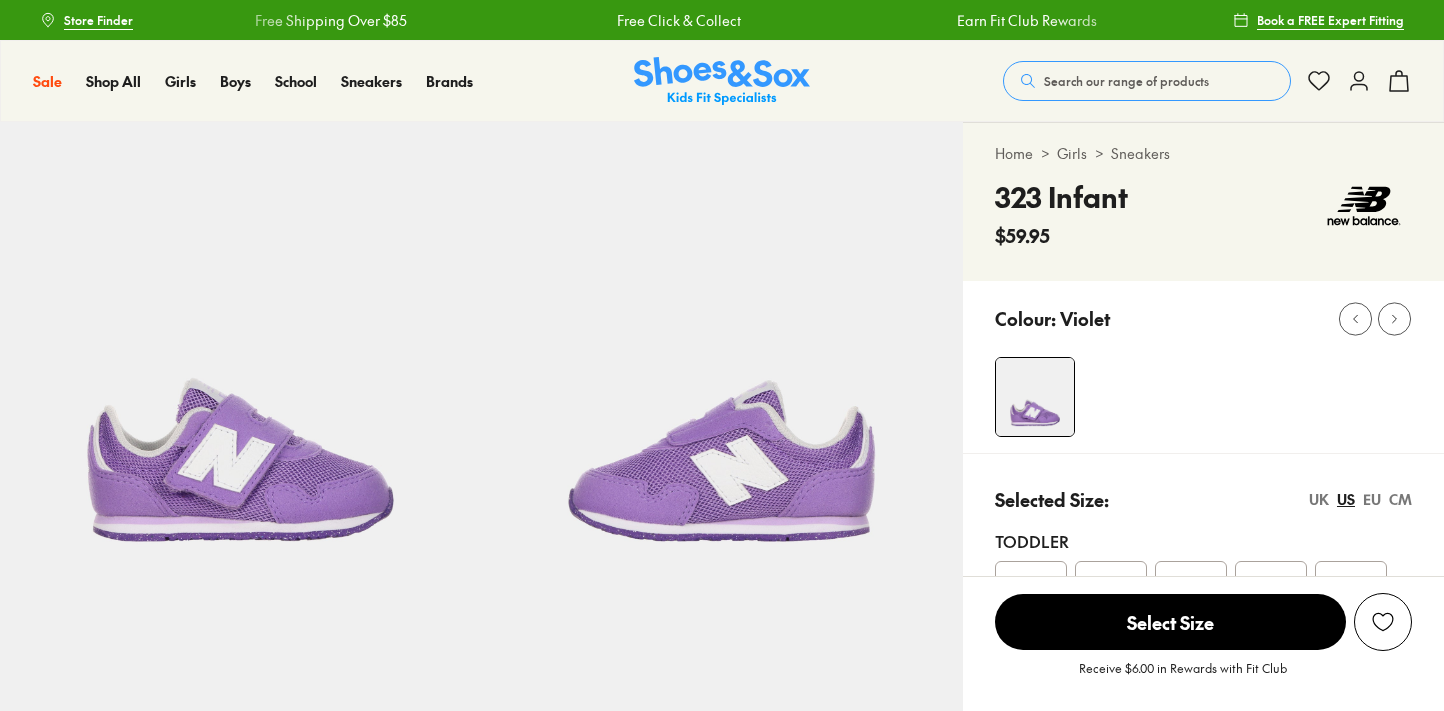 scroll, scrollTop: 0, scrollLeft: 0, axis: both 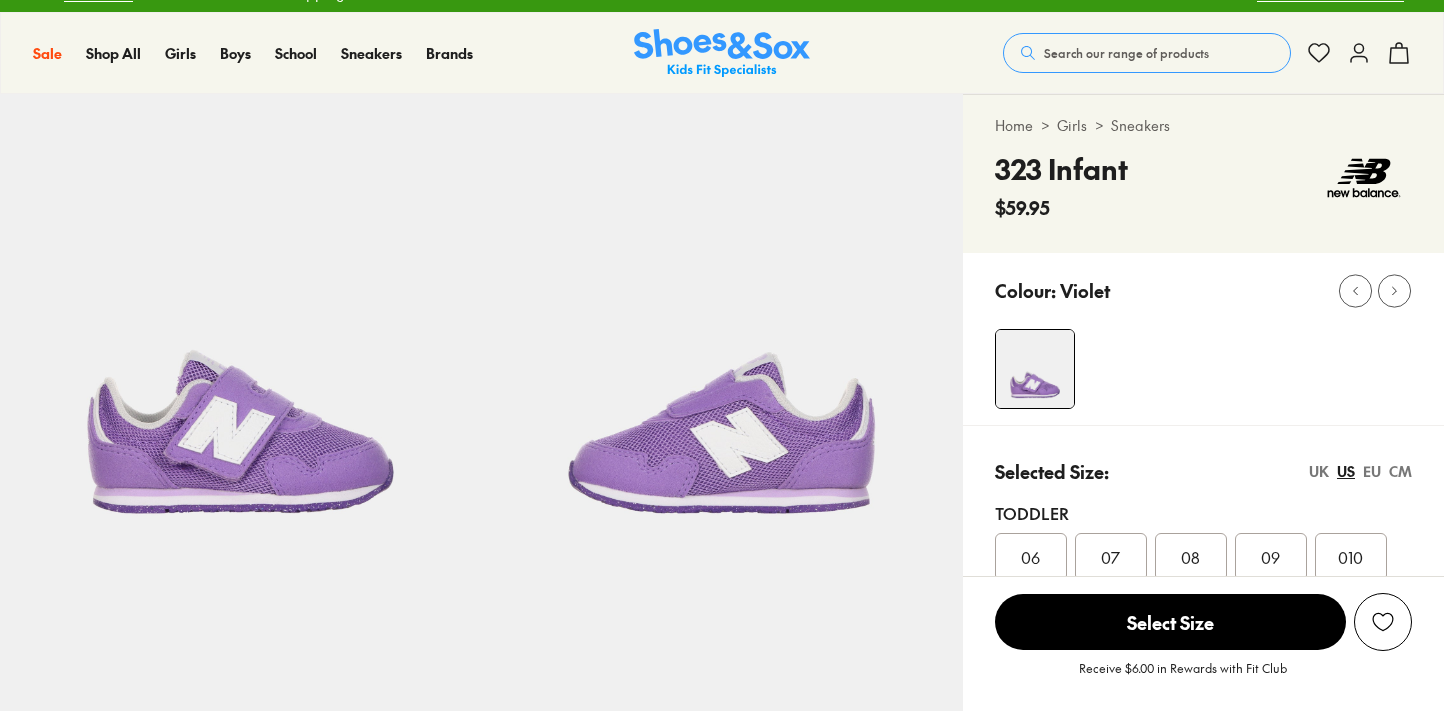 select on "*" 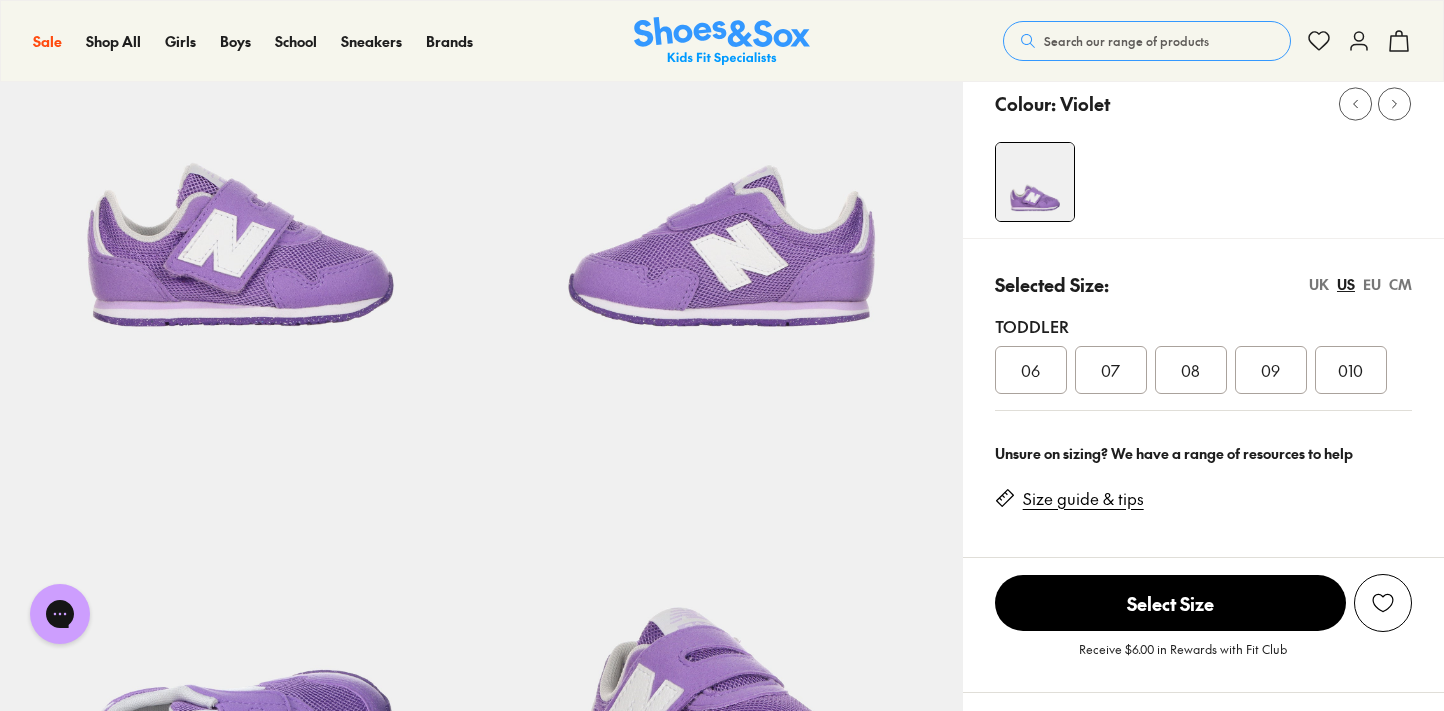 scroll, scrollTop: 225, scrollLeft: 0, axis: vertical 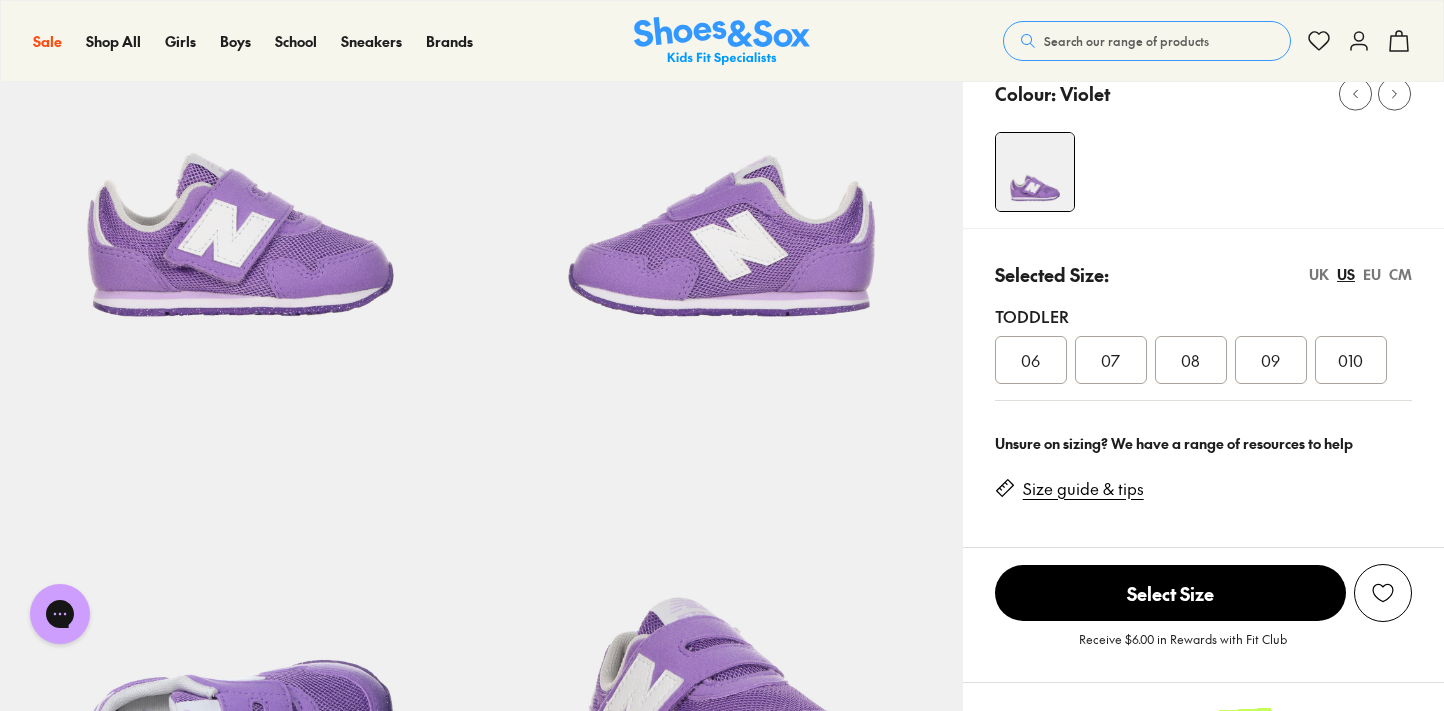 click on "EU" at bounding box center [1372, 274] 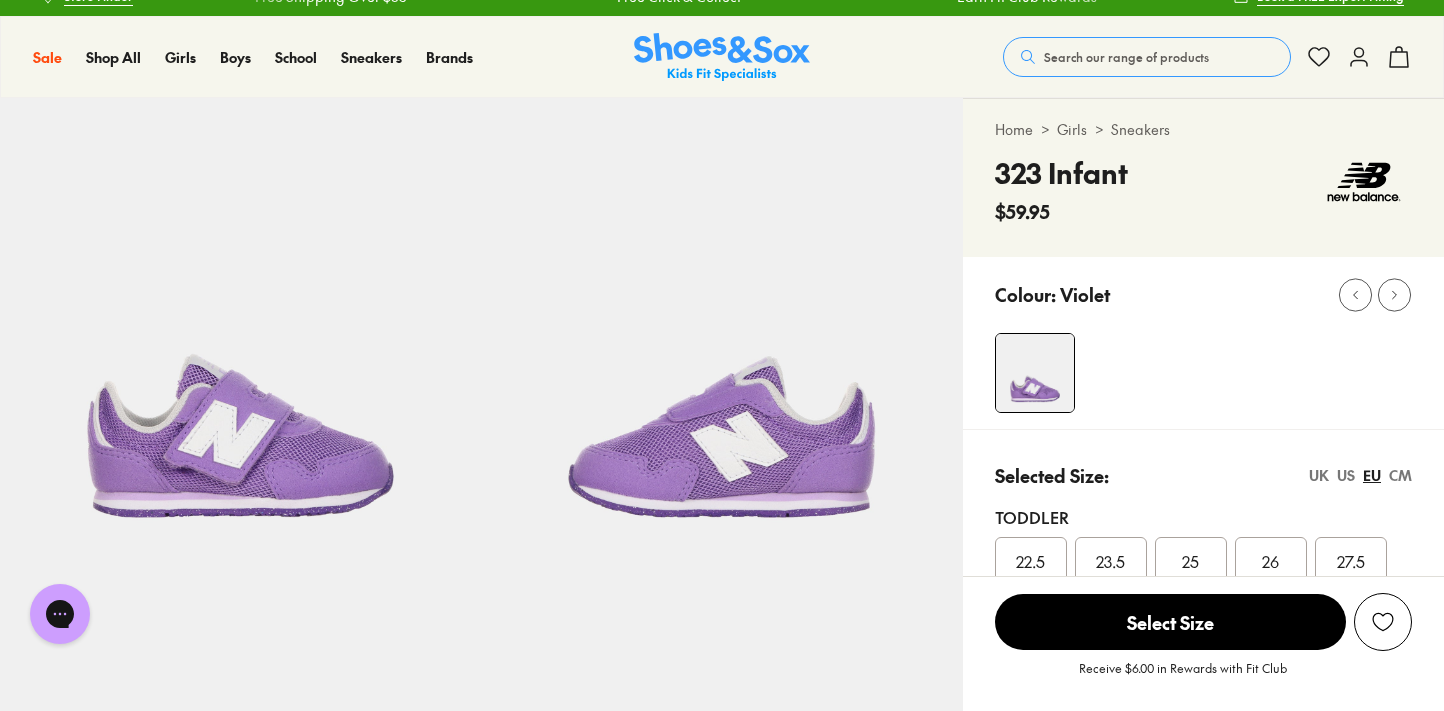 scroll, scrollTop: 26, scrollLeft: 0, axis: vertical 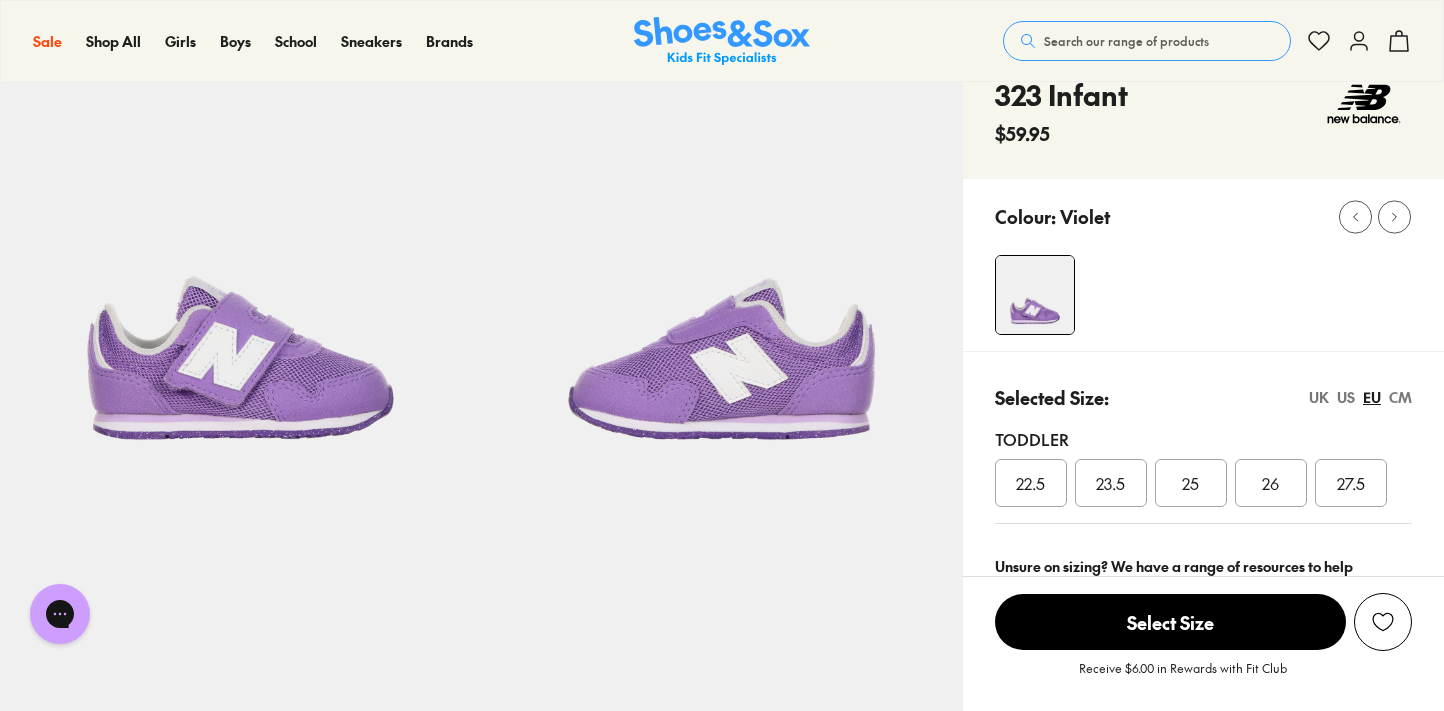 click on "25" at bounding box center [1190, 483] 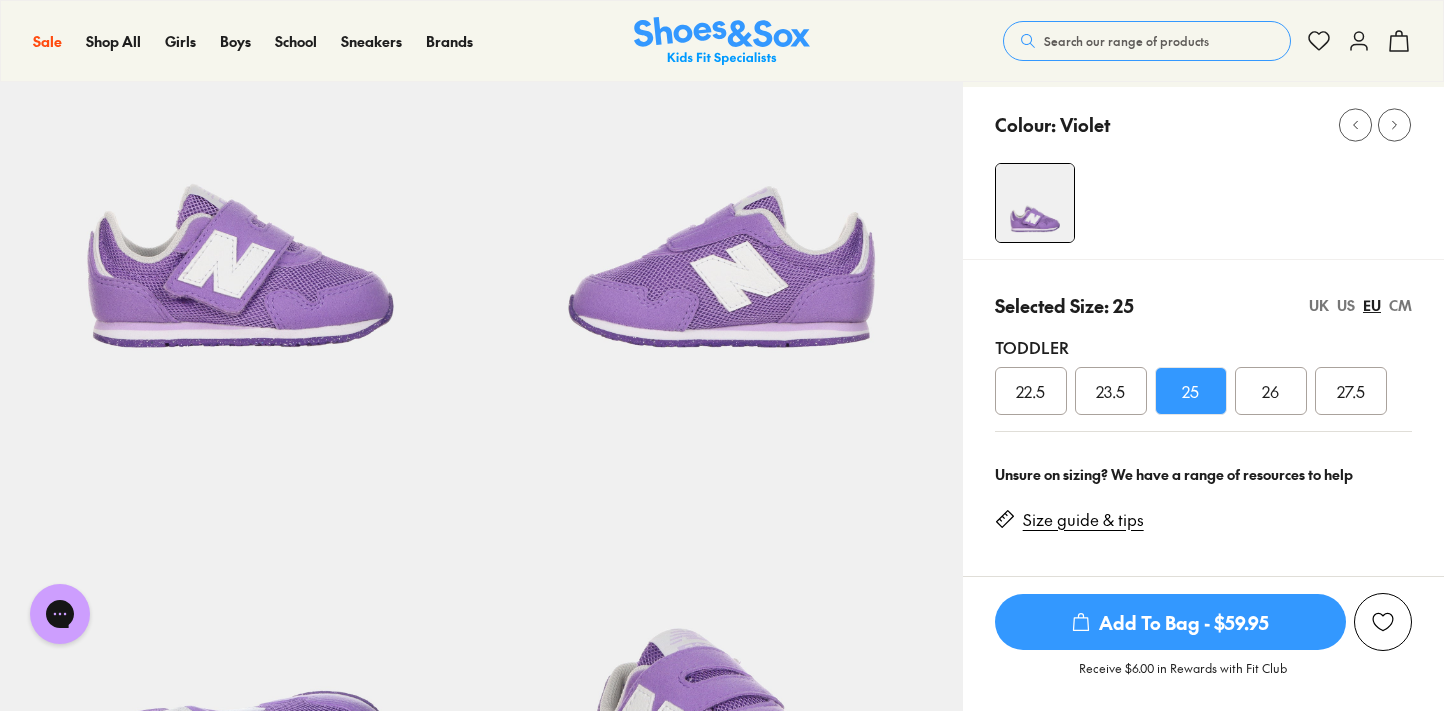 scroll, scrollTop: 205, scrollLeft: 0, axis: vertical 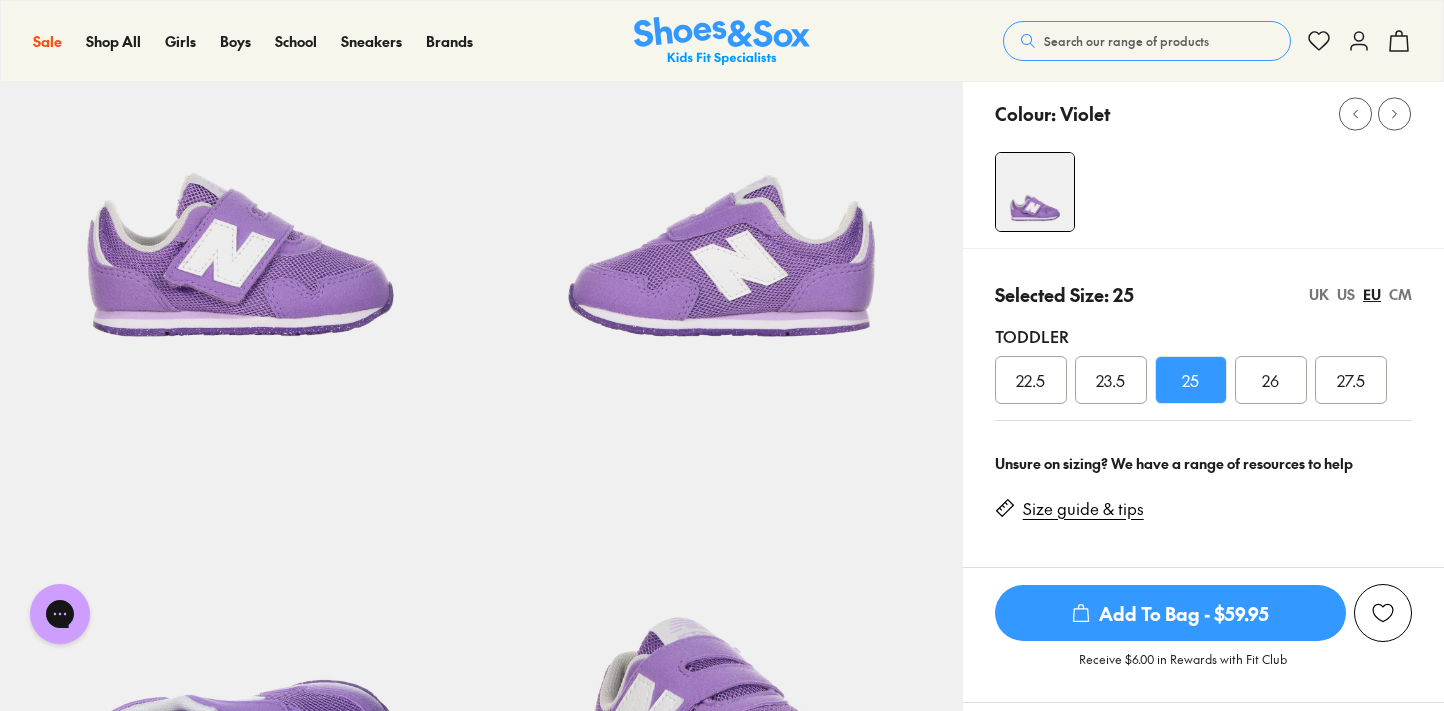 click on "Add To Bag - $59.95" at bounding box center (1170, 613) 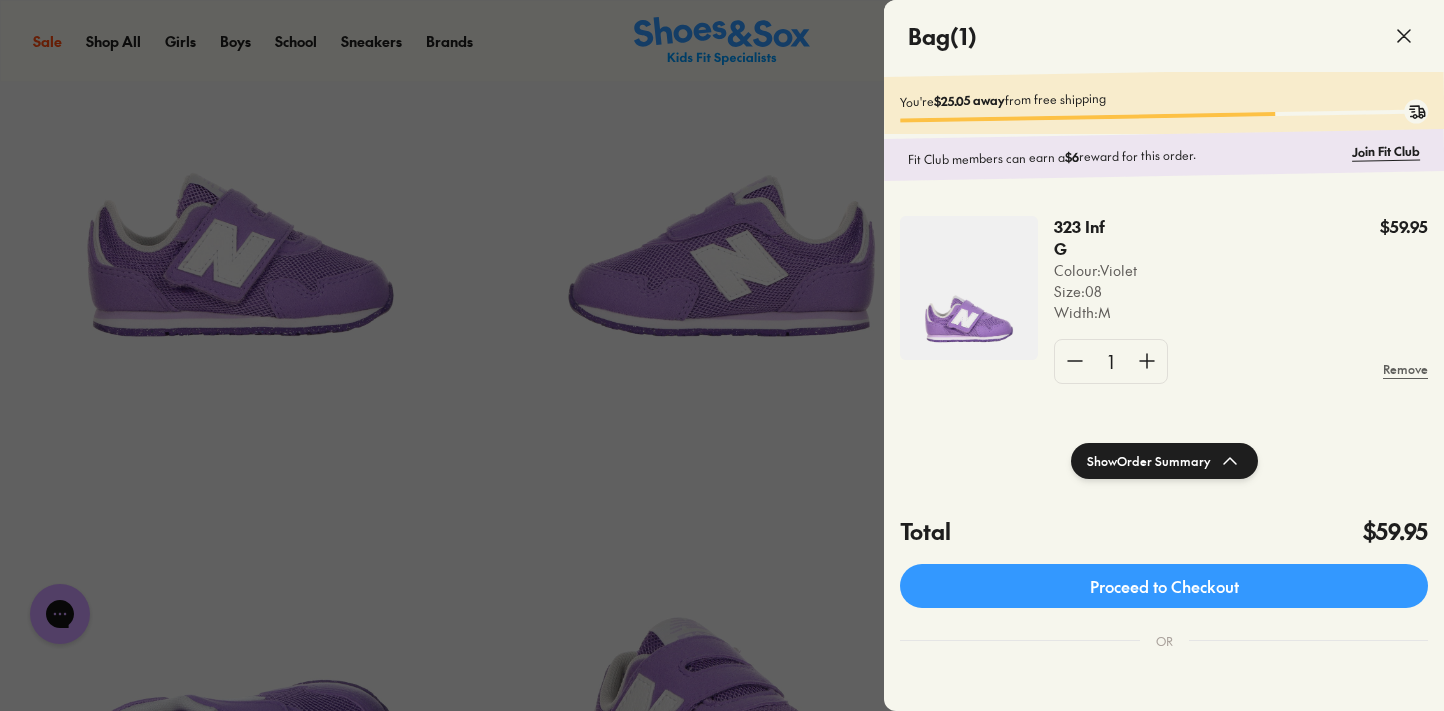 click 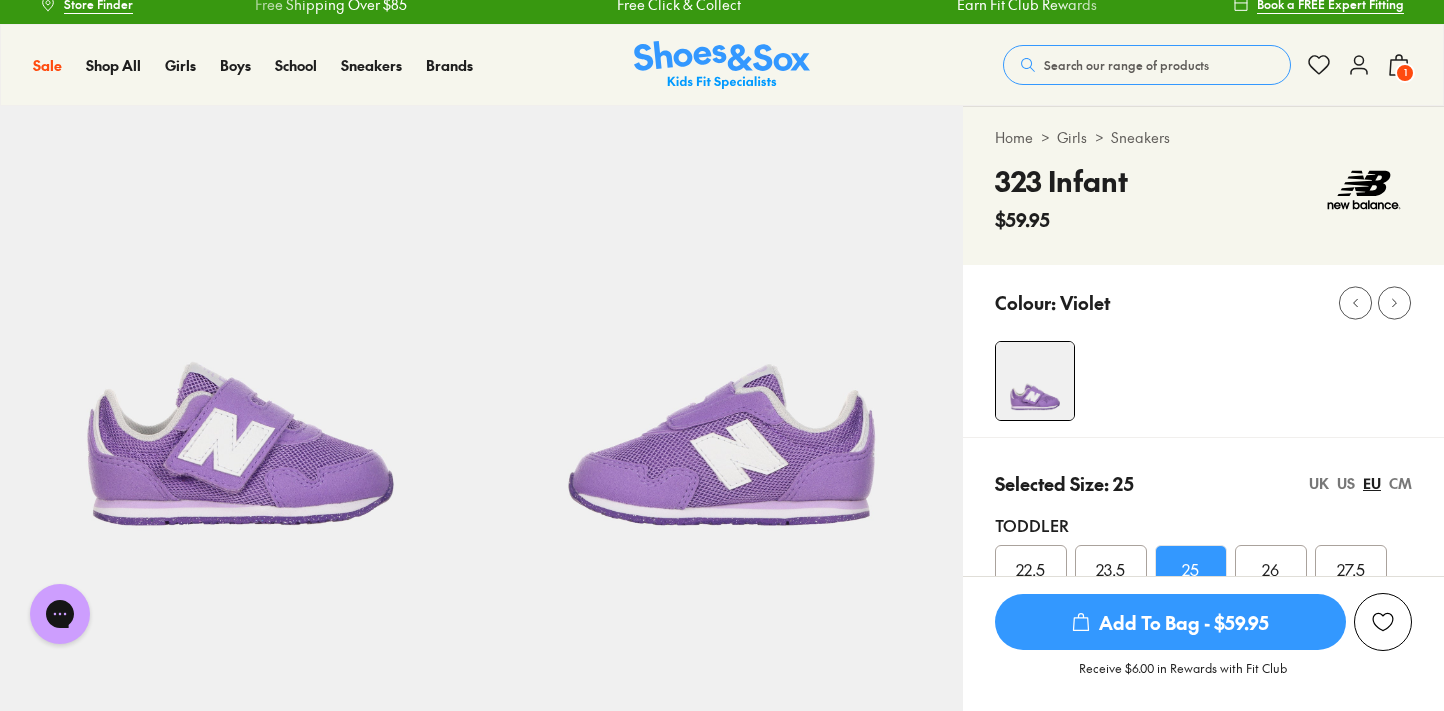 scroll, scrollTop: 19, scrollLeft: 0, axis: vertical 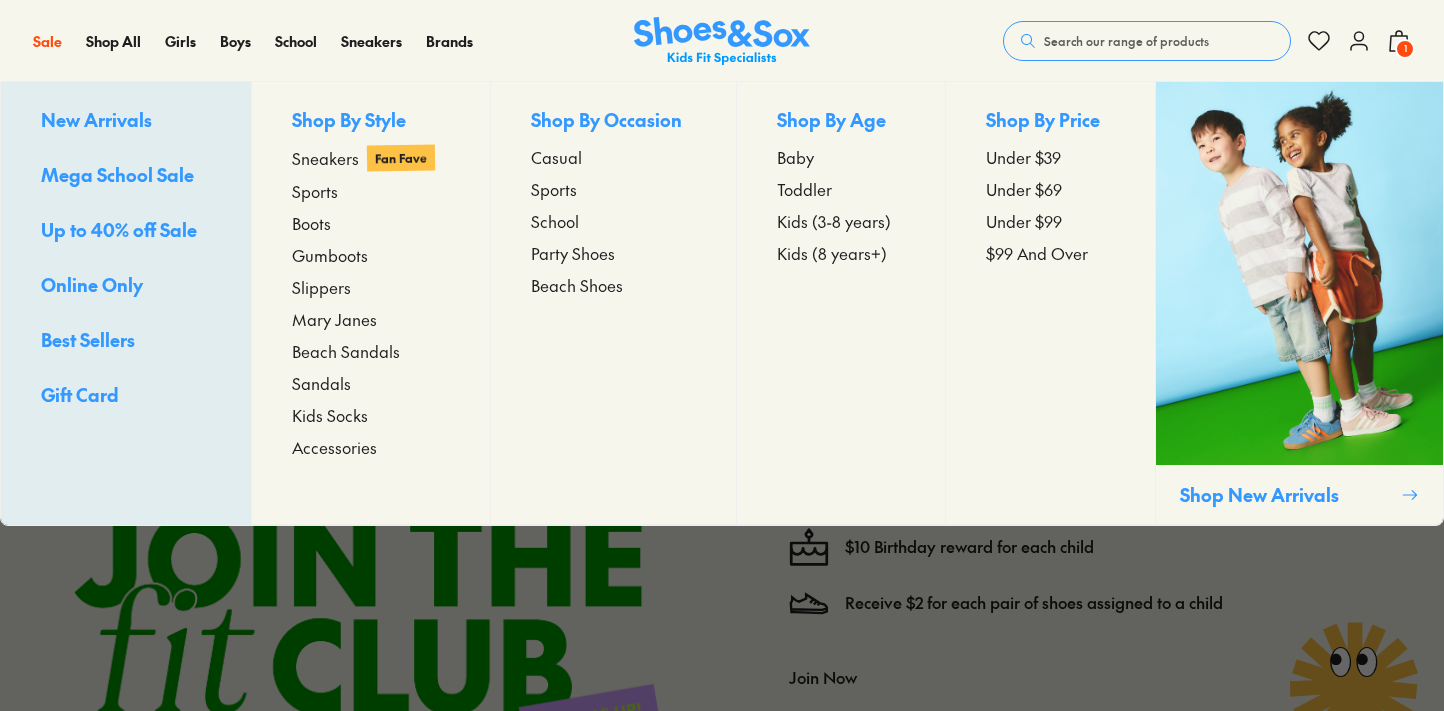 select on "*" 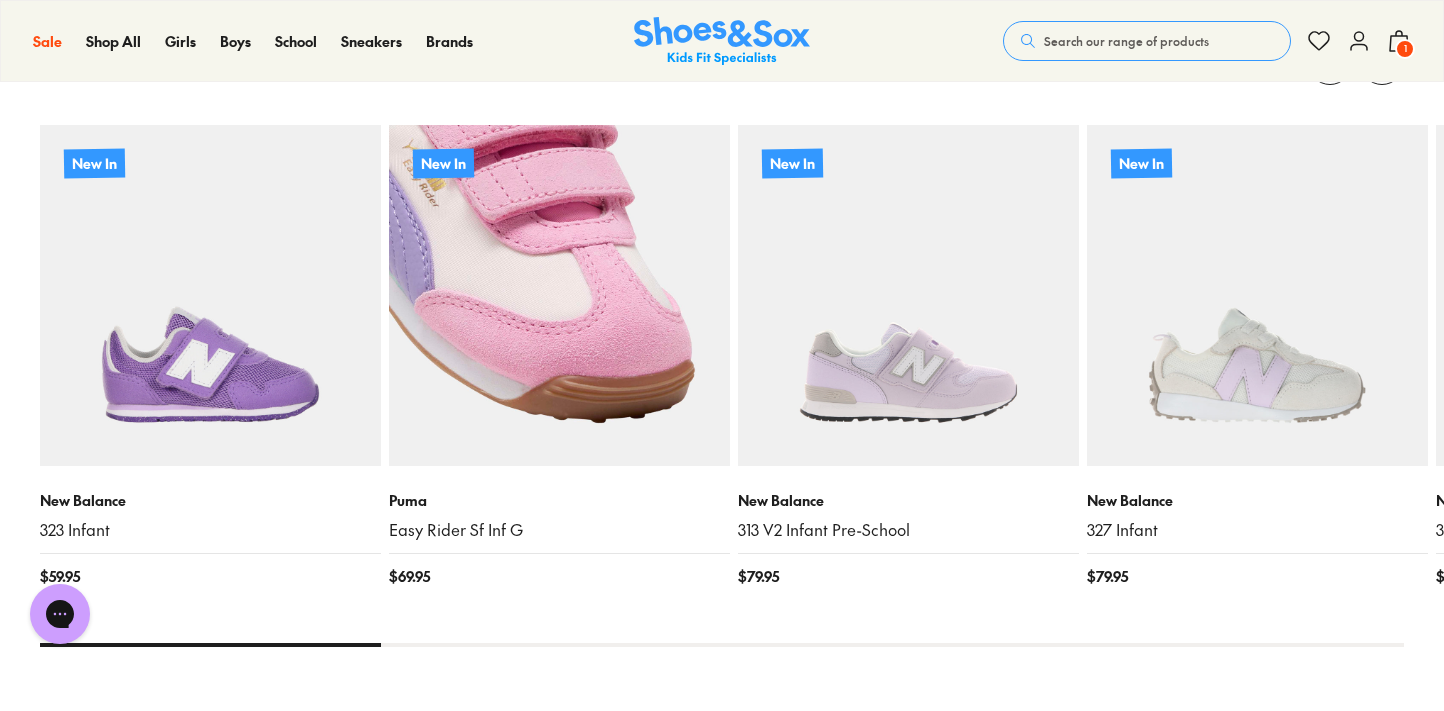scroll, scrollTop: 1868, scrollLeft: 0, axis: vertical 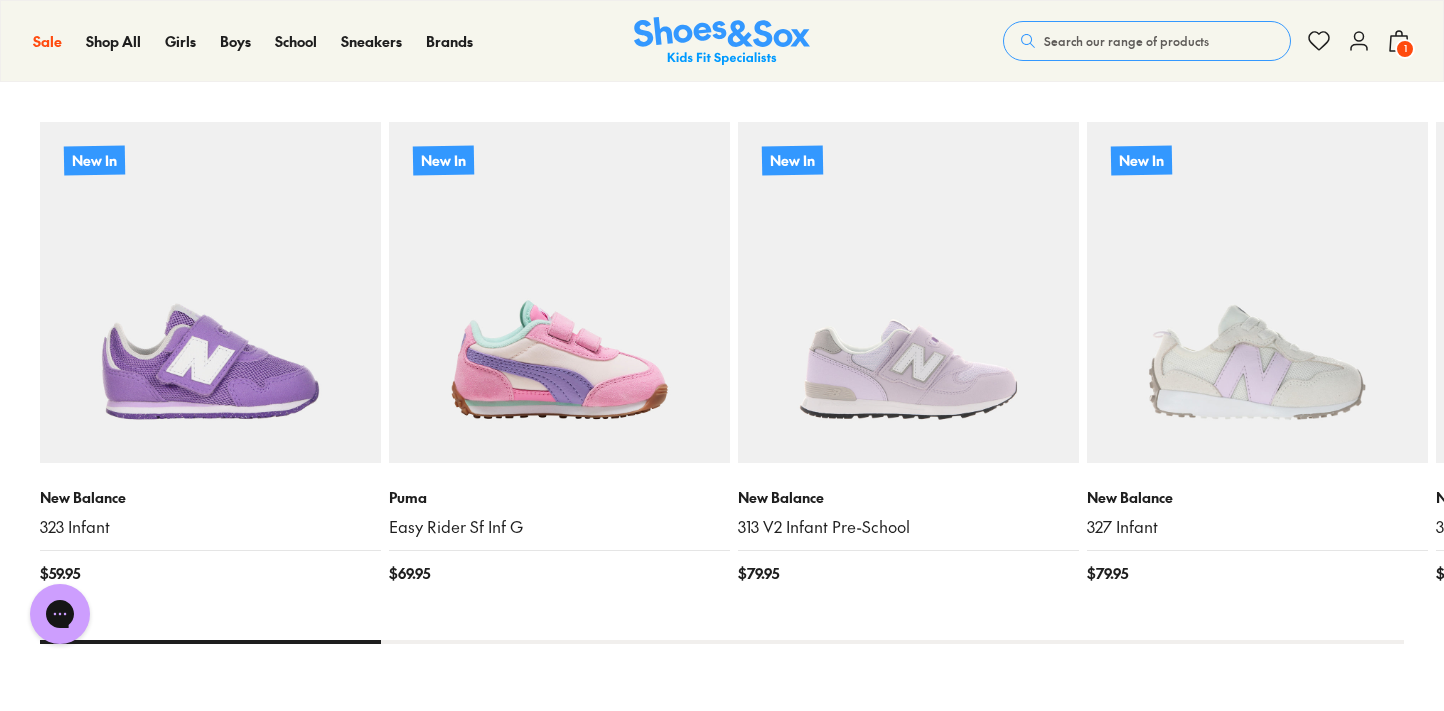drag, startPoint x: 359, startPoint y: 640, endPoint x: 468, endPoint y: 647, distance: 109.22454 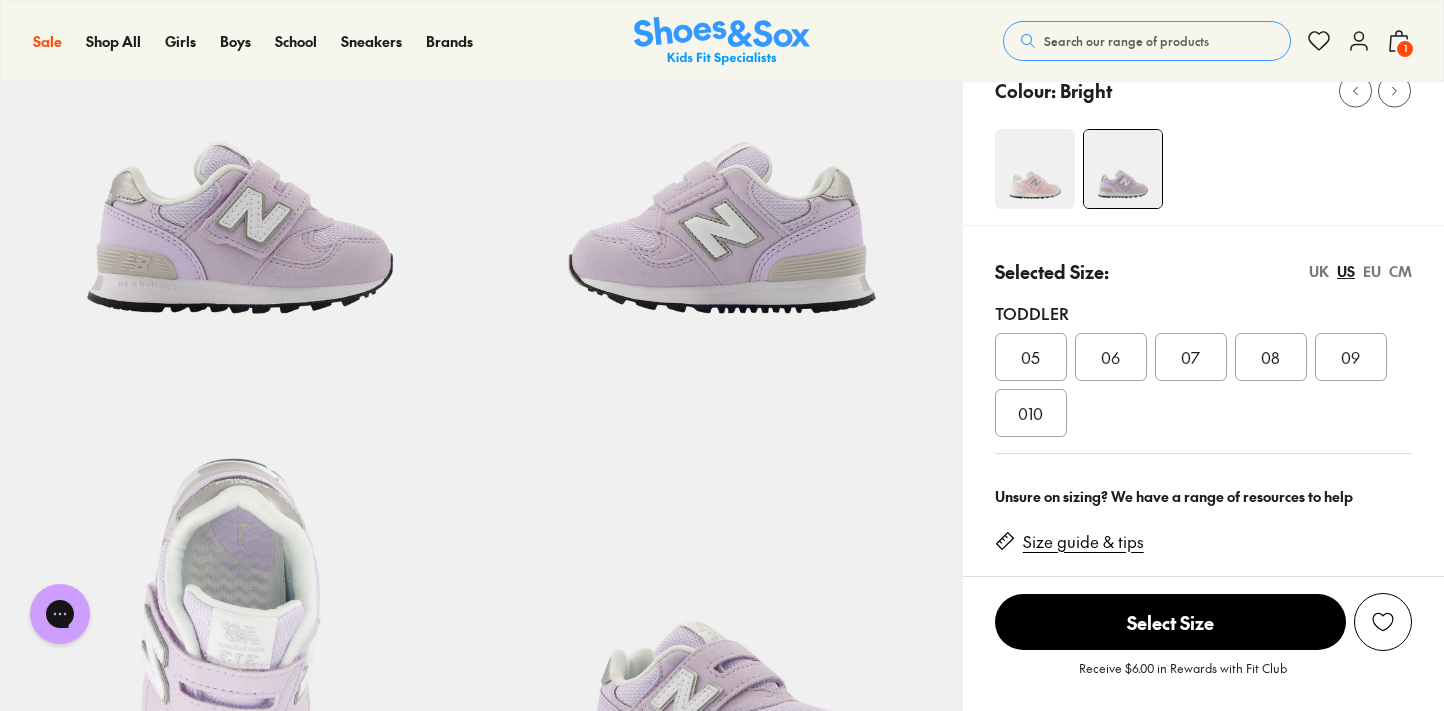 scroll, scrollTop: 242, scrollLeft: 0, axis: vertical 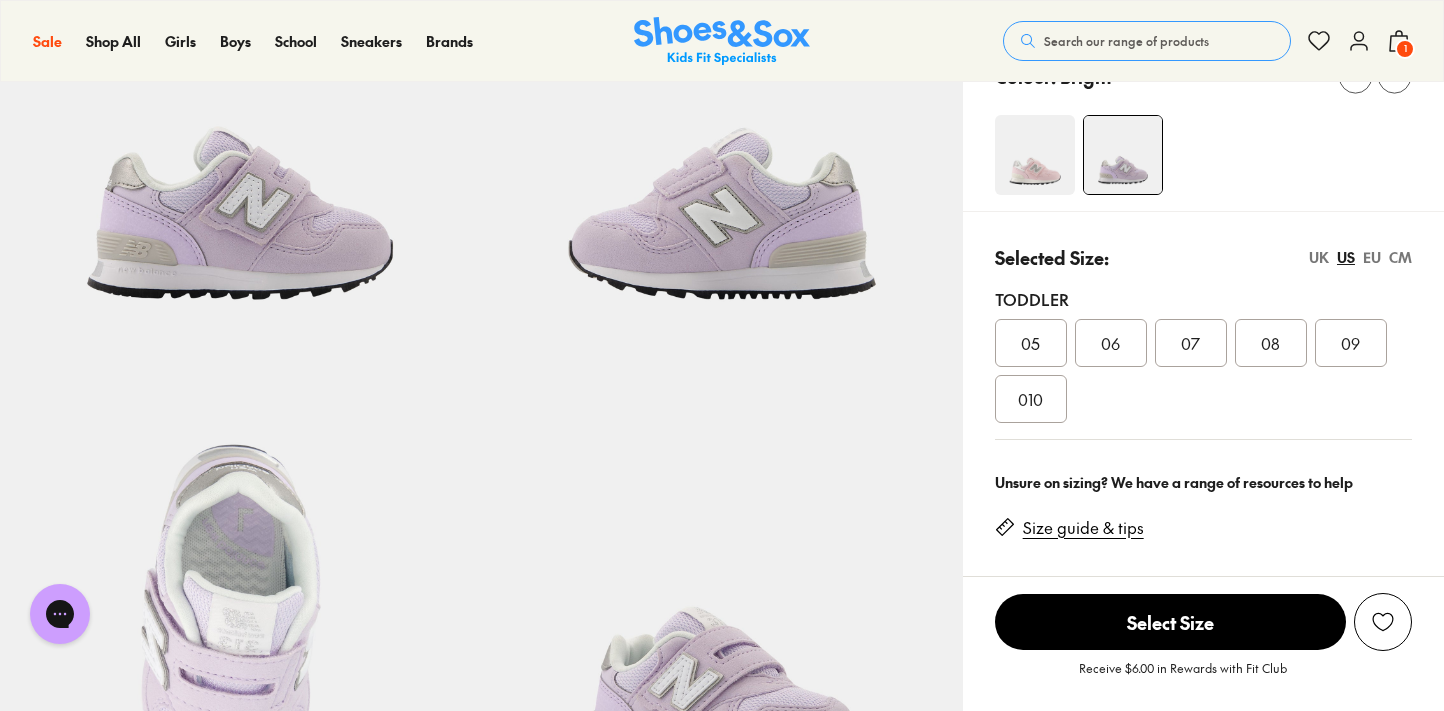 click on "EU" at bounding box center [1372, 257] 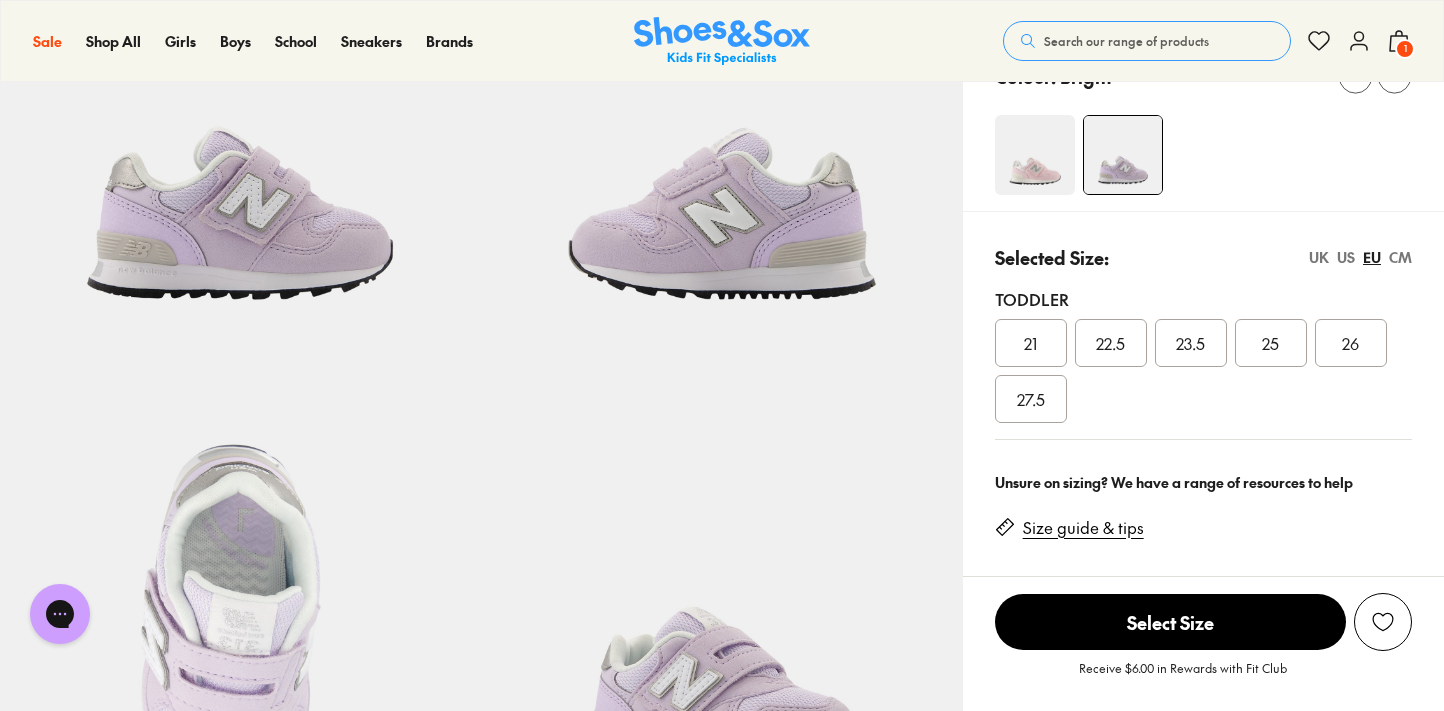 click on "25" at bounding box center [1270, 343] 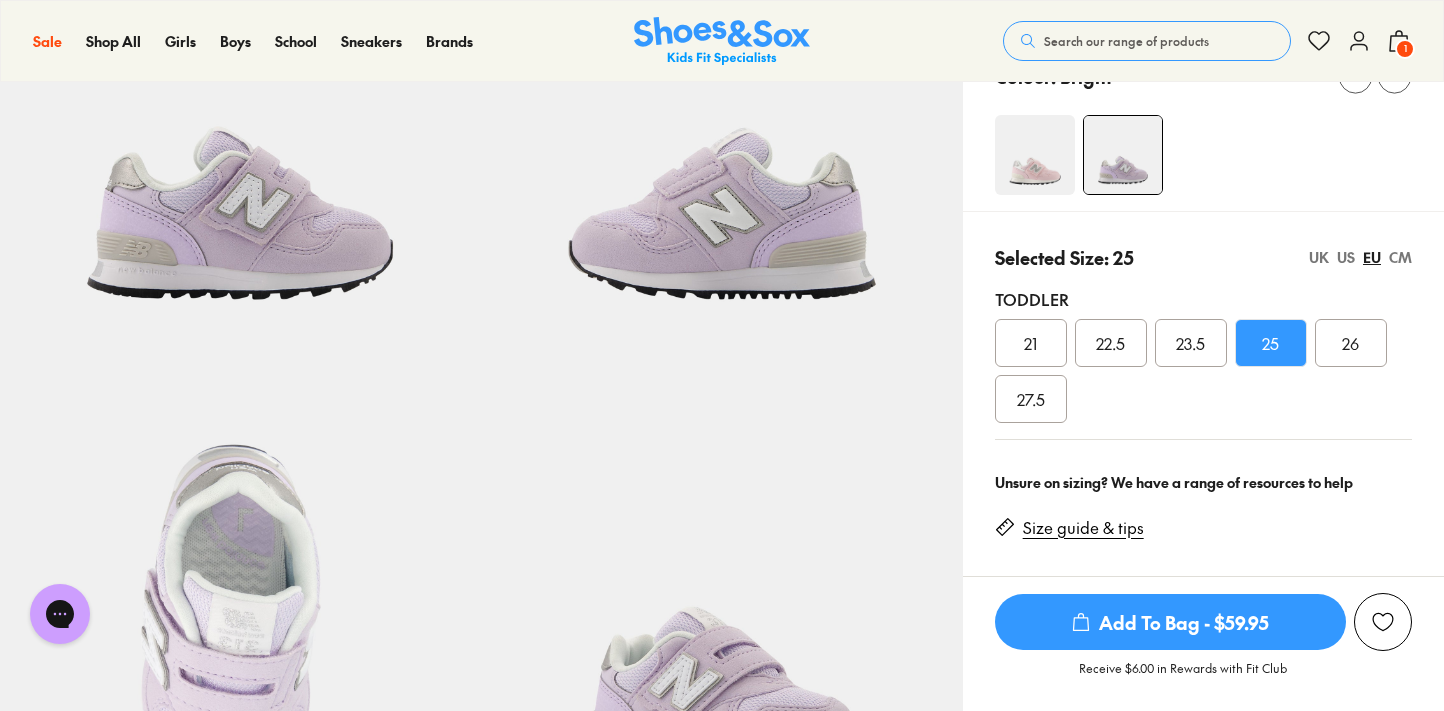 click on "Add To Bag - $59.95" at bounding box center (1170, 622) 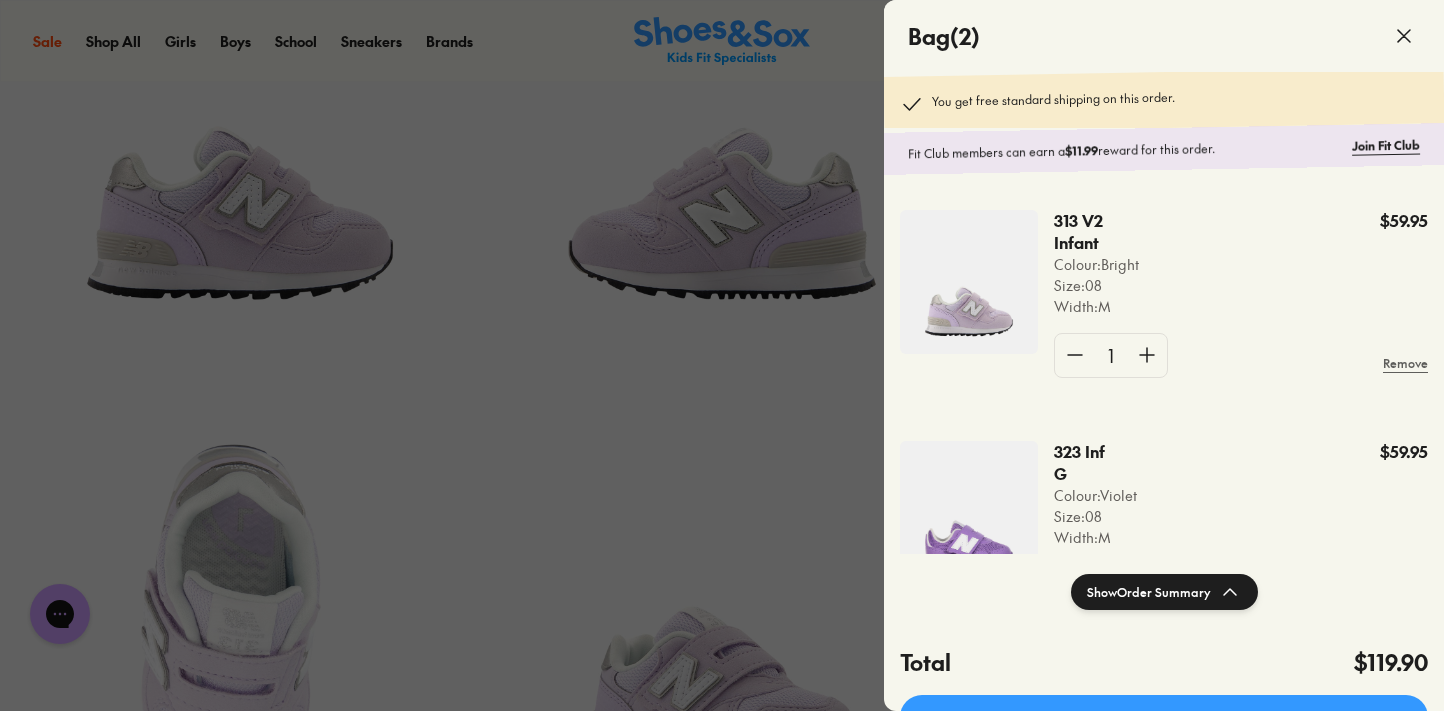 click 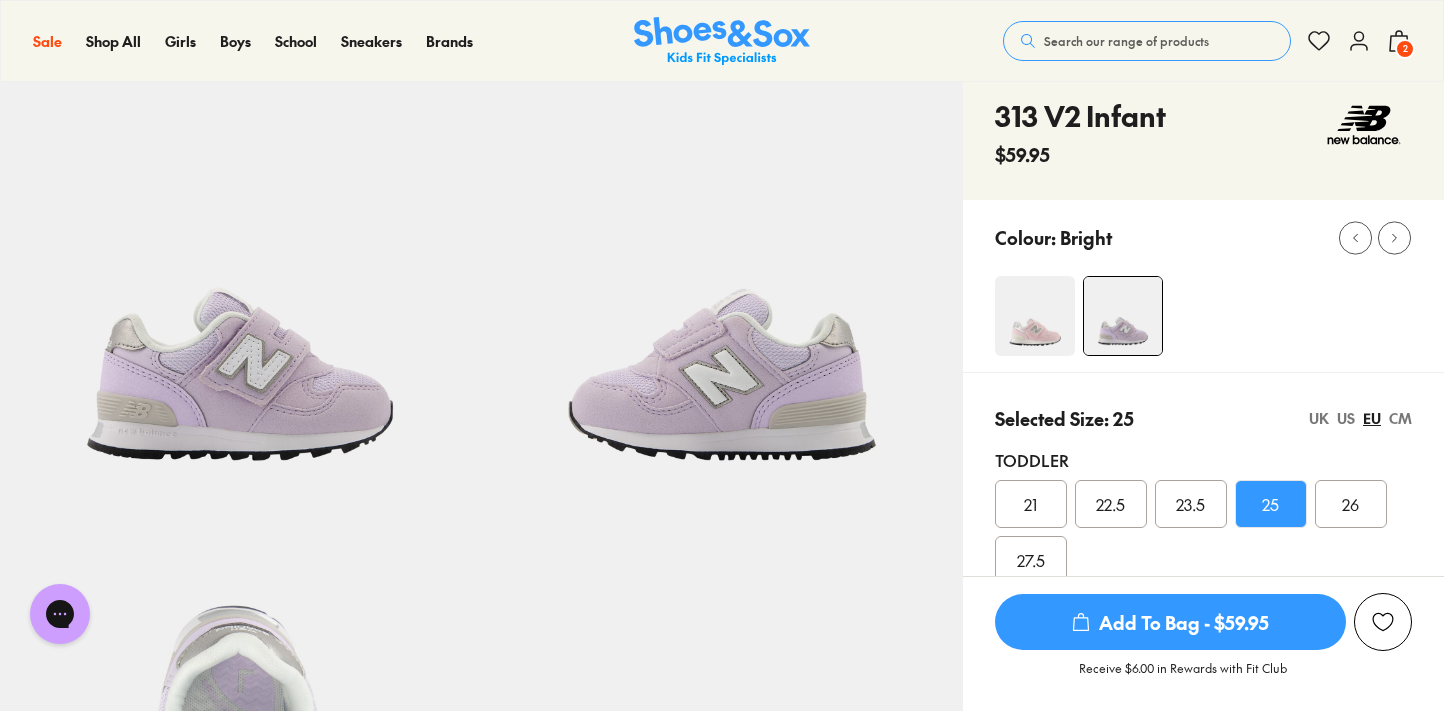 scroll, scrollTop: 0, scrollLeft: 0, axis: both 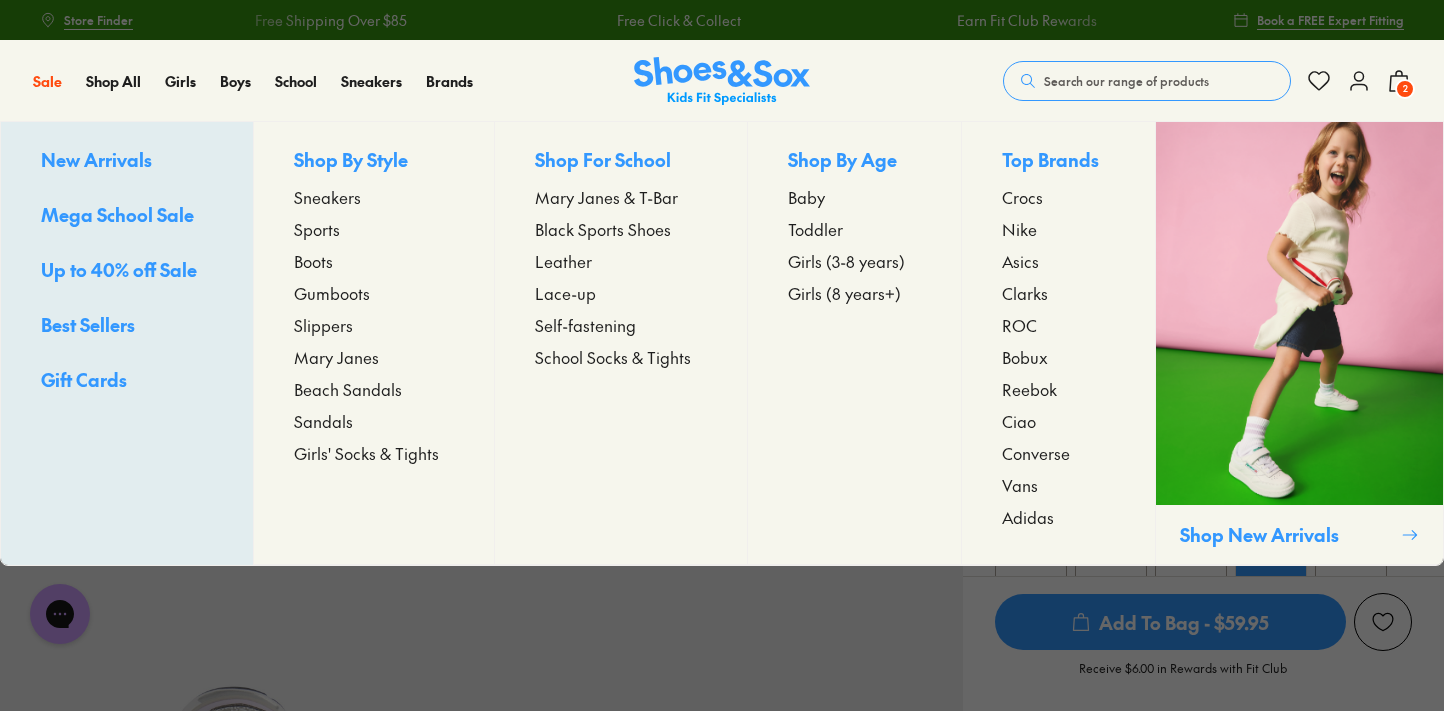 click on "Toddler" at bounding box center (815, 229) 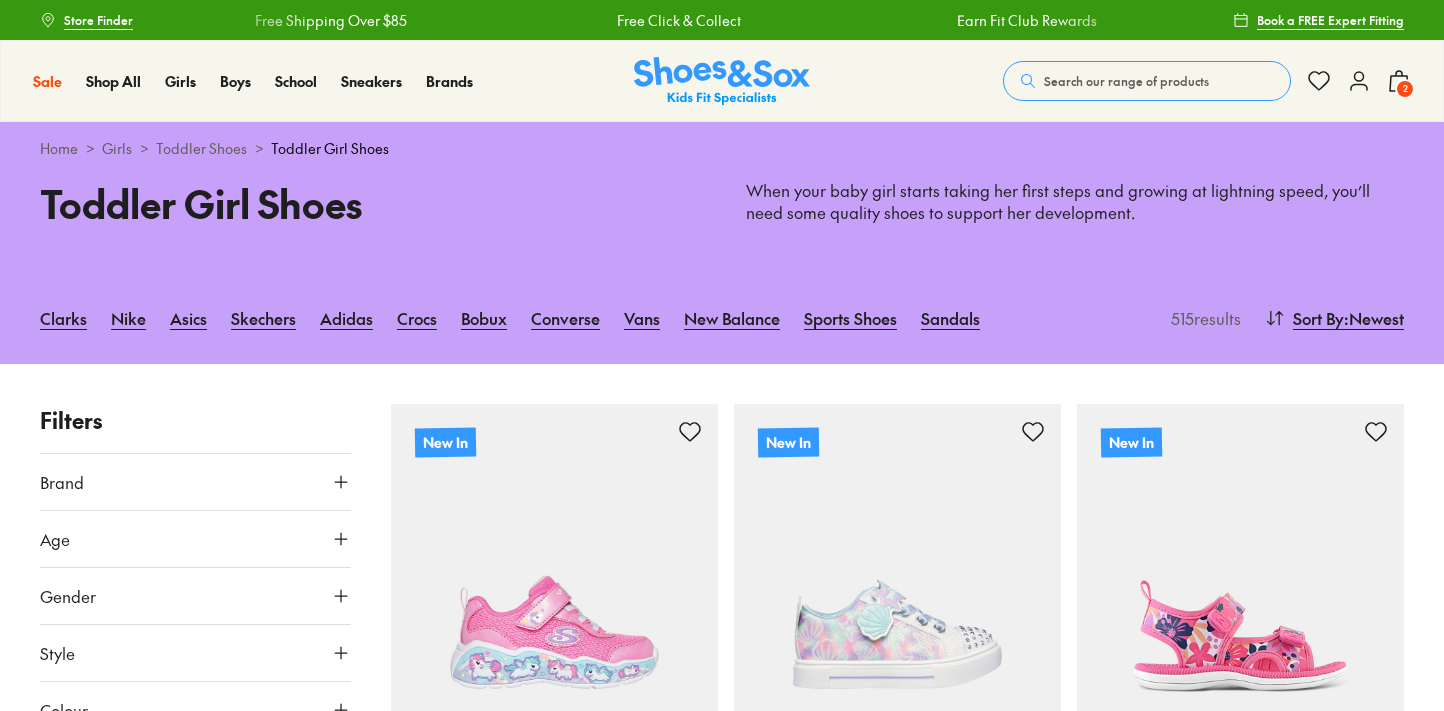 scroll, scrollTop: 0, scrollLeft: 0, axis: both 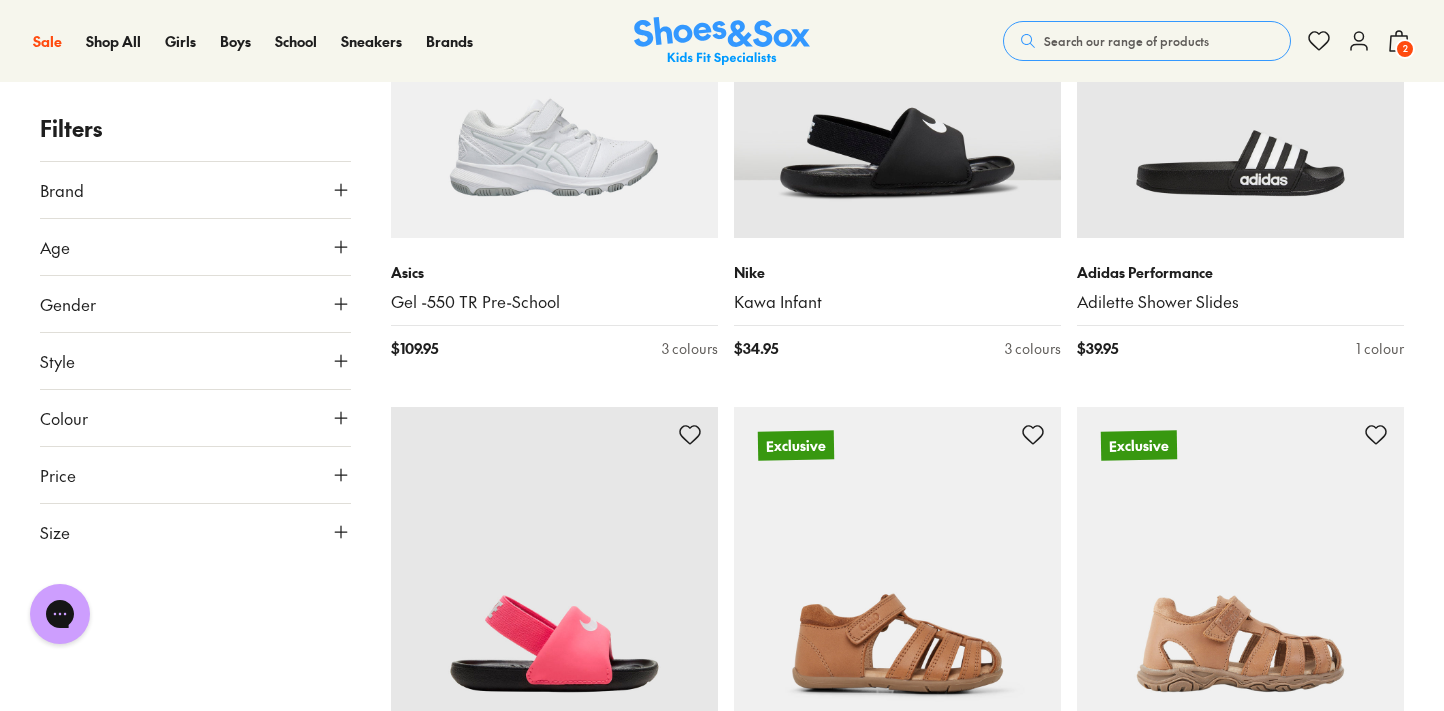 click on "Search our range of products" at bounding box center [1126, 41] 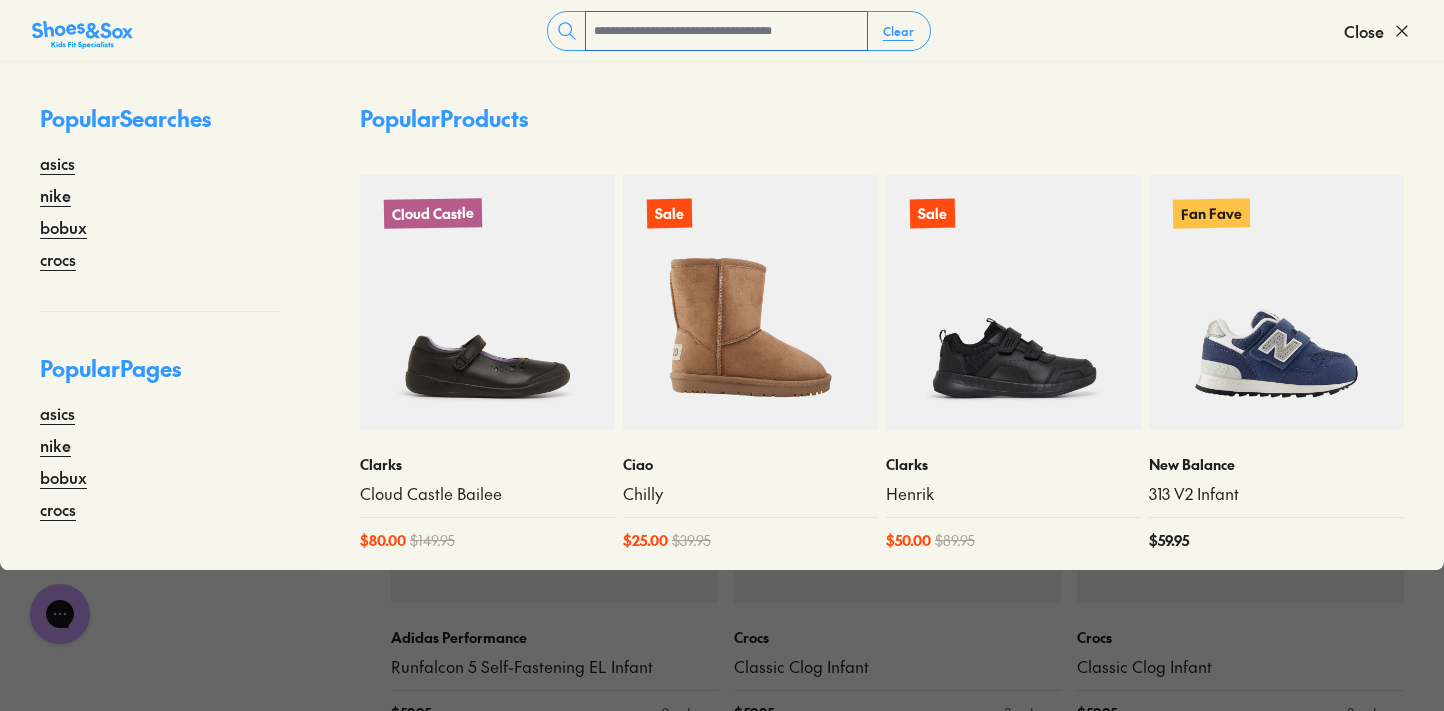 scroll, scrollTop: 10089, scrollLeft: 0, axis: vertical 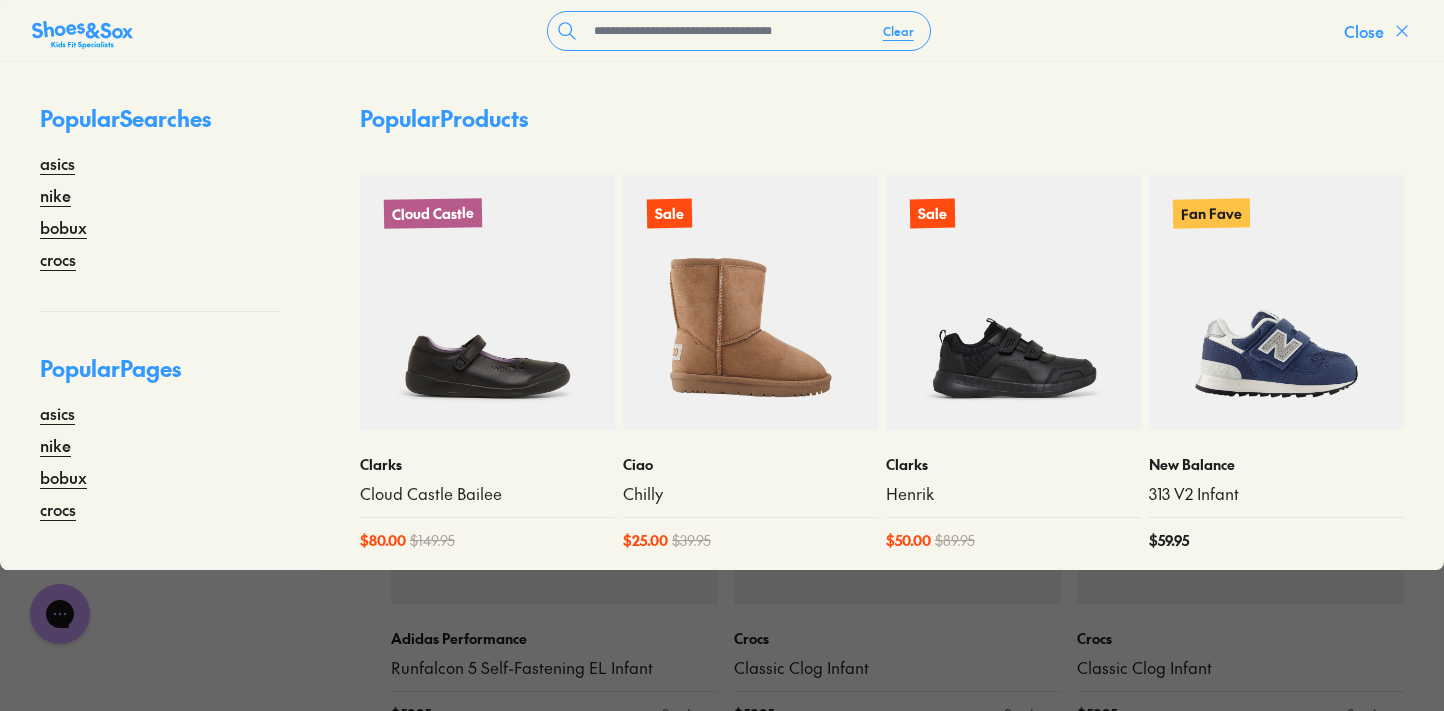 click on "Close" at bounding box center (1364, 31) 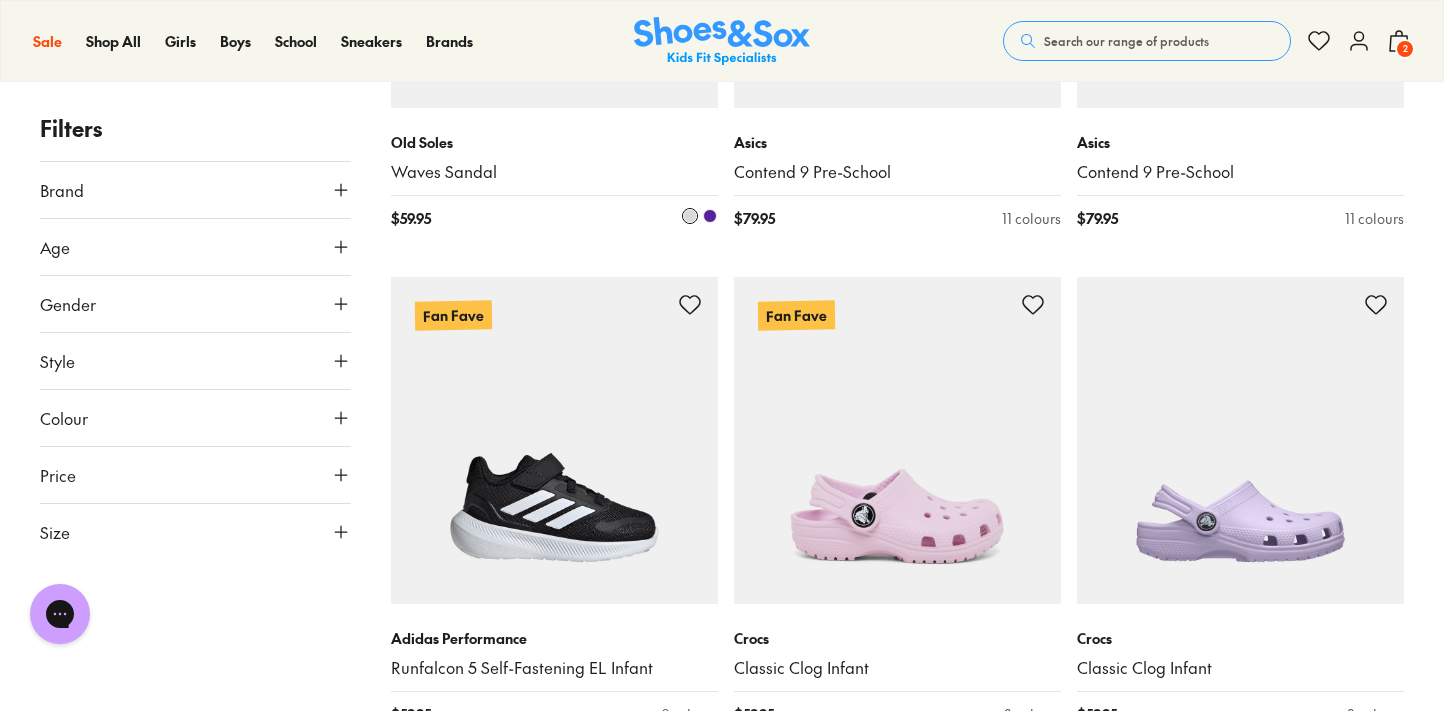 type on "***" 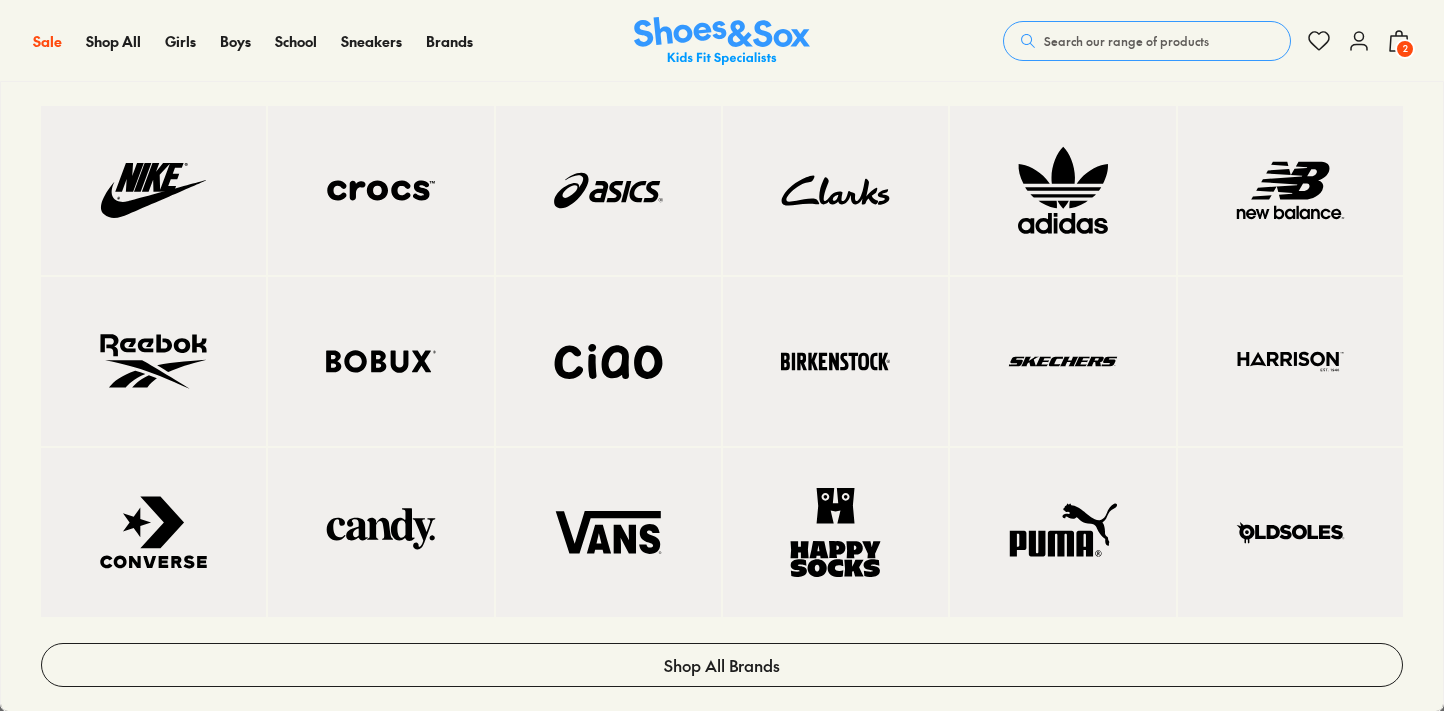 click at bounding box center [608, 361] 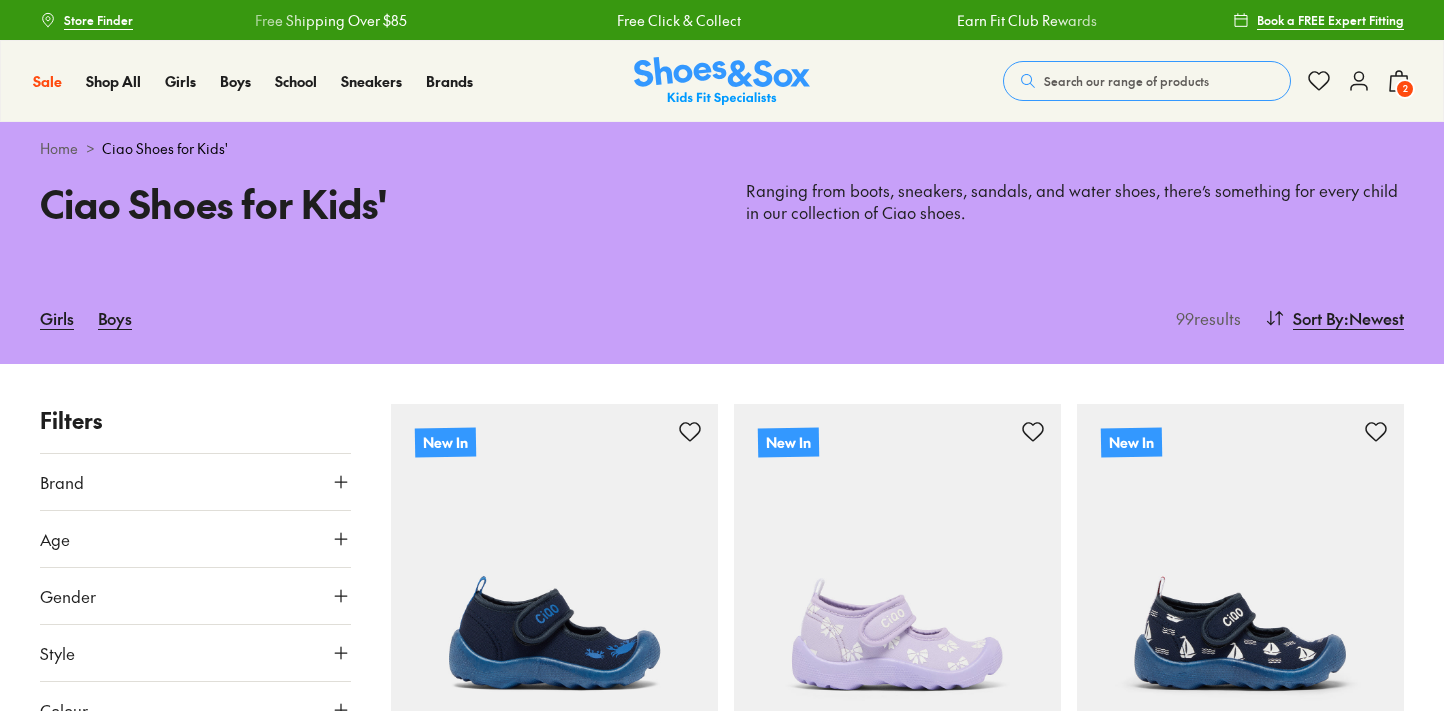 scroll, scrollTop: 0, scrollLeft: 0, axis: both 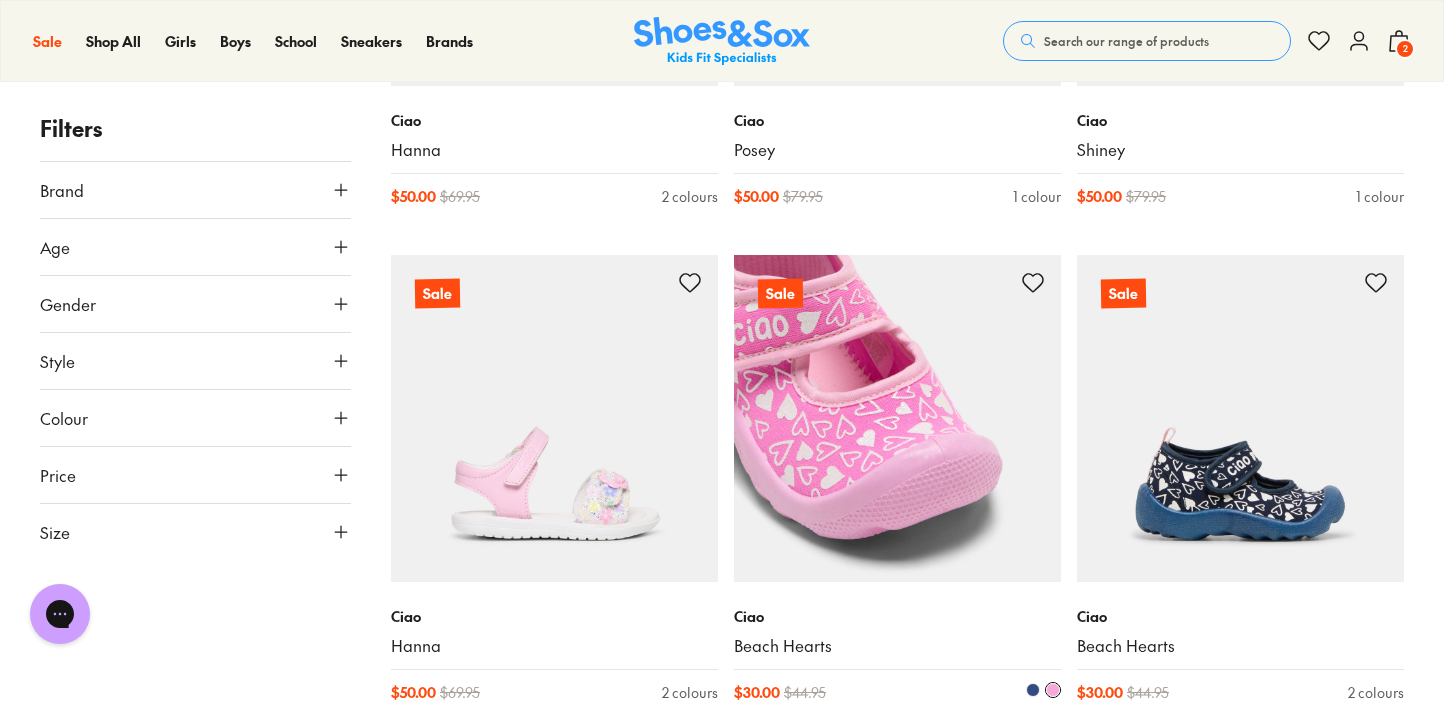 click at bounding box center (897, 418) 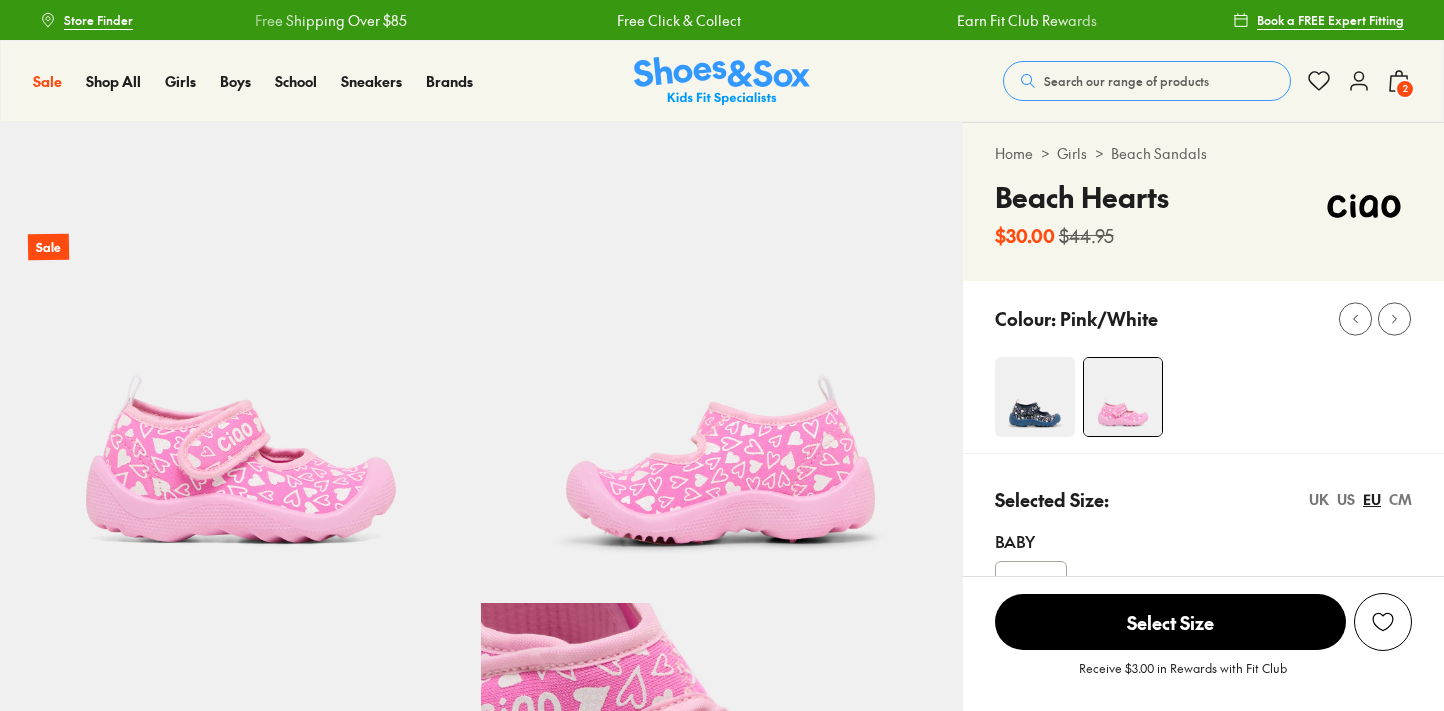 scroll, scrollTop: 0, scrollLeft: 0, axis: both 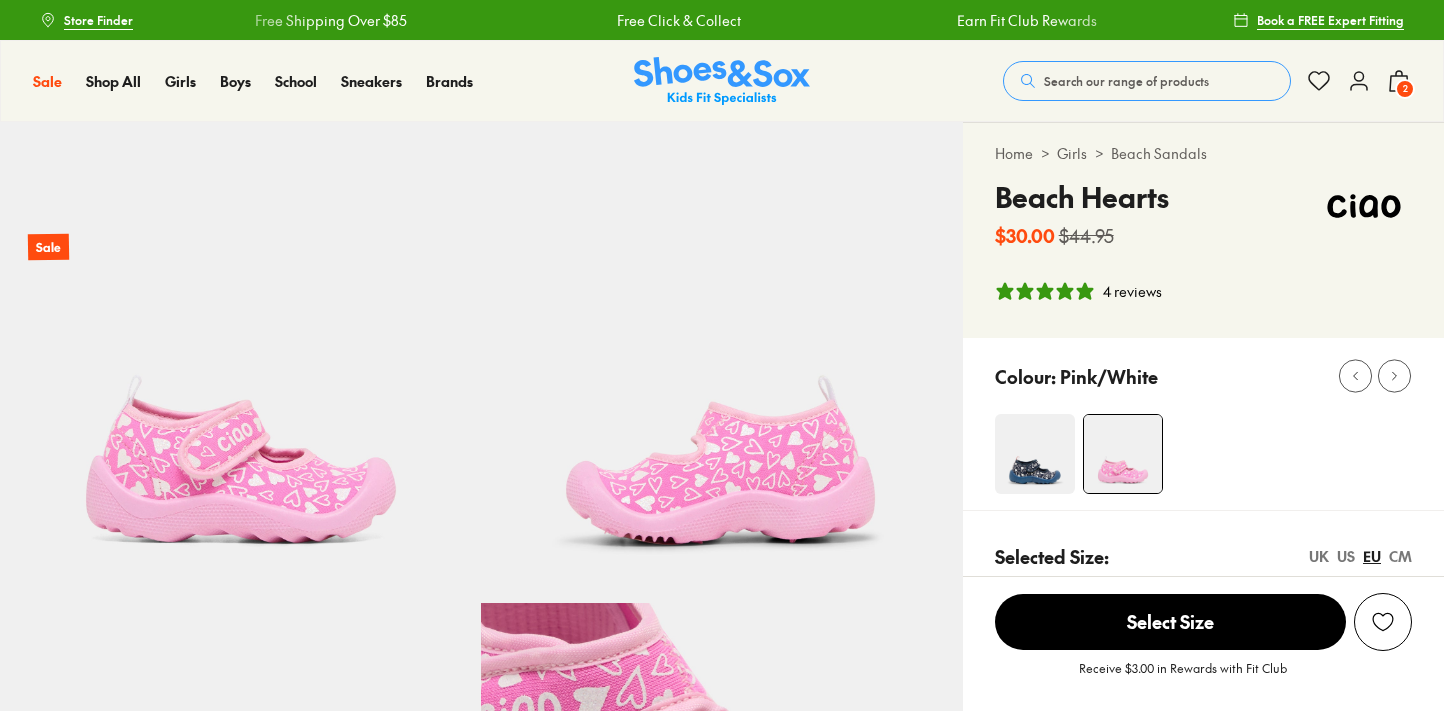 select on "*" 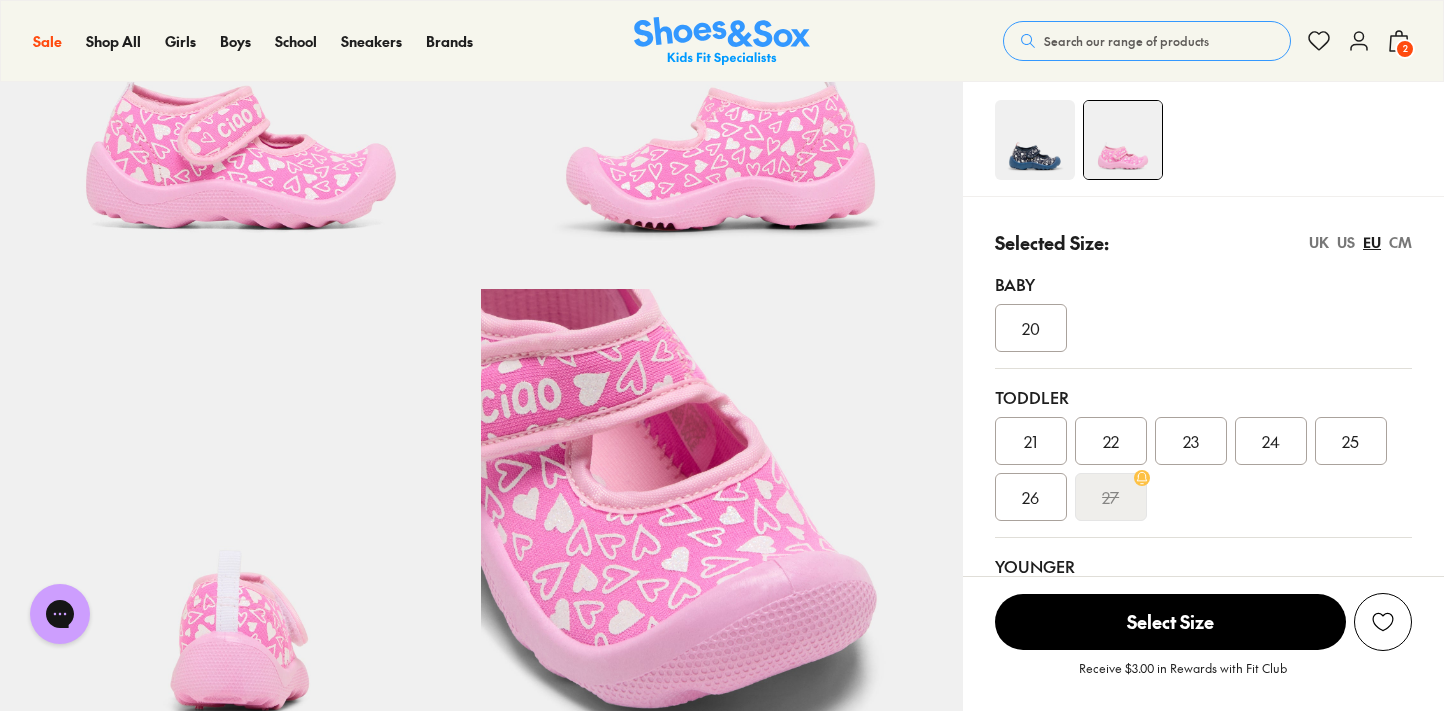 scroll, scrollTop: 316, scrollLeft: 0, axis: vertical 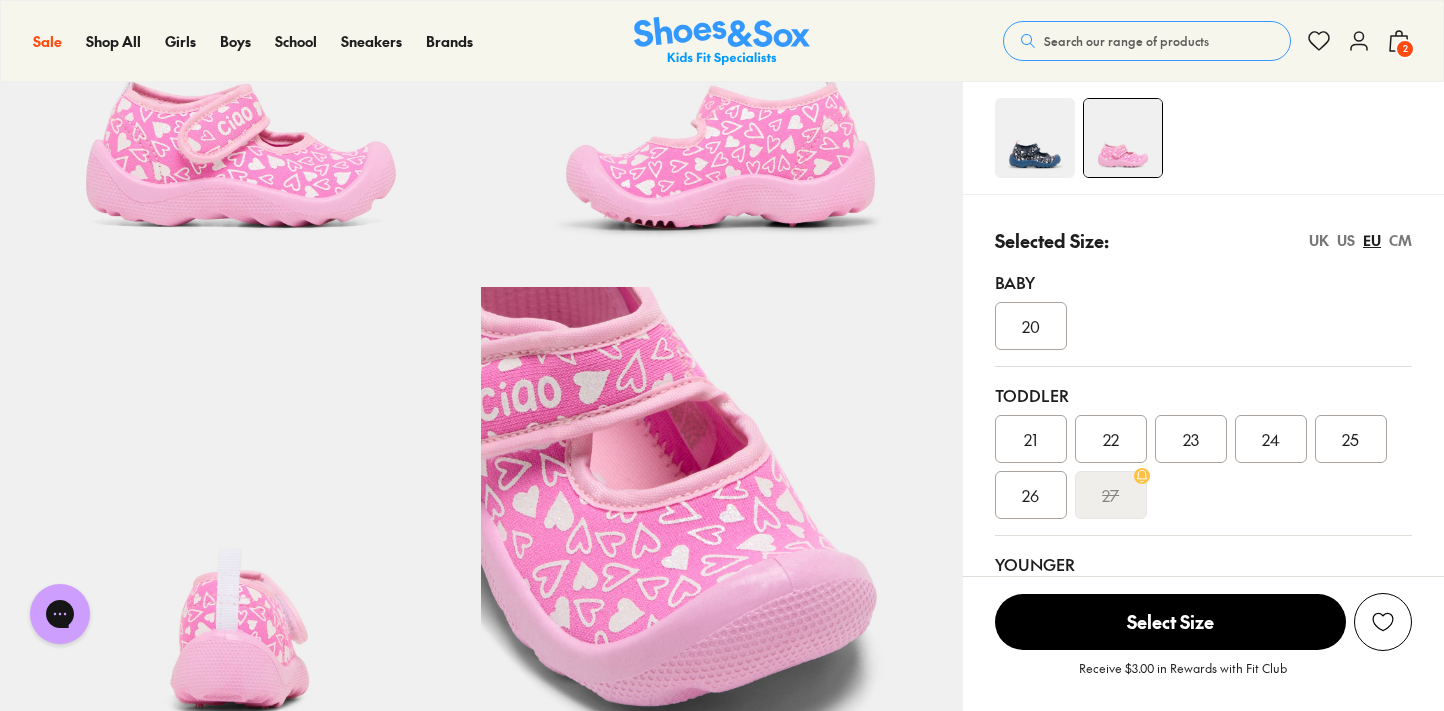 click on "23" at bounding box center [1191, 439] 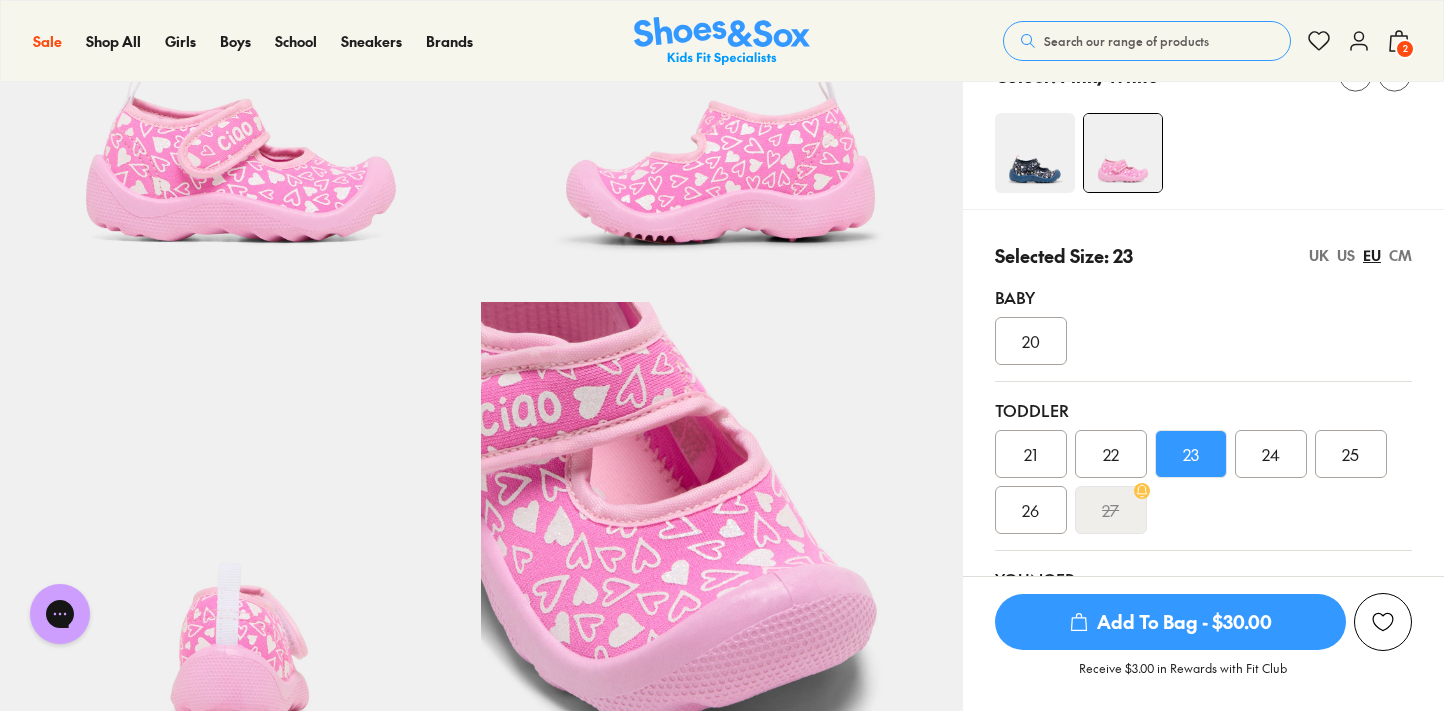 scroll, scrollTop: 309, scrollLeft: 0, axis: vertical 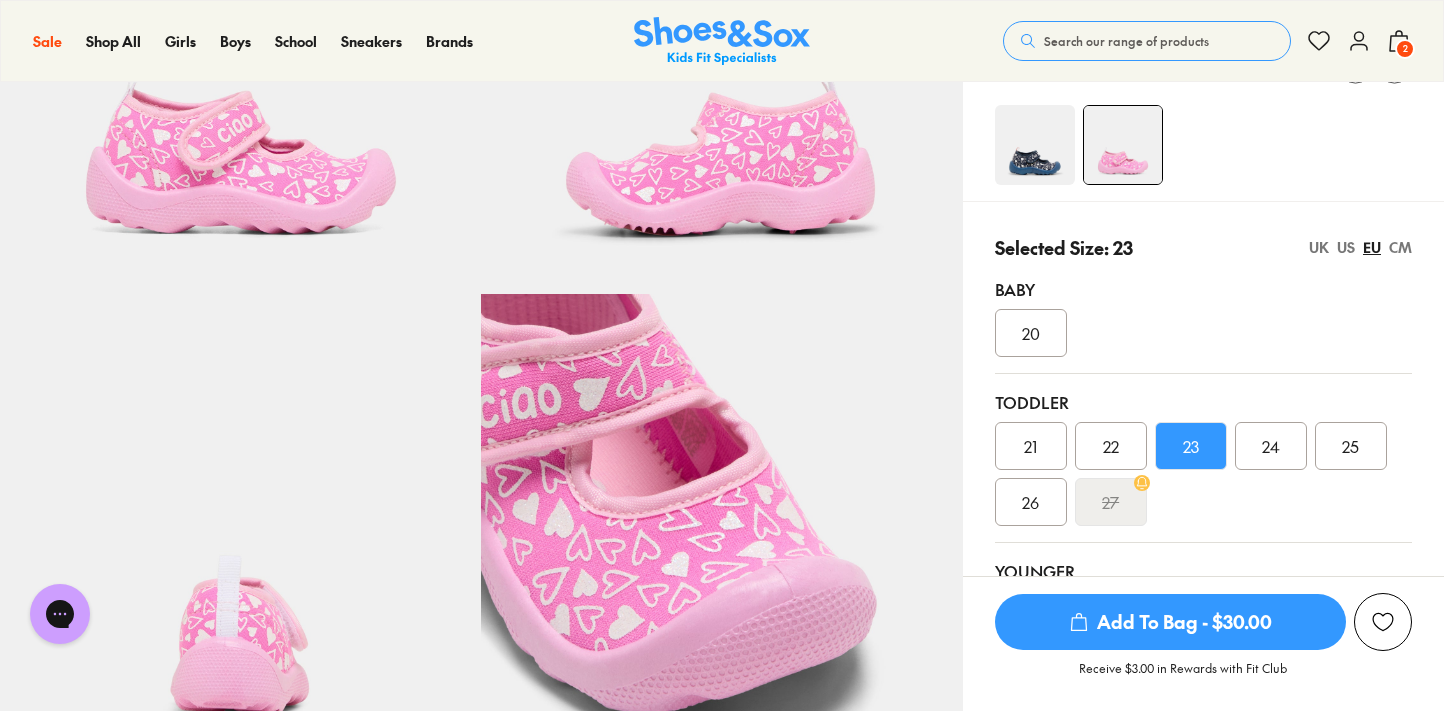 click on "Add To Bag - $30.00" at bounding box center [1170, 622] 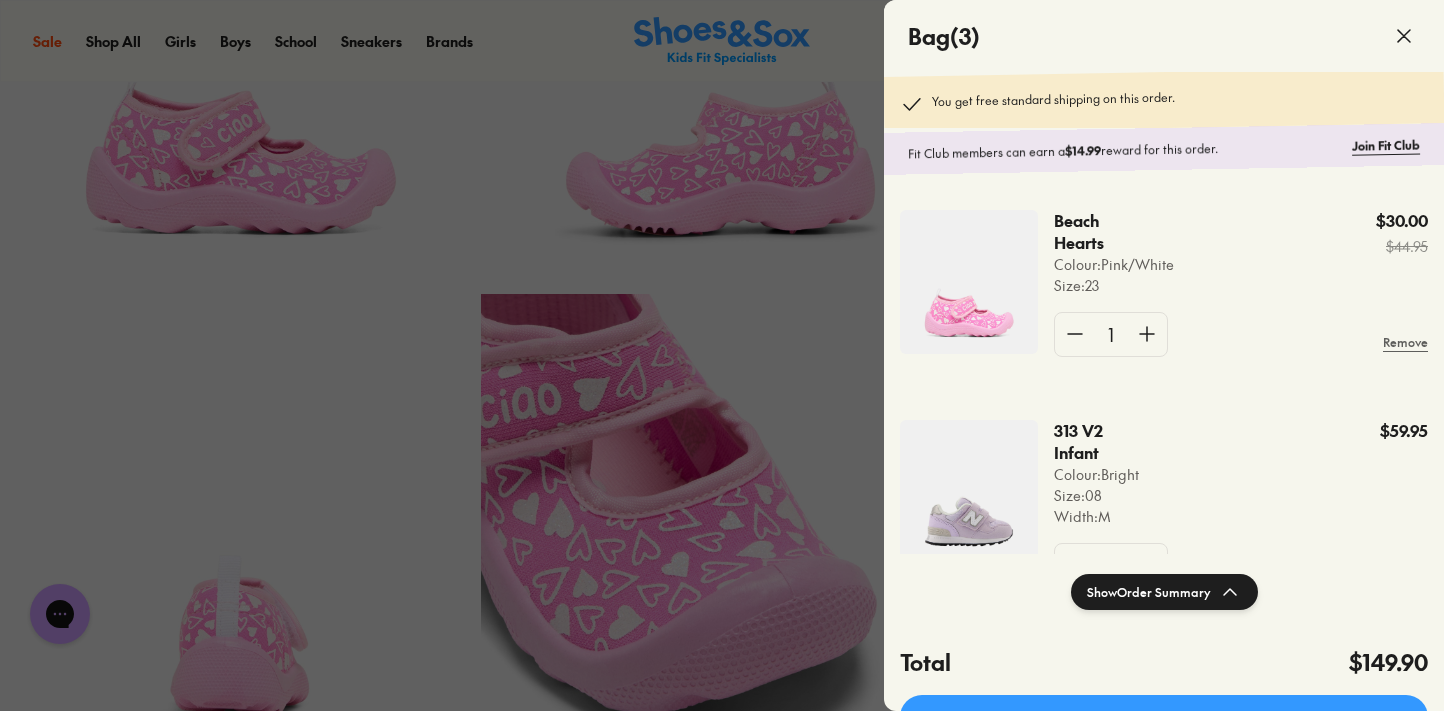 click 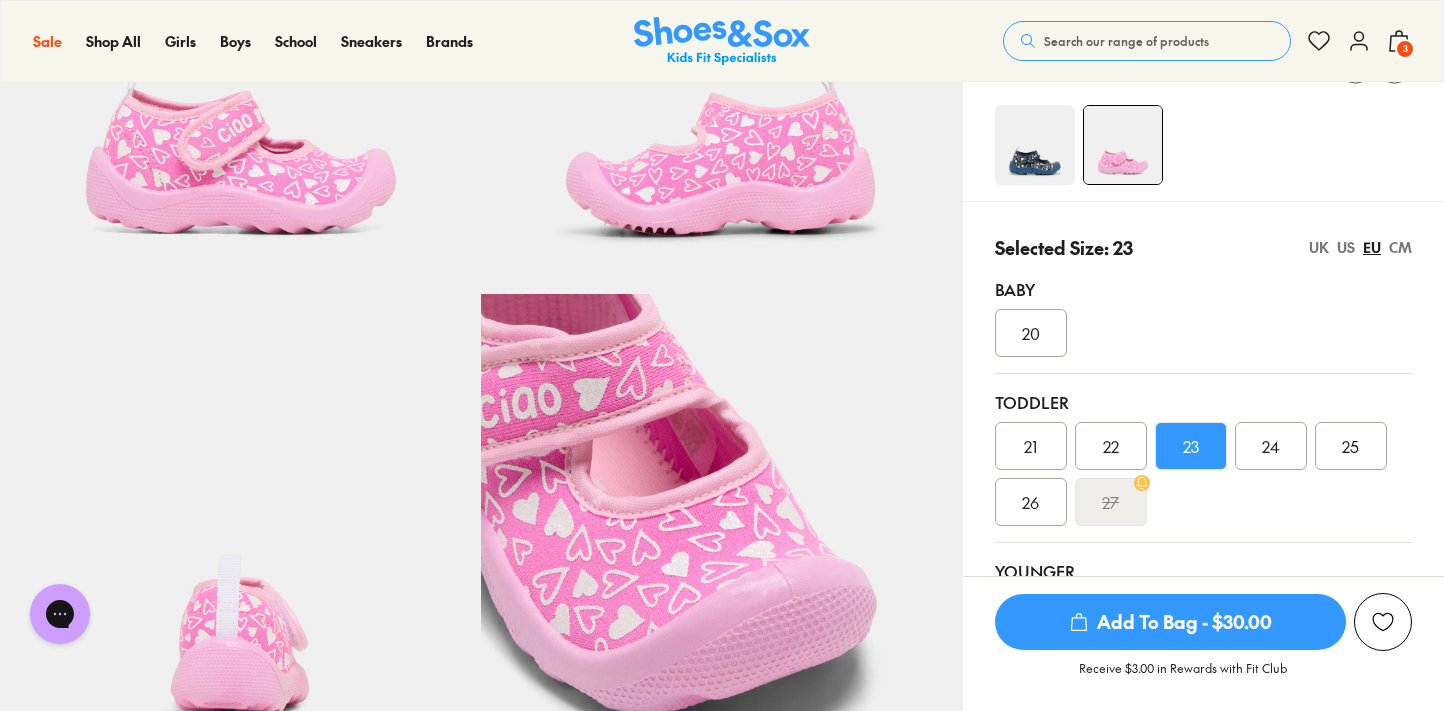 click at bounding box center (1035, 145) 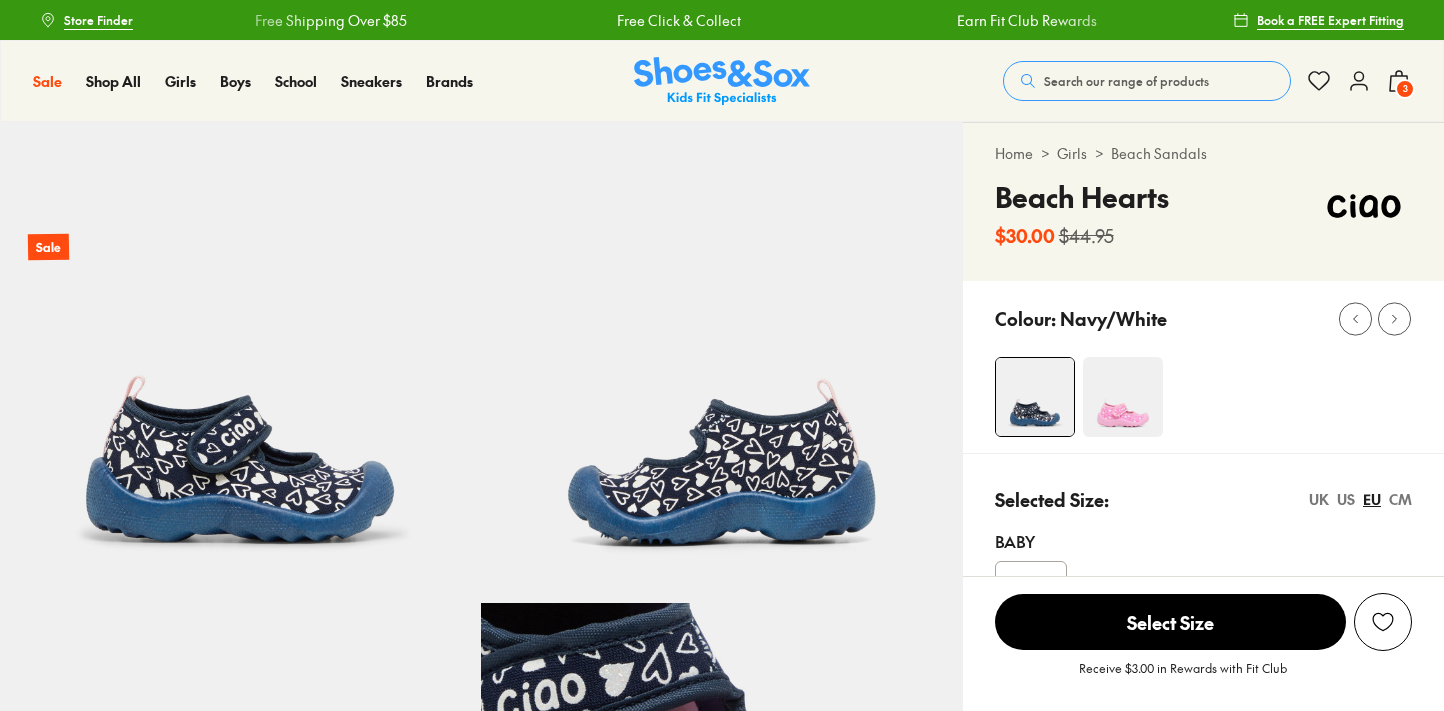 scroll, scrollTop: 0, scrollLeft: 0, axis: both 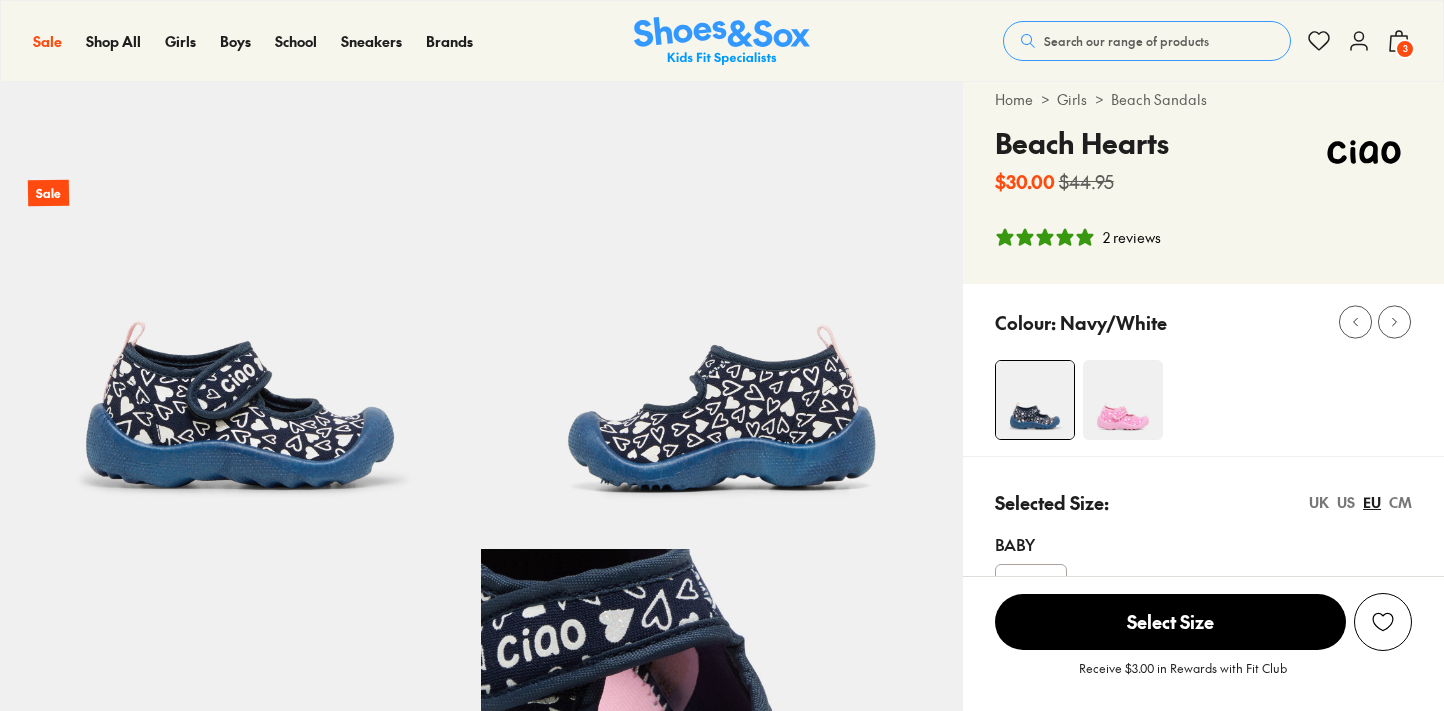 select on "*" 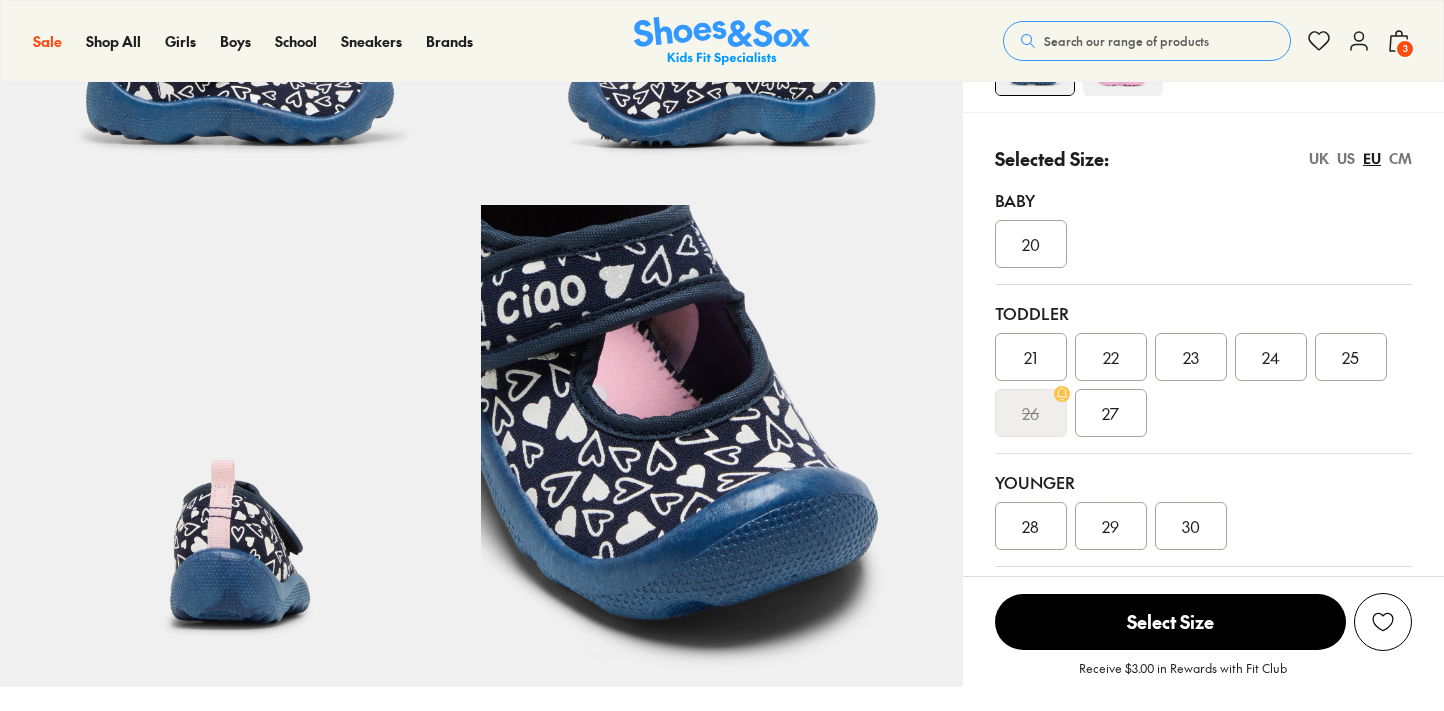 scroll, scrollTop: 424, scrollLeft: 0, axis: vertical 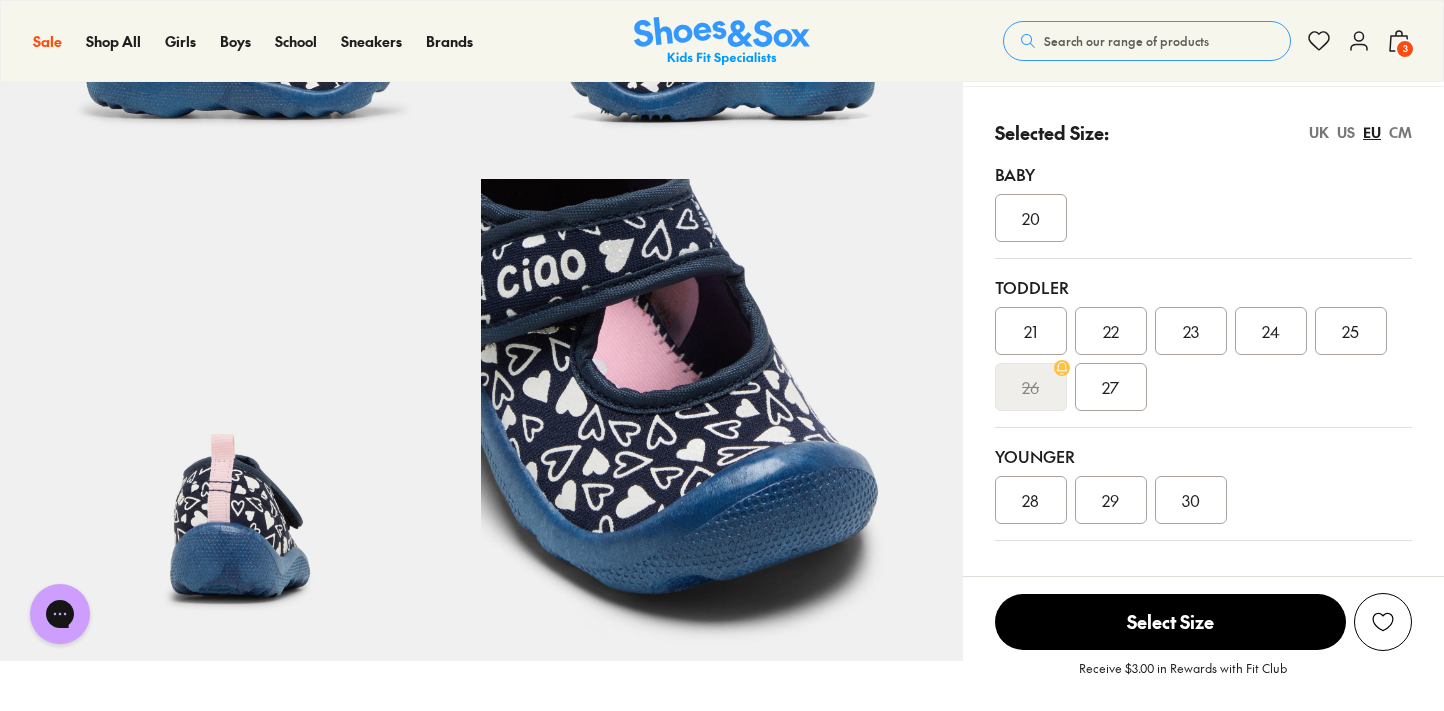 click on "23" at bounding box center (1191, 331) 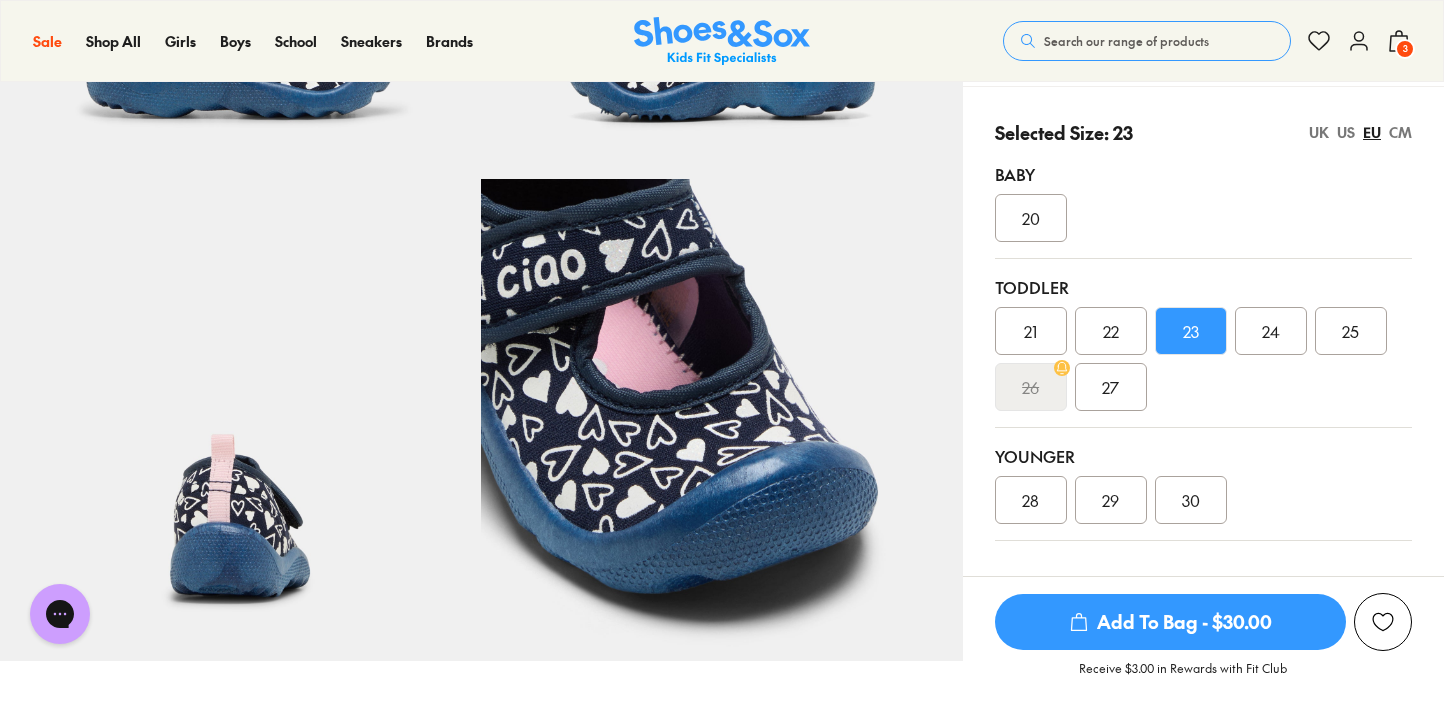 click on "Add To Bag - $30.00" at bounding box center [1170, 622] 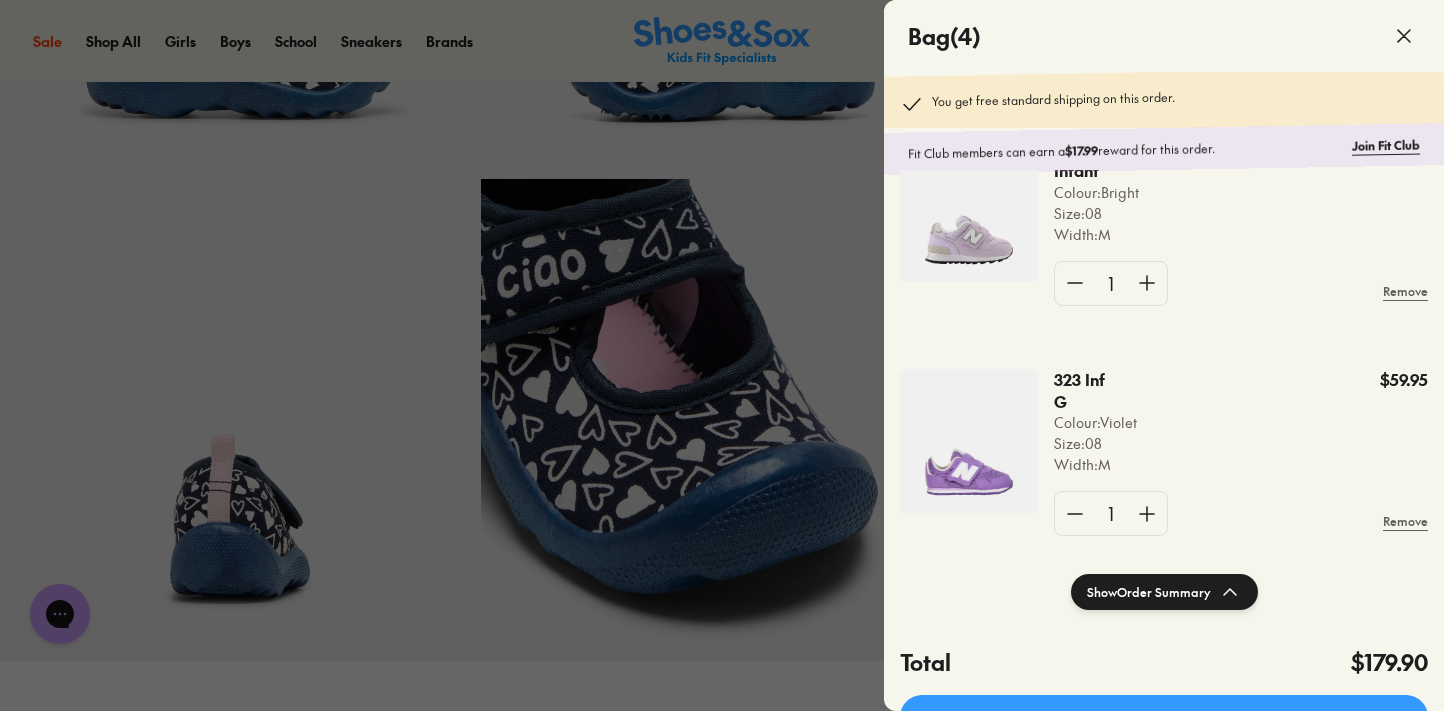 scroll, scrollTop: 477, scrollLeft: 0, axis: vertical 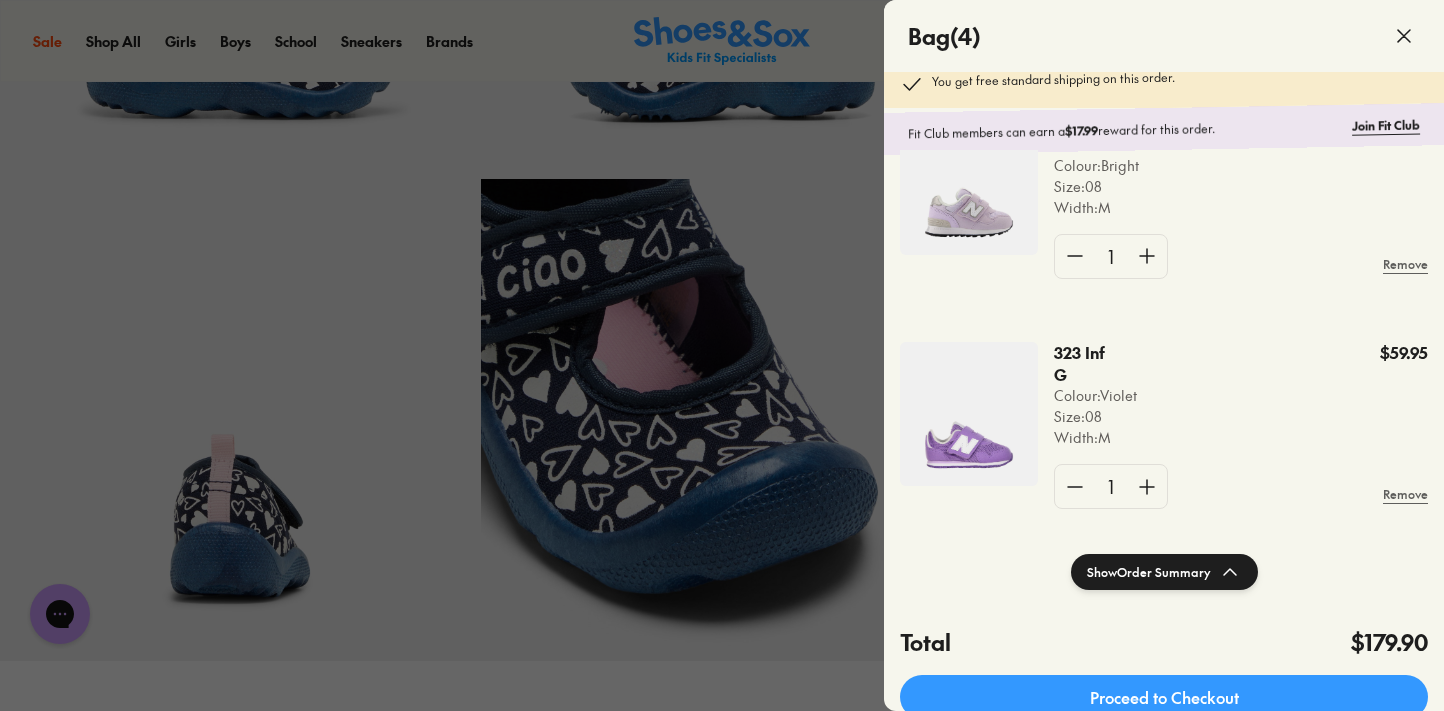 click 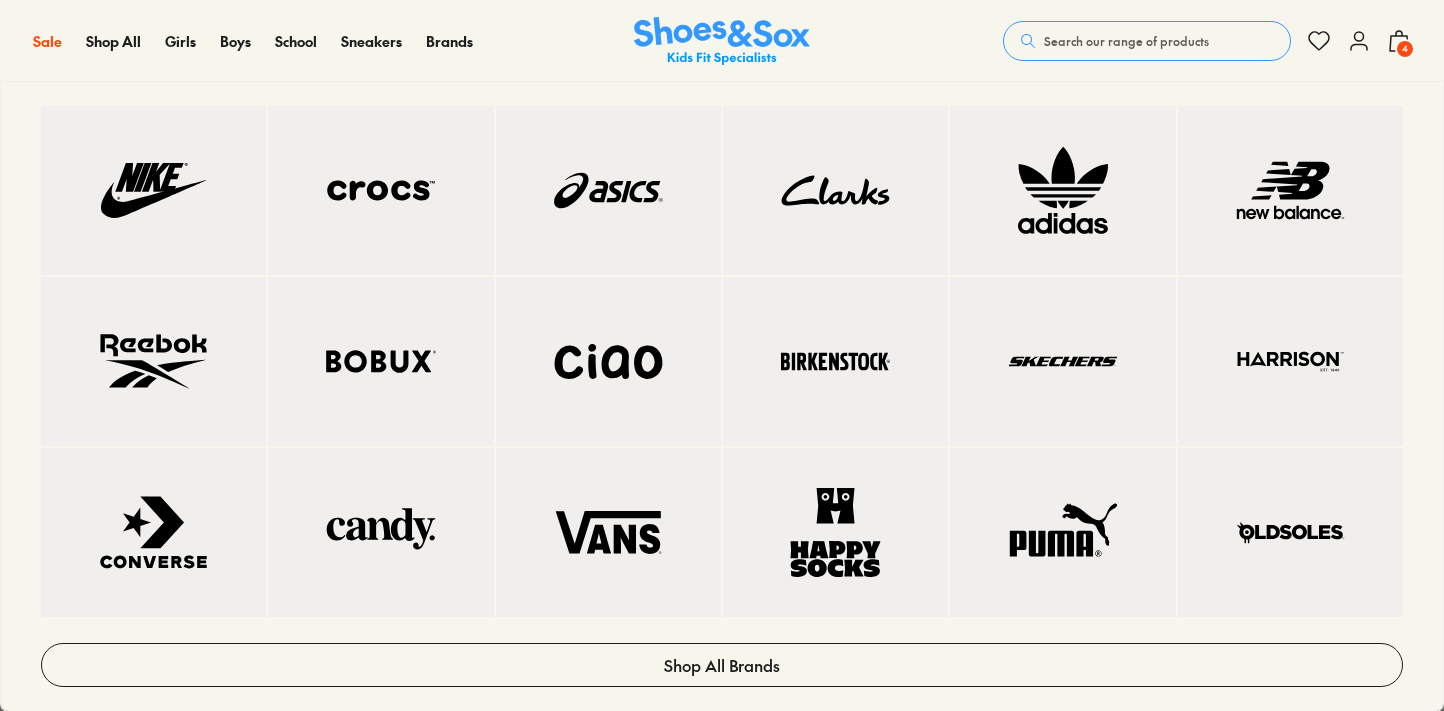click at bounding box center [380, 361] 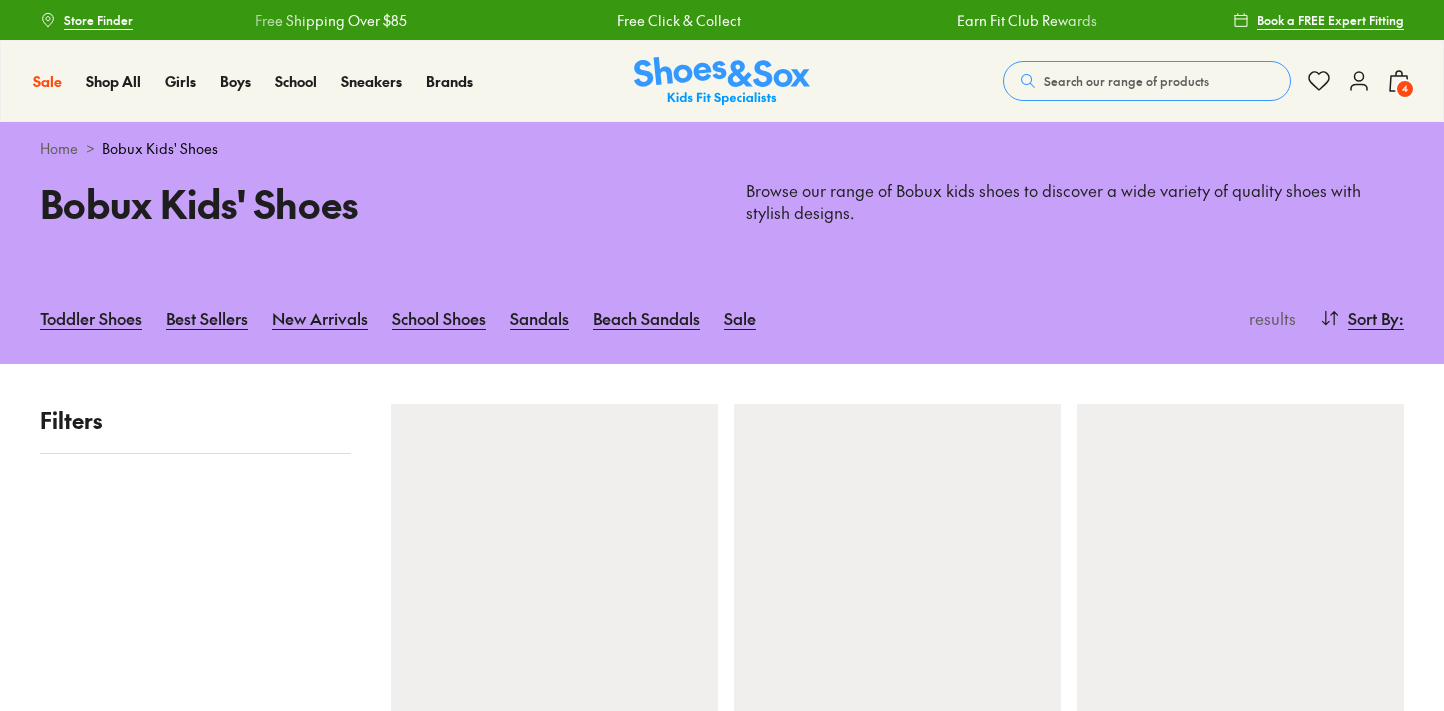 scroll, scrollTop: 0, scrollLeft: 0, axis: both 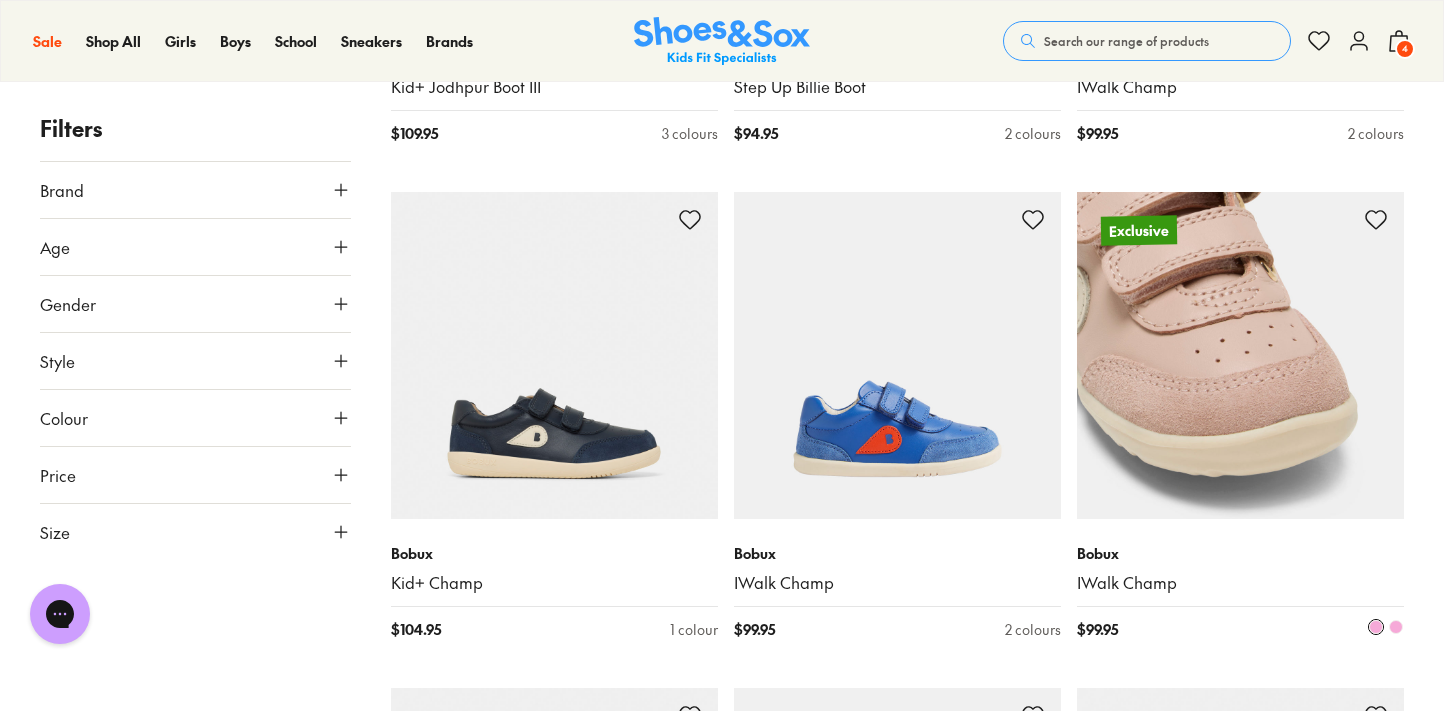 click at bounding box center [1240, 355] 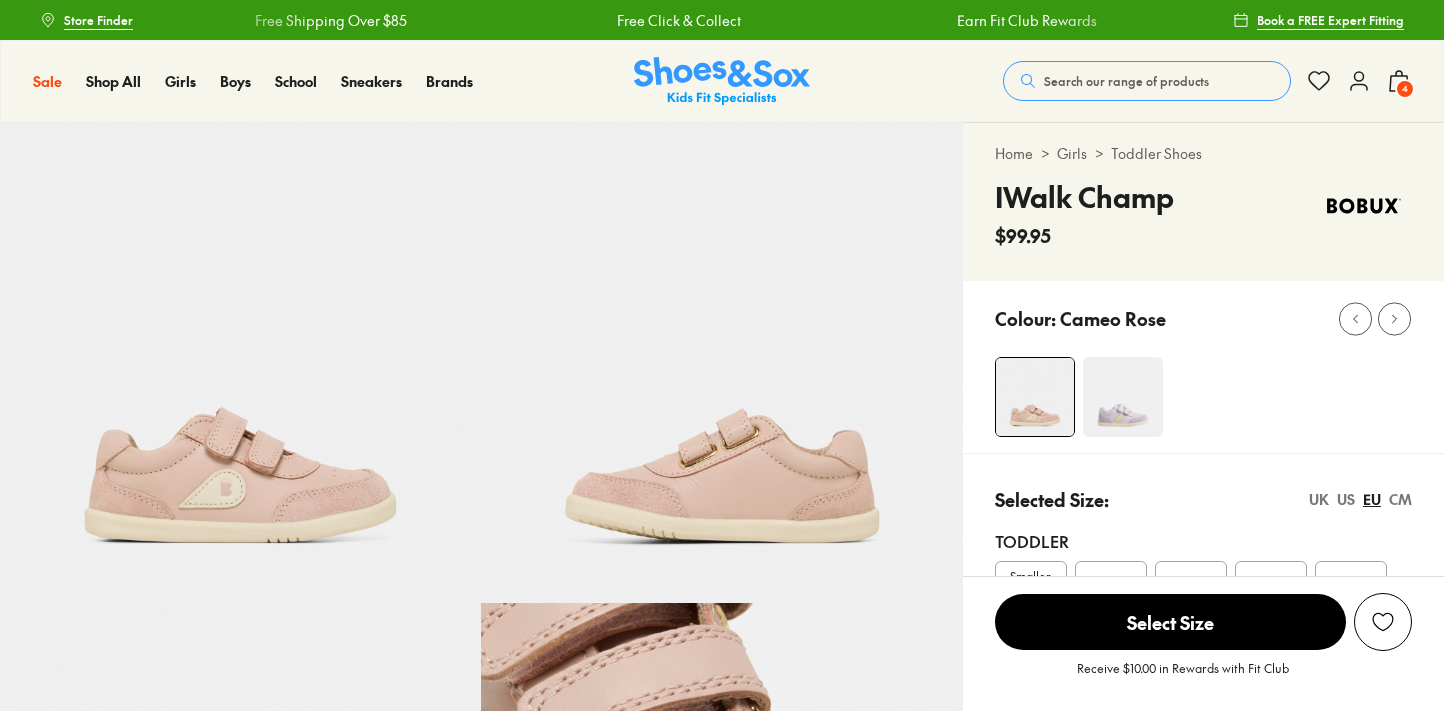 scroll, scrollTop: 0, scrollLeft: 0, axis: both 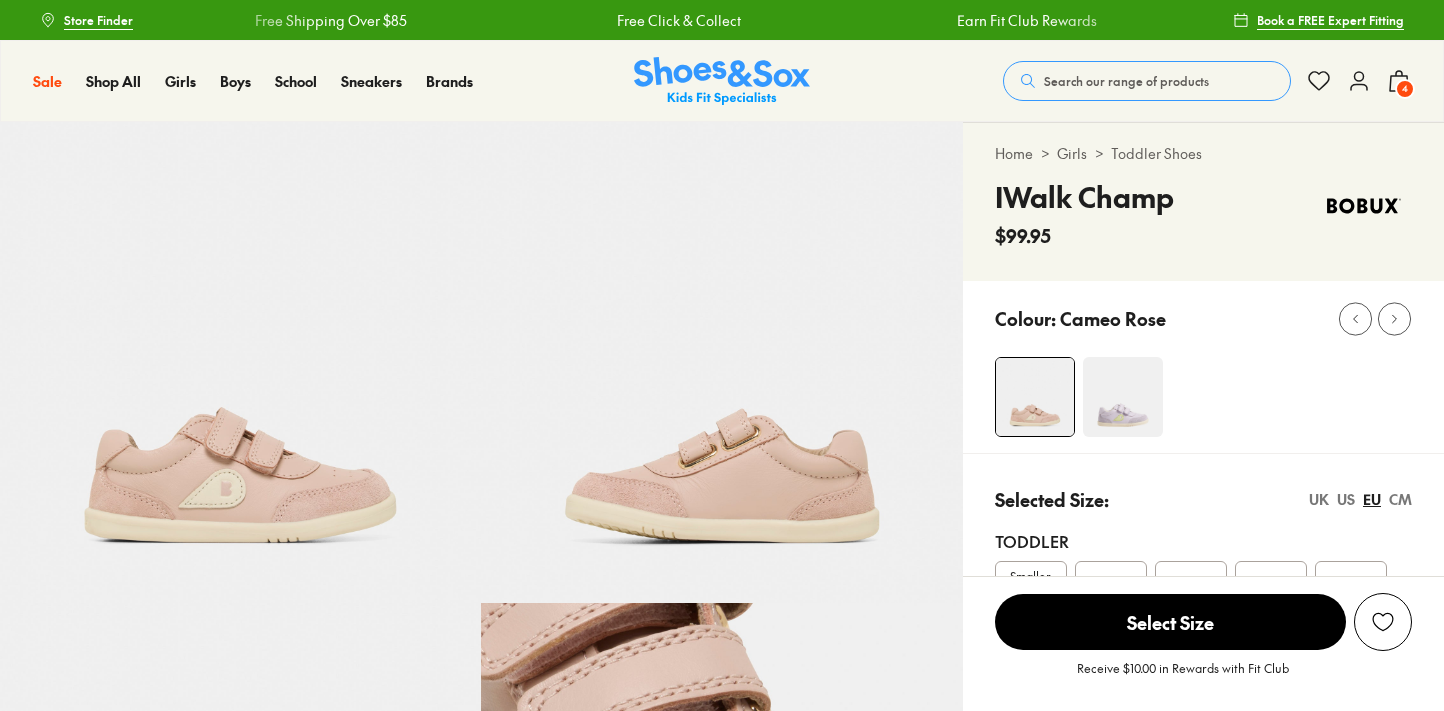 select on "*" 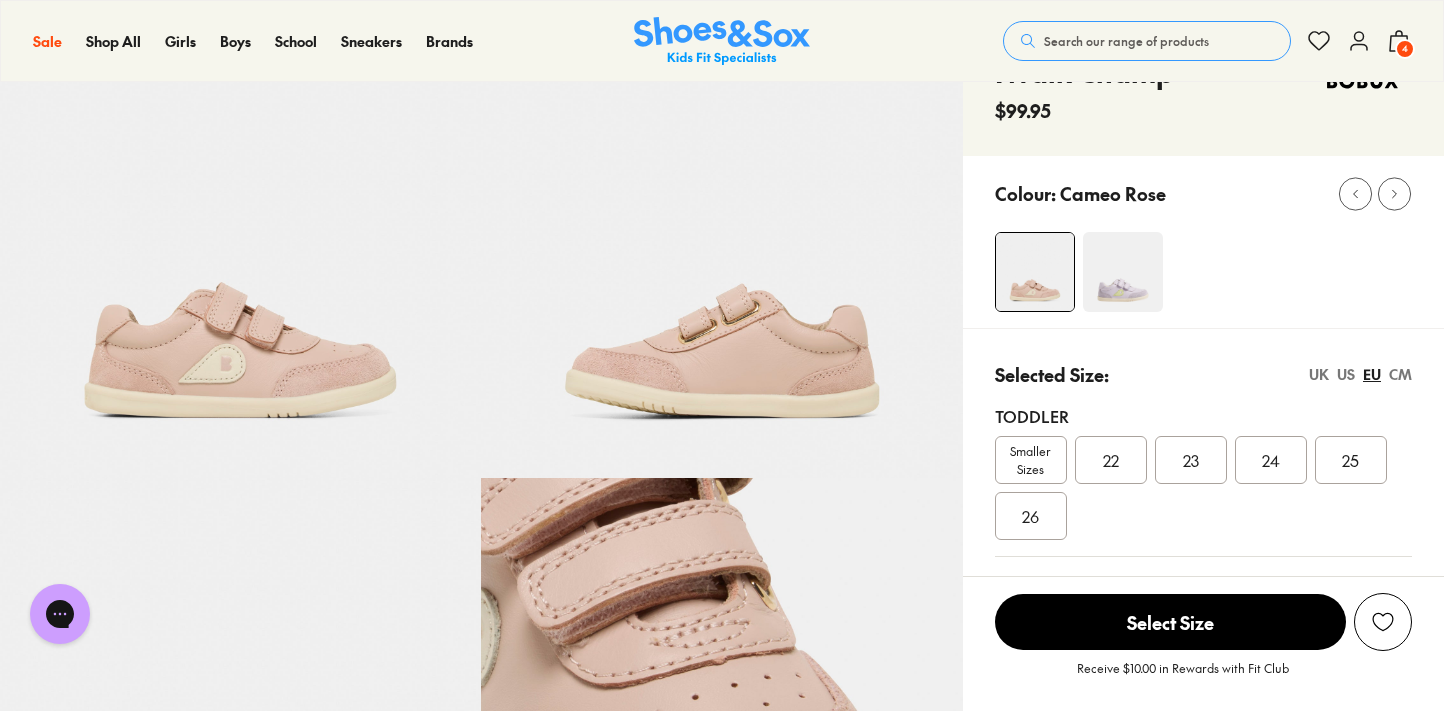 scroll, scrollTop: 111, scrollLeft: 0, axis: vertical 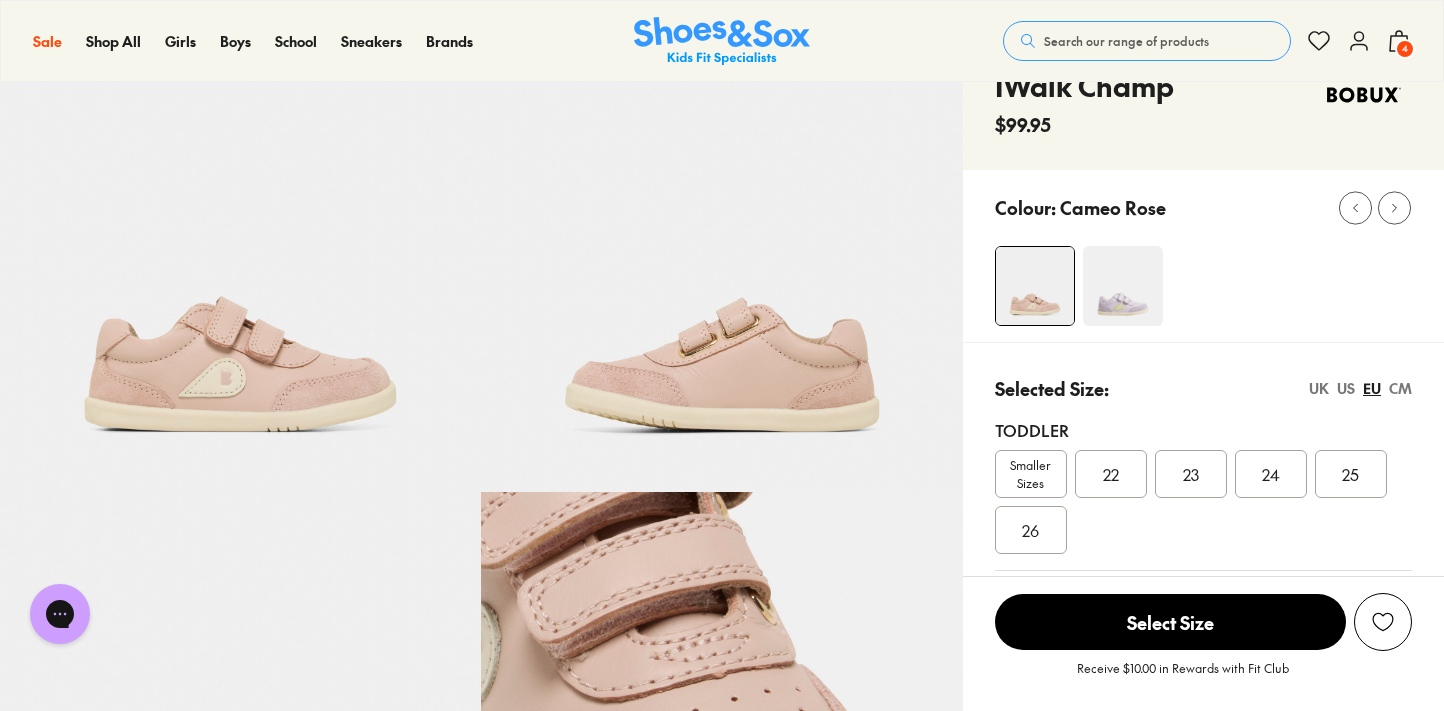 click on "23" at bounding box center [1191, 474] 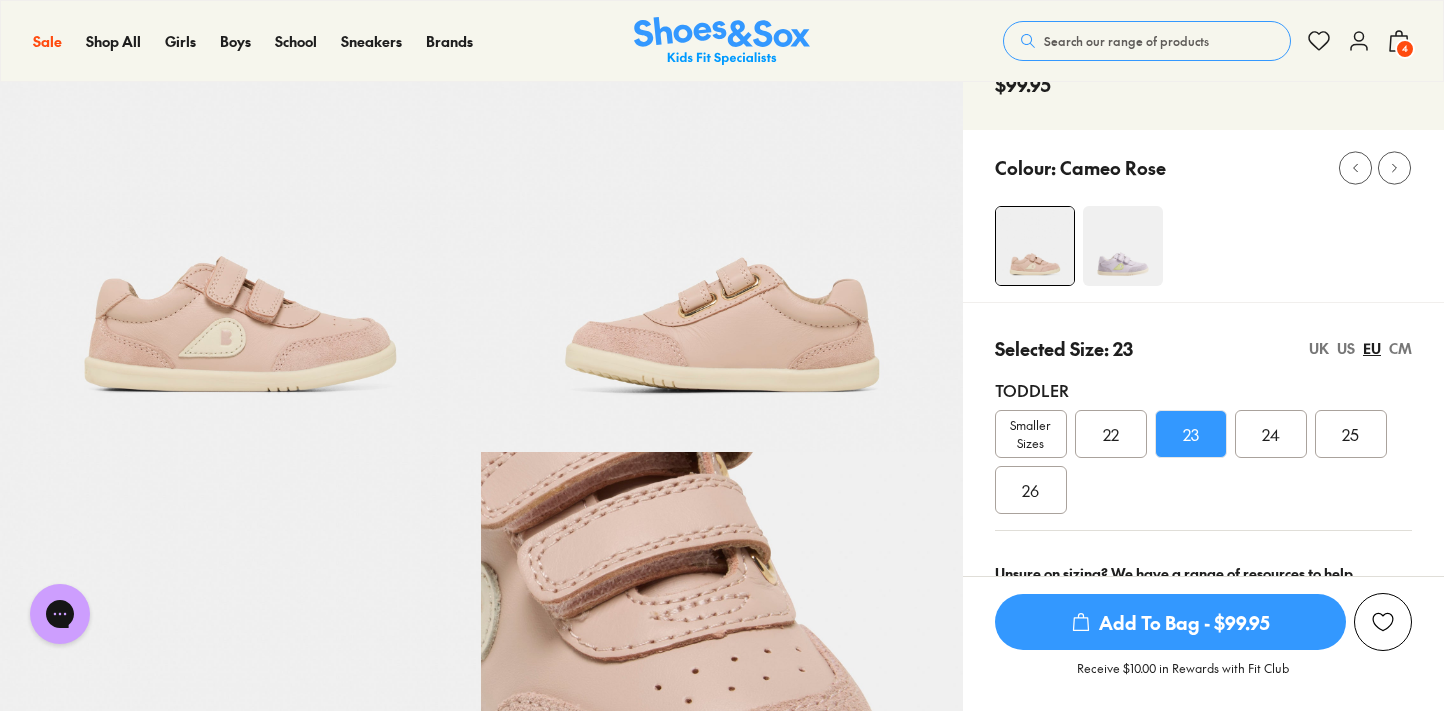 scroll, scrollTop: 155, scrollLeft: 0, axis: vertical 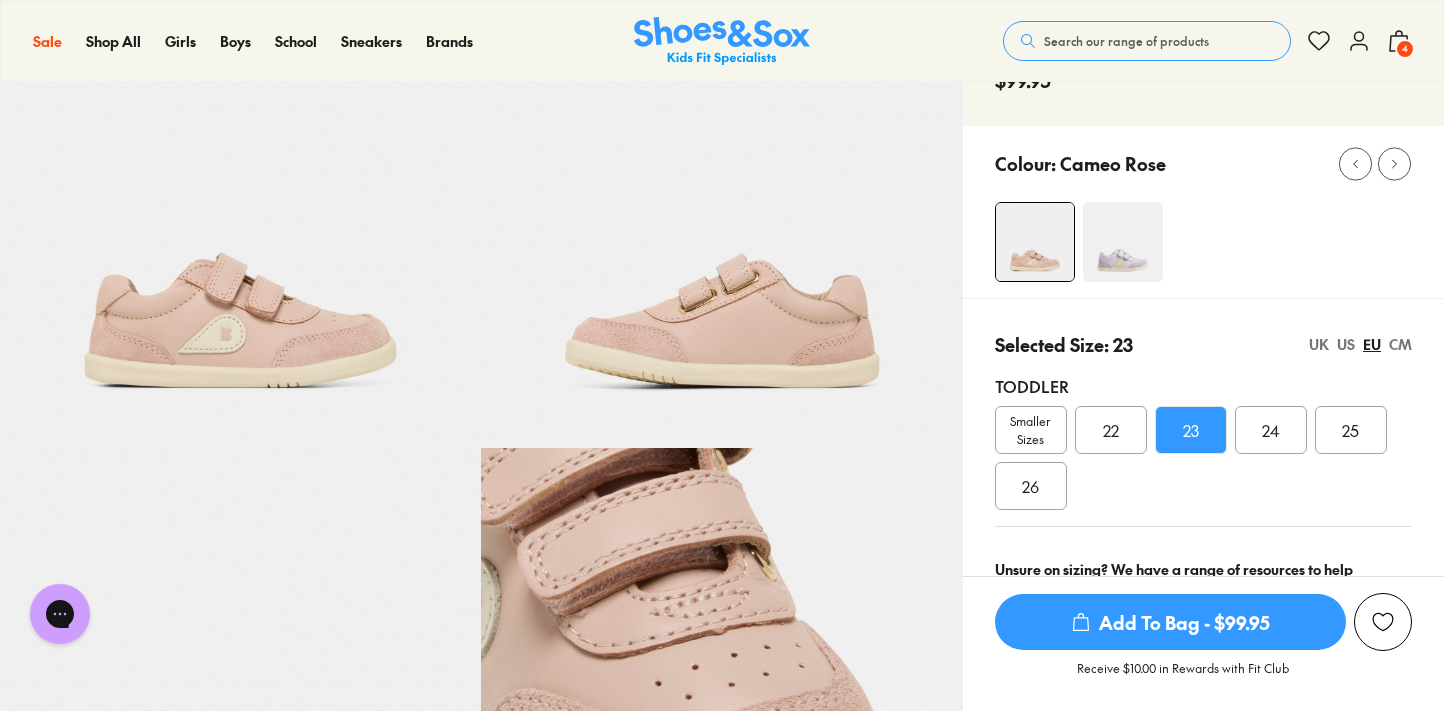 click on "Add To Bag - $99.95" at bounding box center (1170, 622) 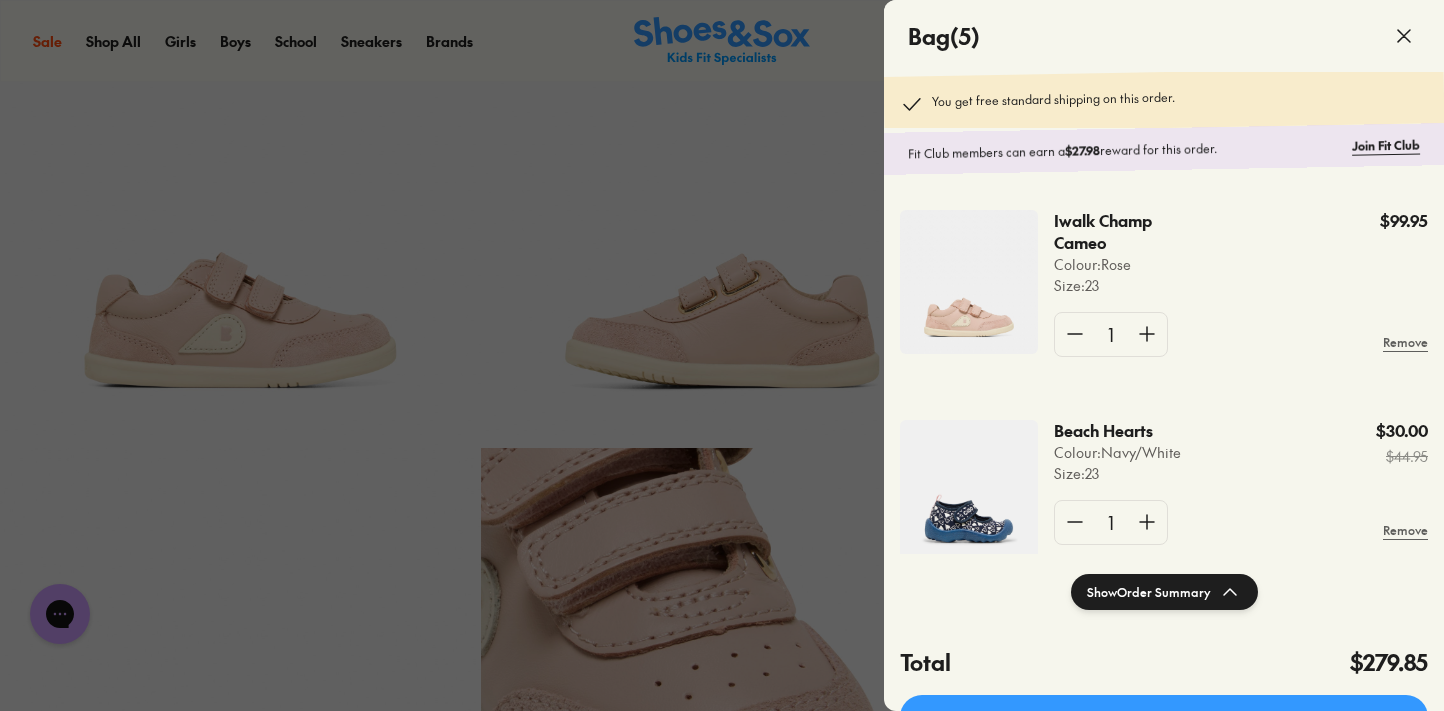 click 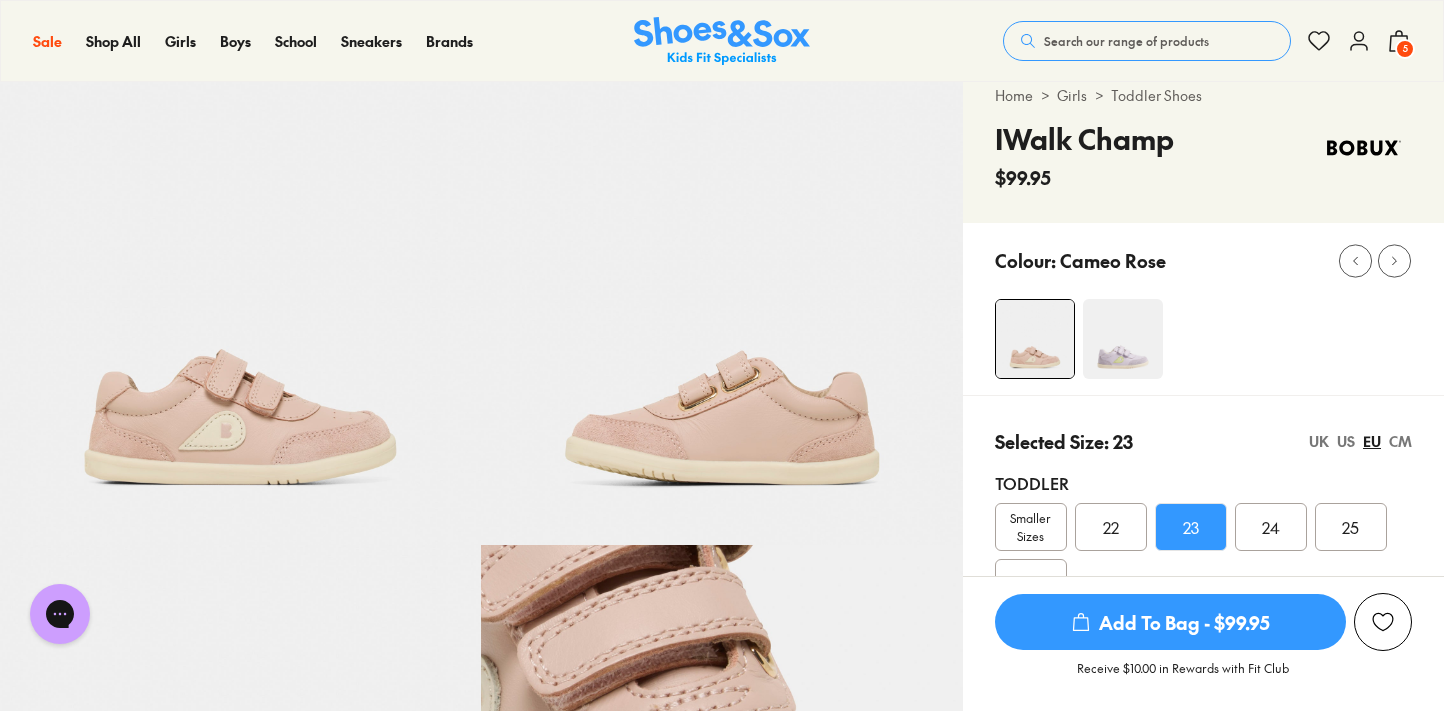 scroll, scrollTop: 54, scrollLeft: 0, axis: vertical 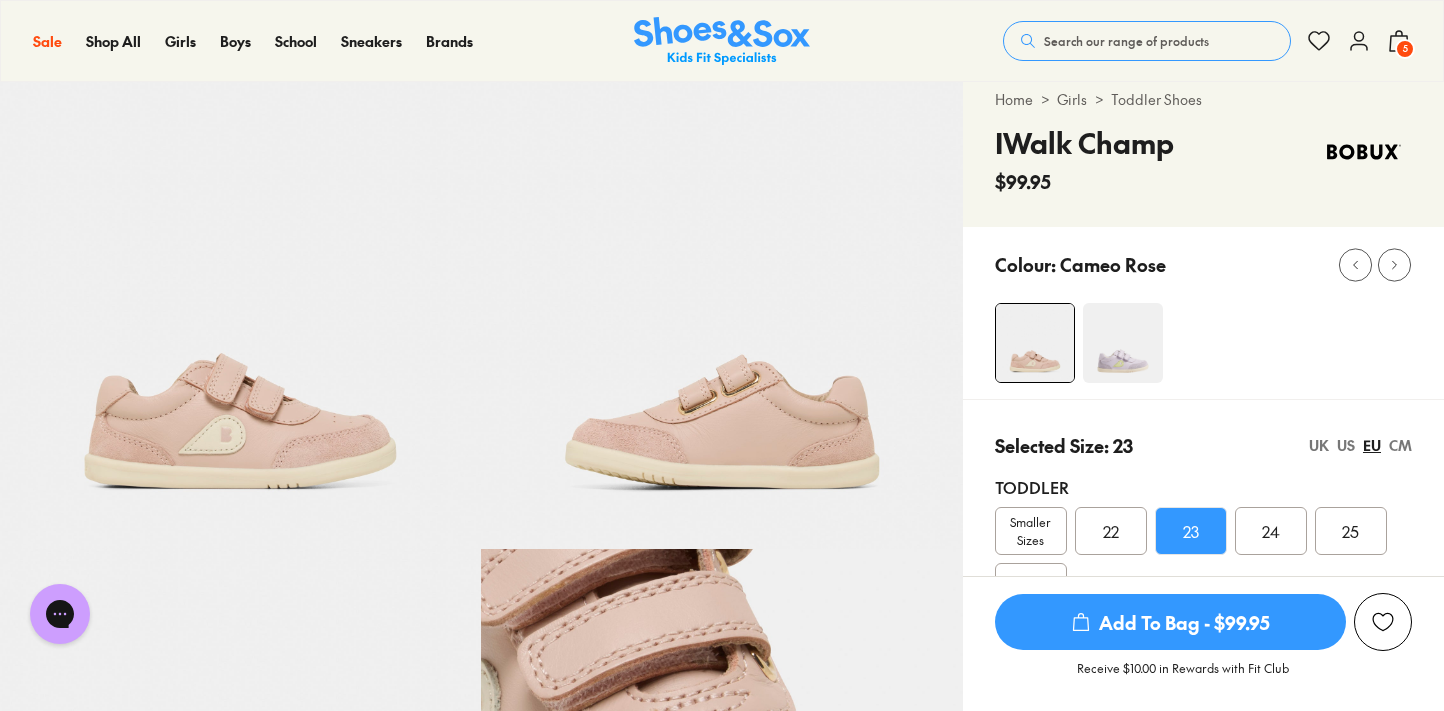 click on "5" at bounding box center [1405, 49] 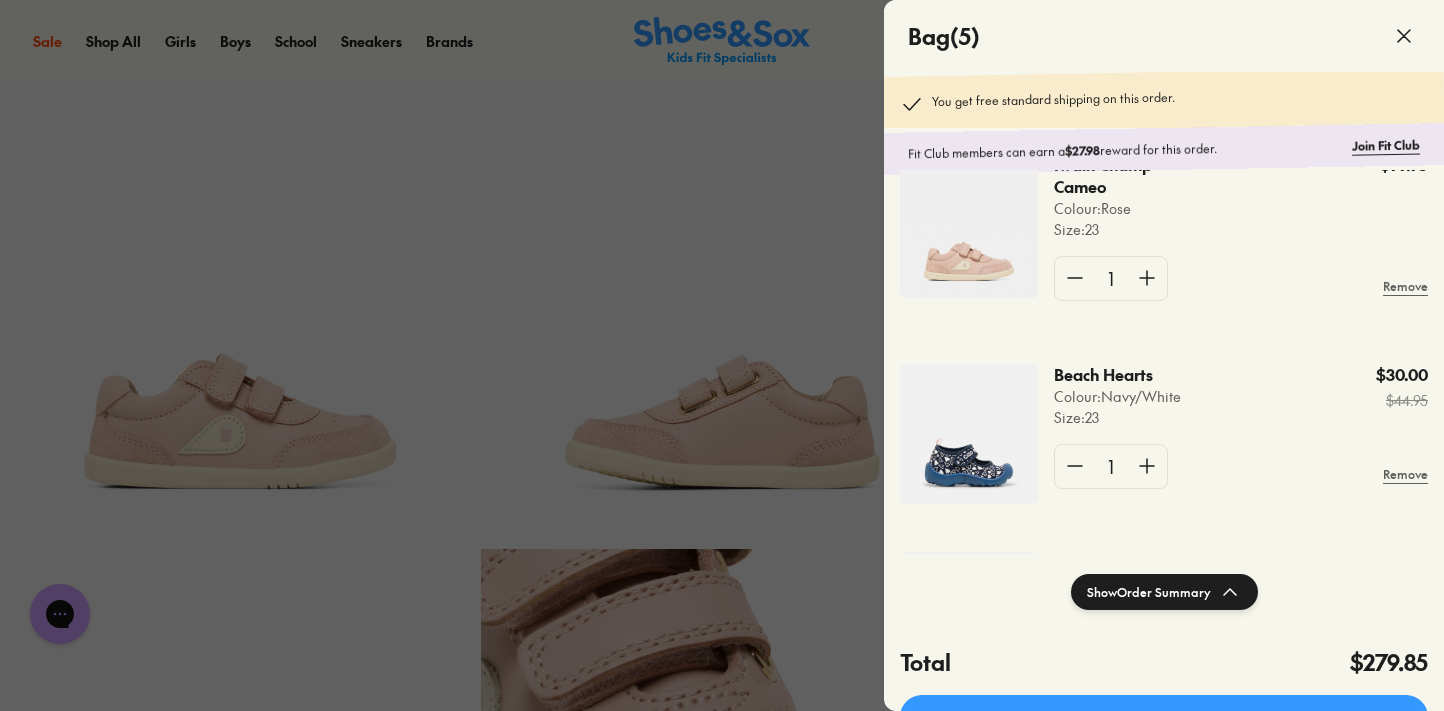 scroll, scrollTop: 0, scrollLeft: 0, axis: both 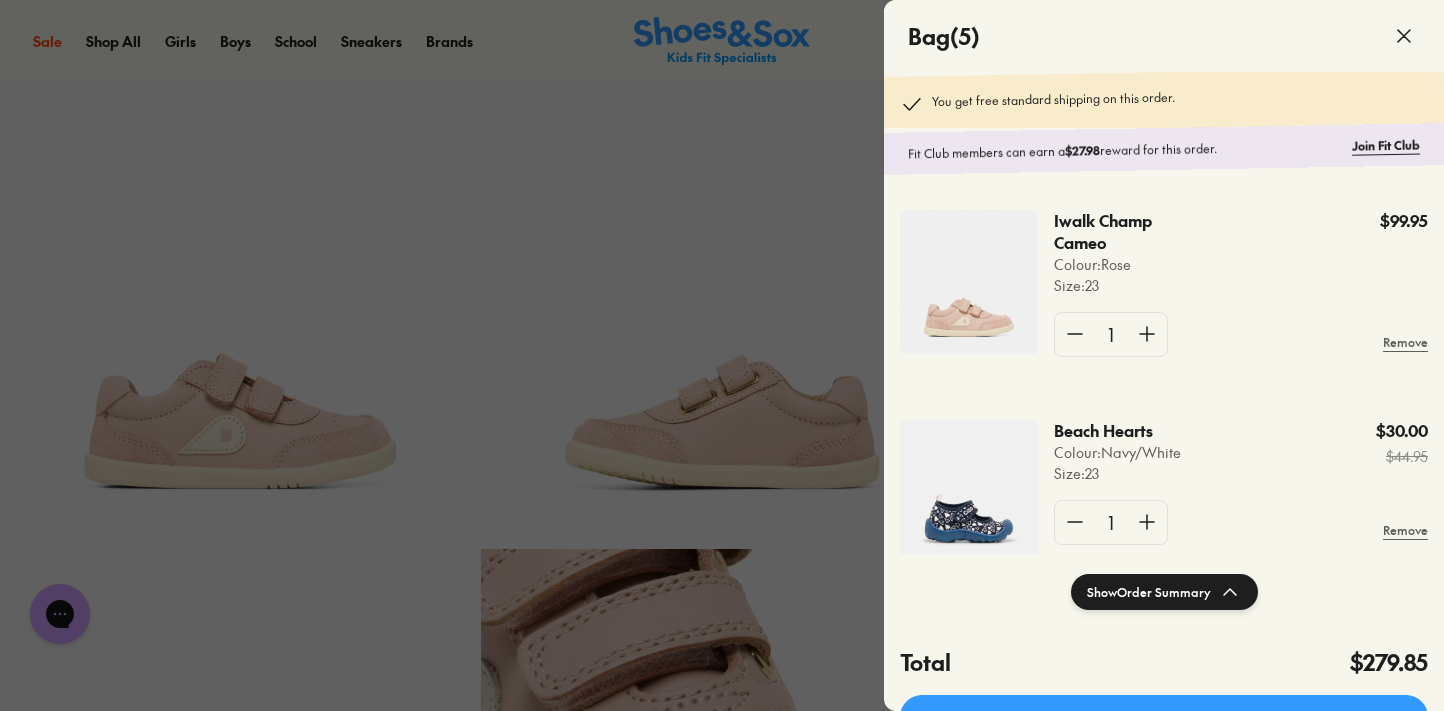 click 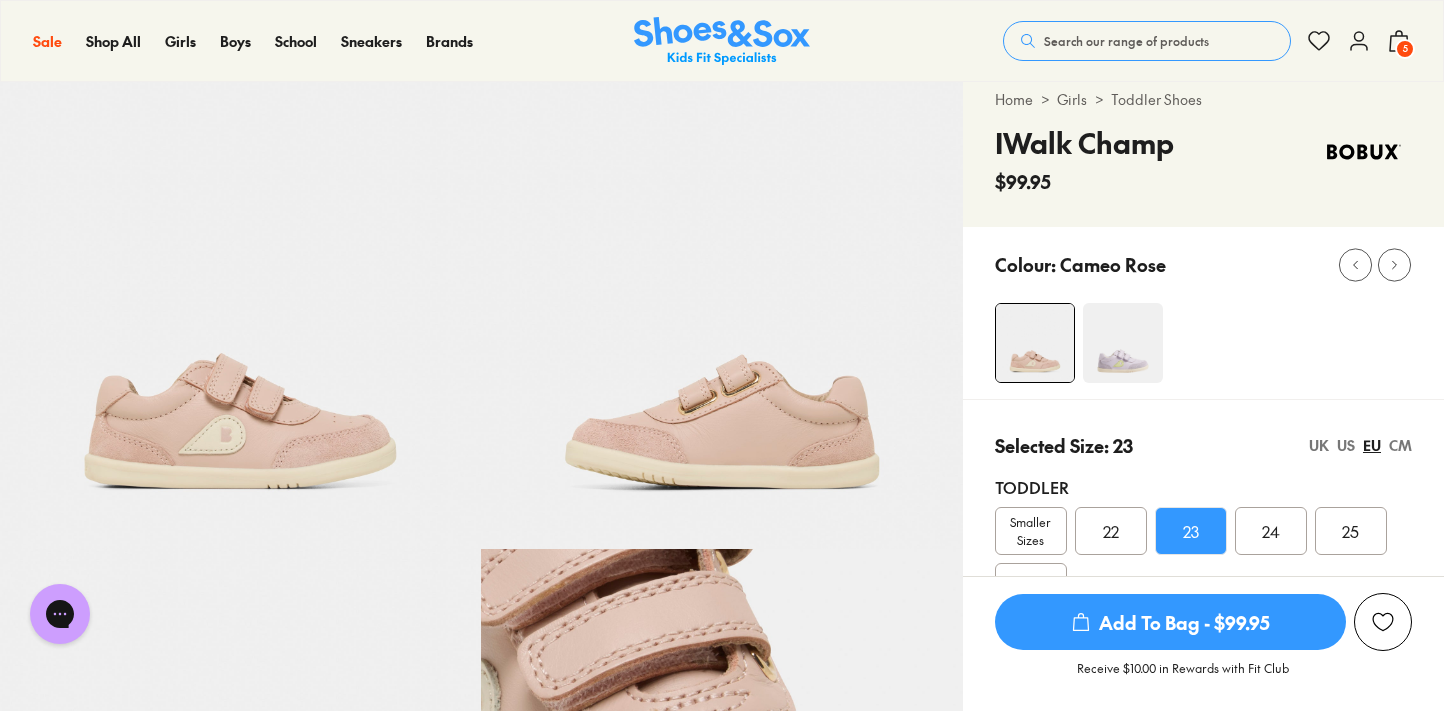 click at bounding box center [1123, 343] 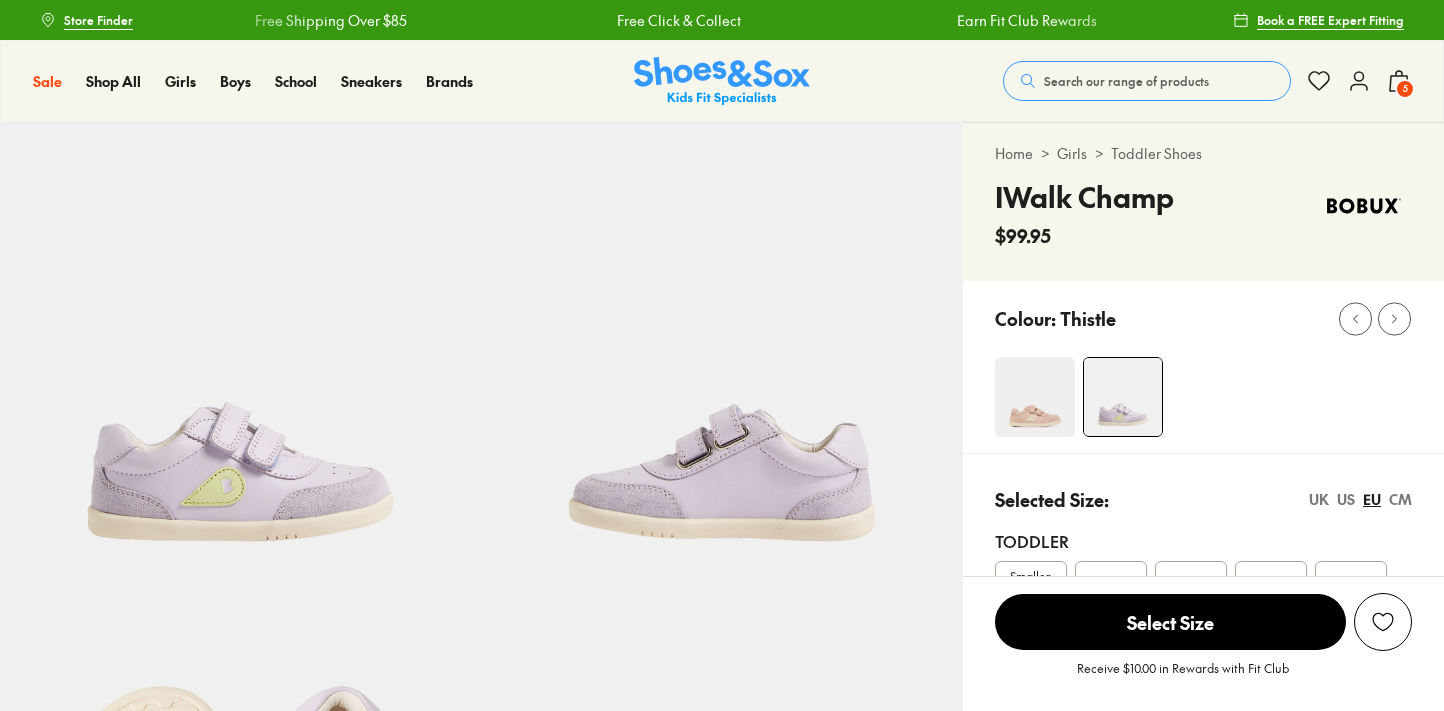 scroll, scrollTop: 0, scrollLeft: 0, axis: both 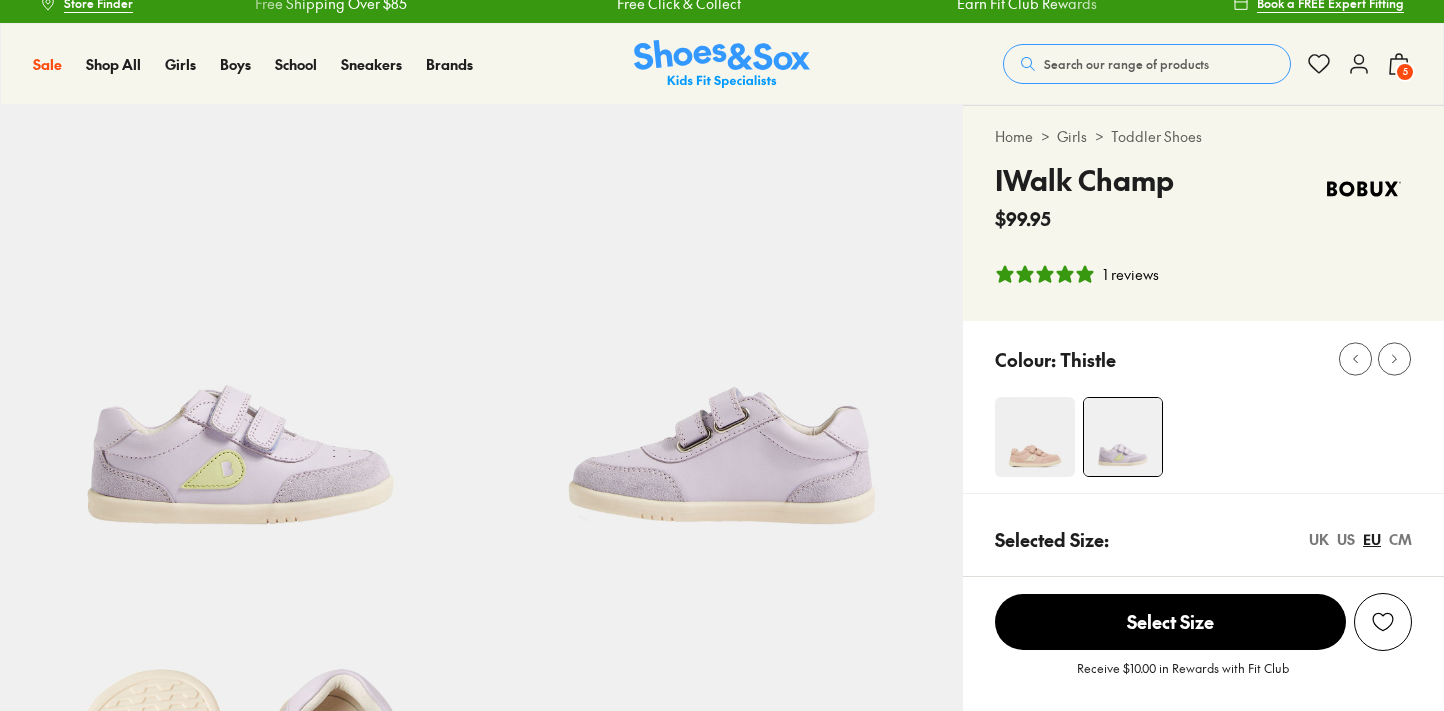 select on "*" 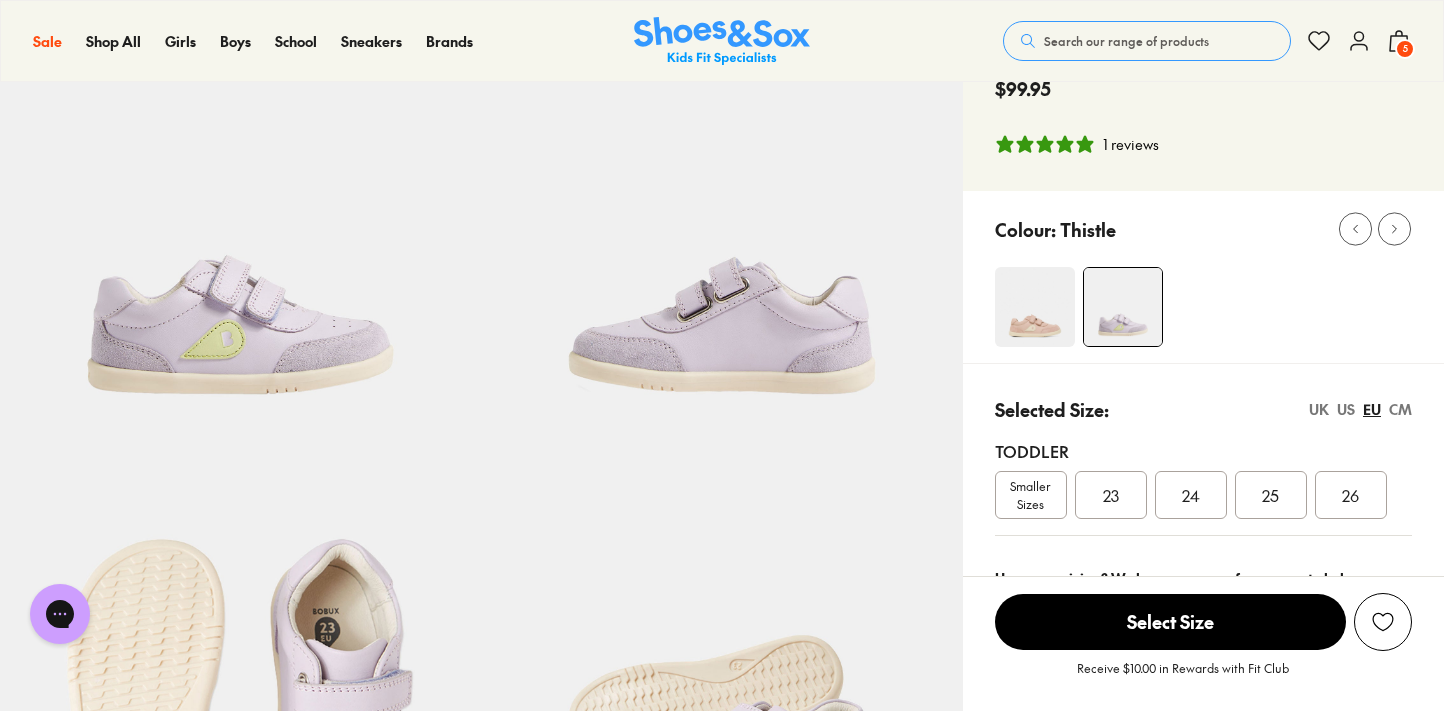 scroll, scrollTop: 128, scrollLeft: 0, axis: vertical 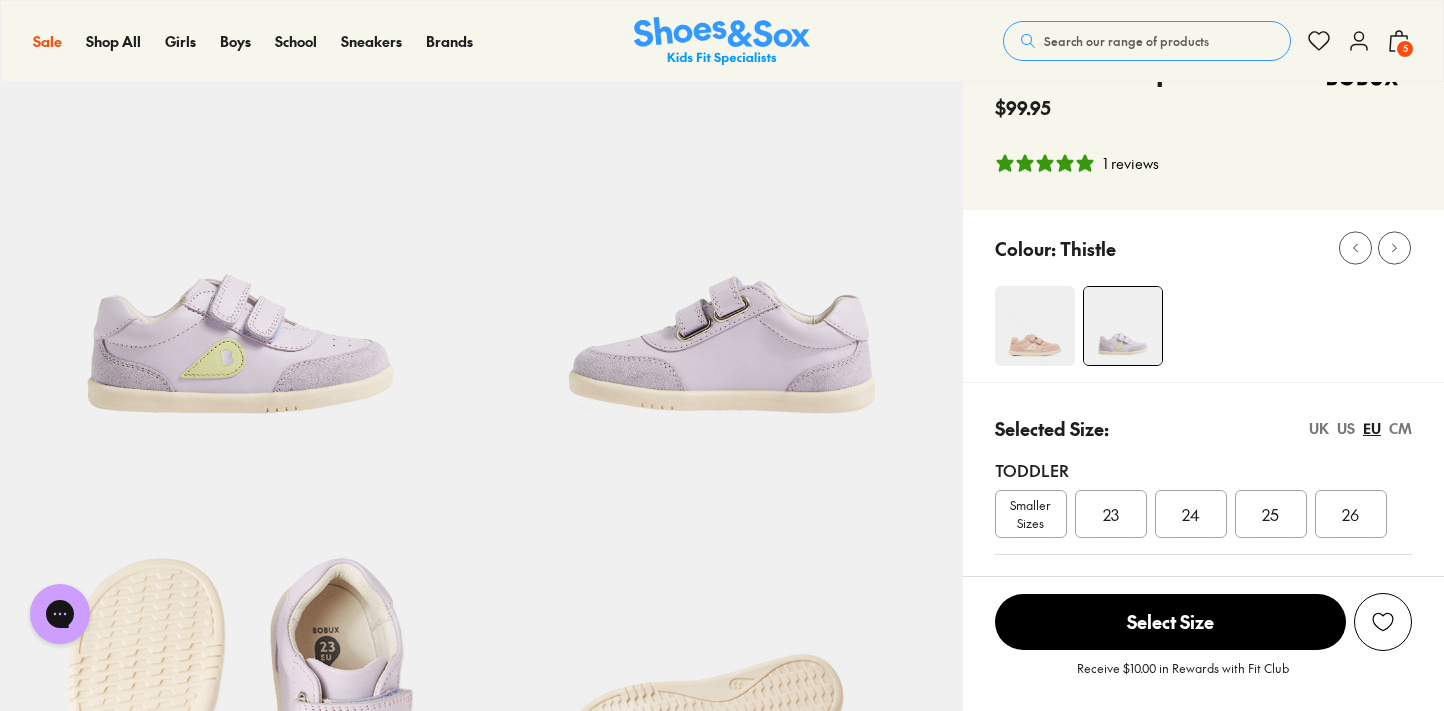click at bounding box center [1035, 326] 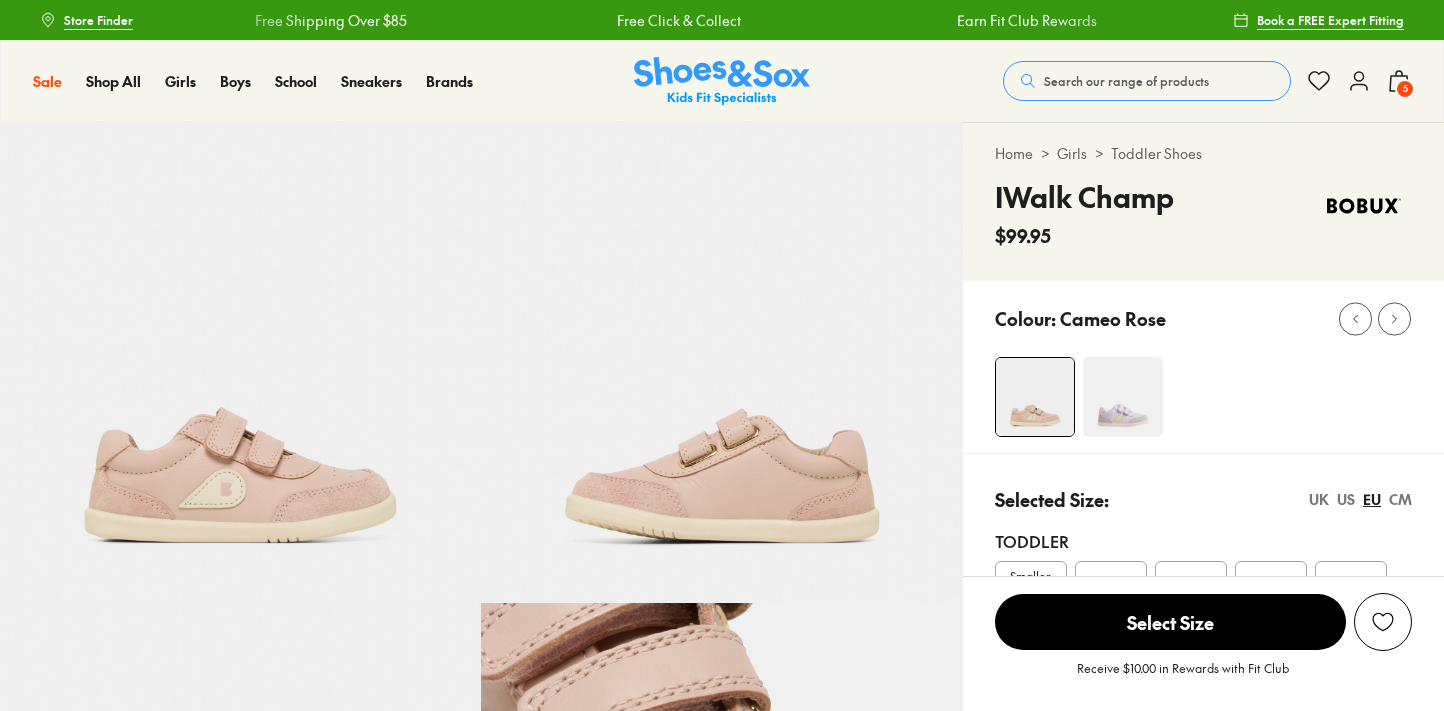 scroll, scrollTop: 0, scrollLeft: 0, axis: both 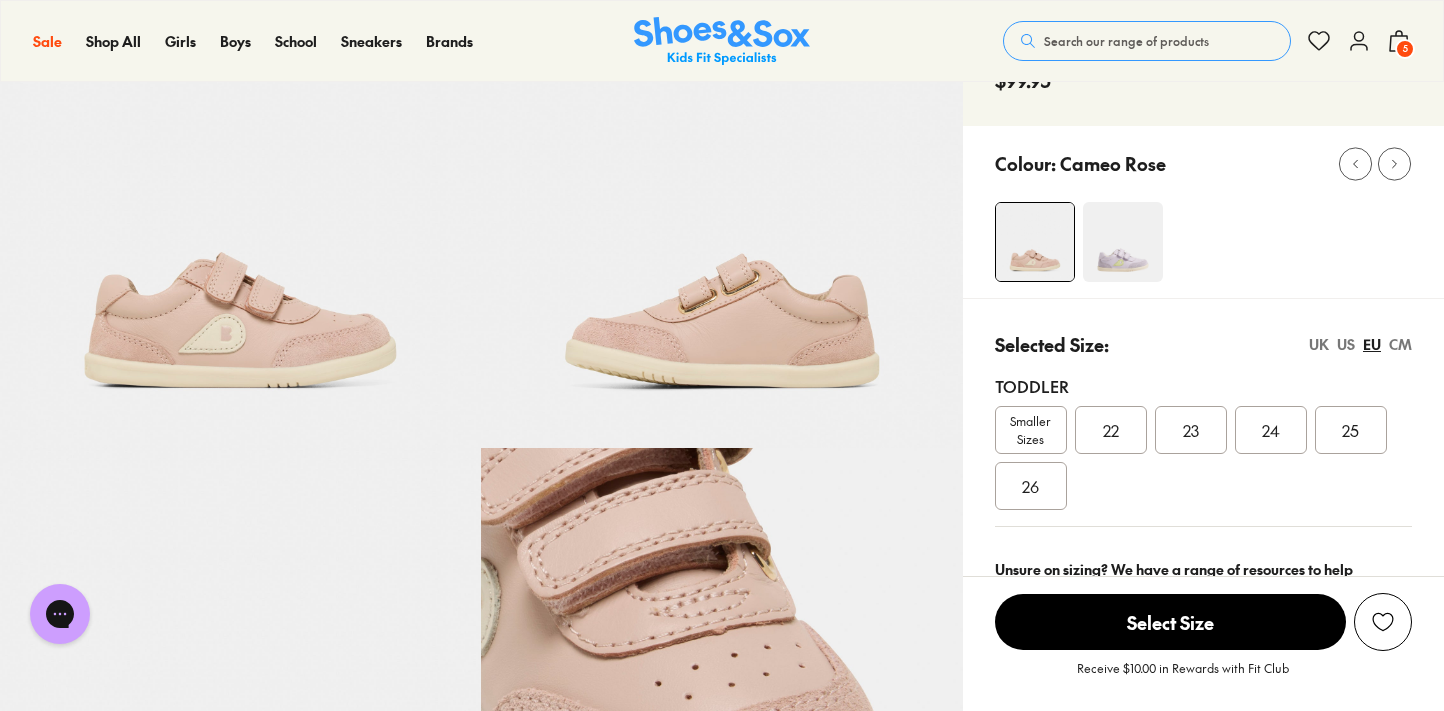 click on "5" at bounding box center [1405, 49] 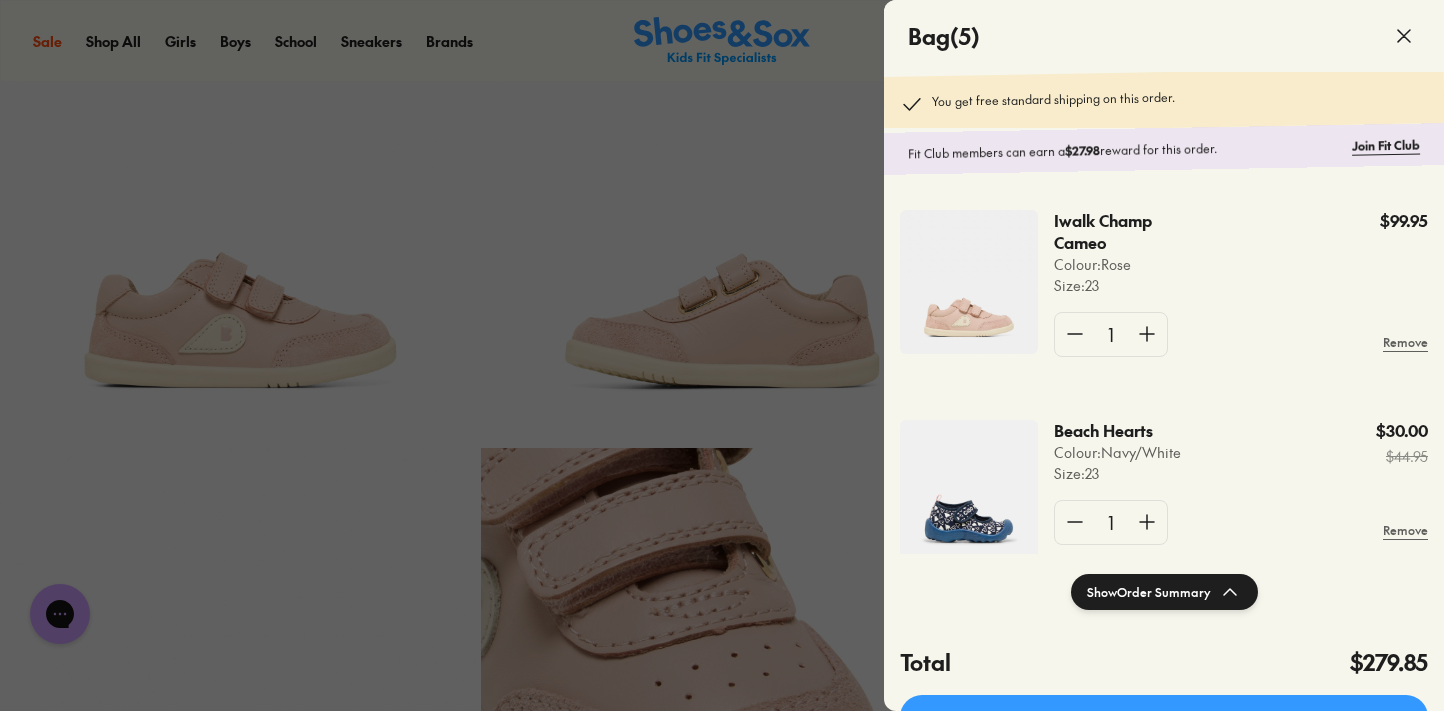 click 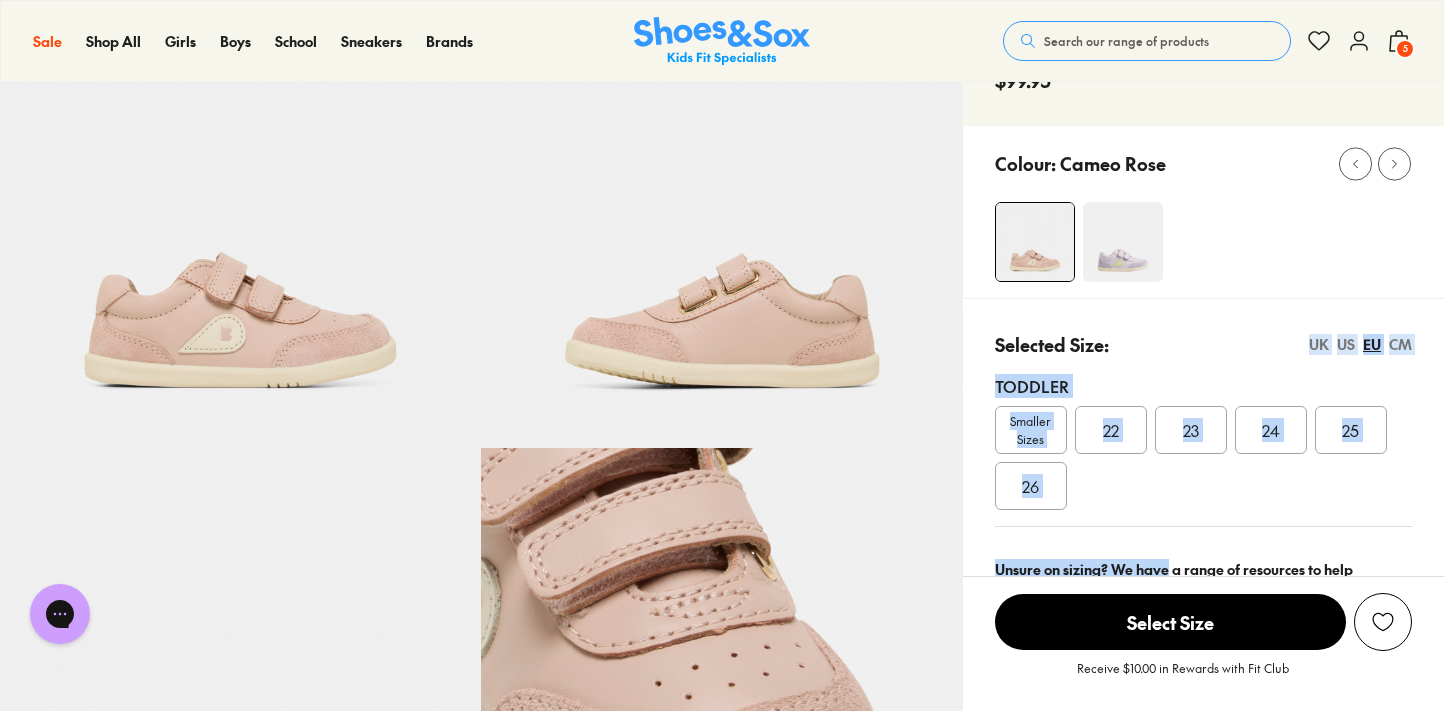 drag, startPoint x: 1257, startPoint y: 332, endPoint x: 1103, endPoint y: 571, distance: 284.31848 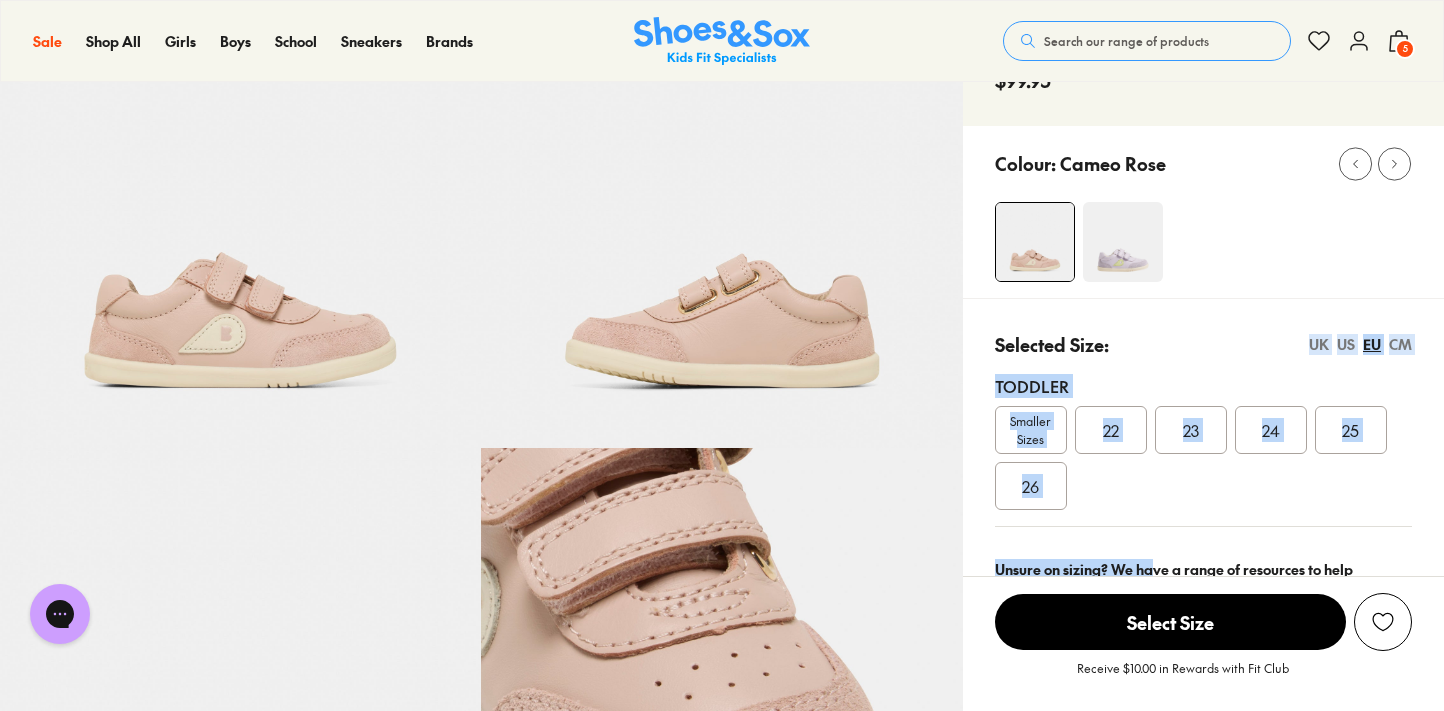 click on "5" at bounding box center (1405, 49) 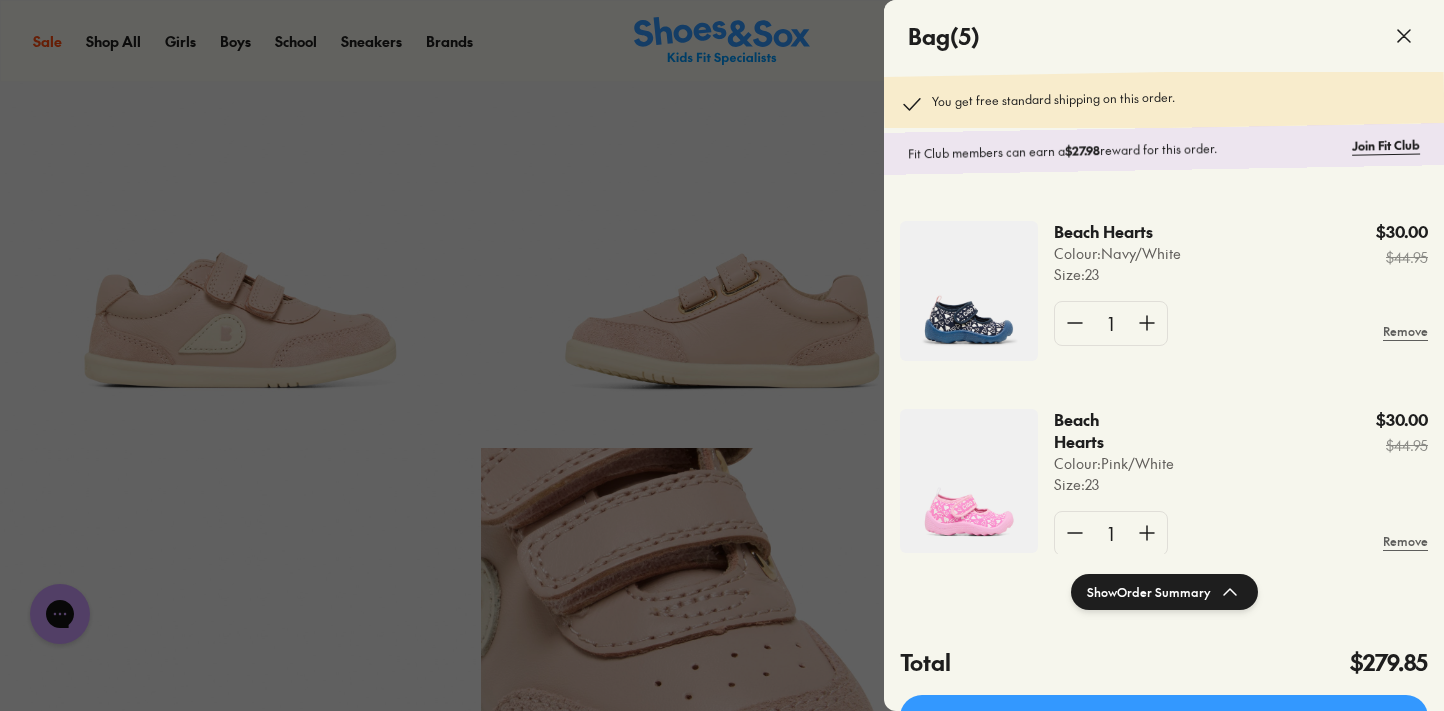 scroll, scrollTop: 197, scrollLeft: 0, axis: vertical 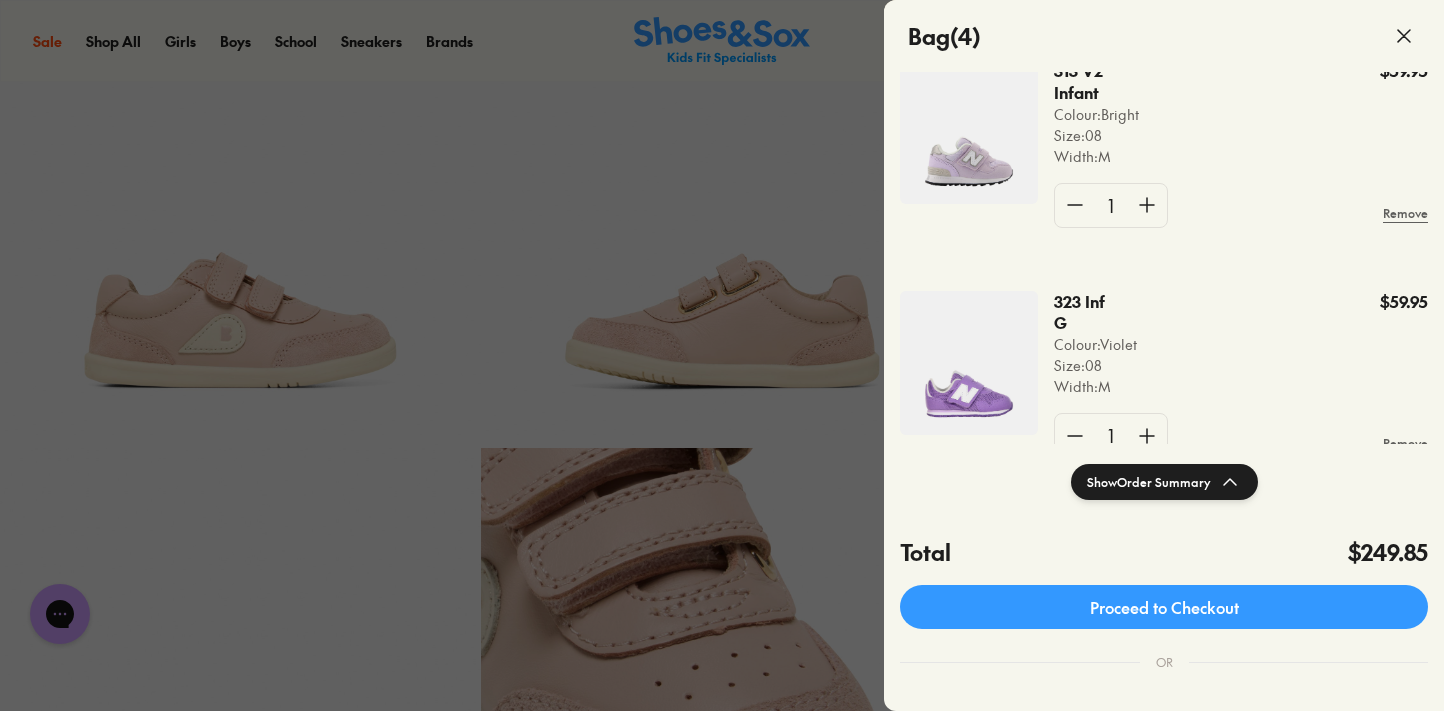 click 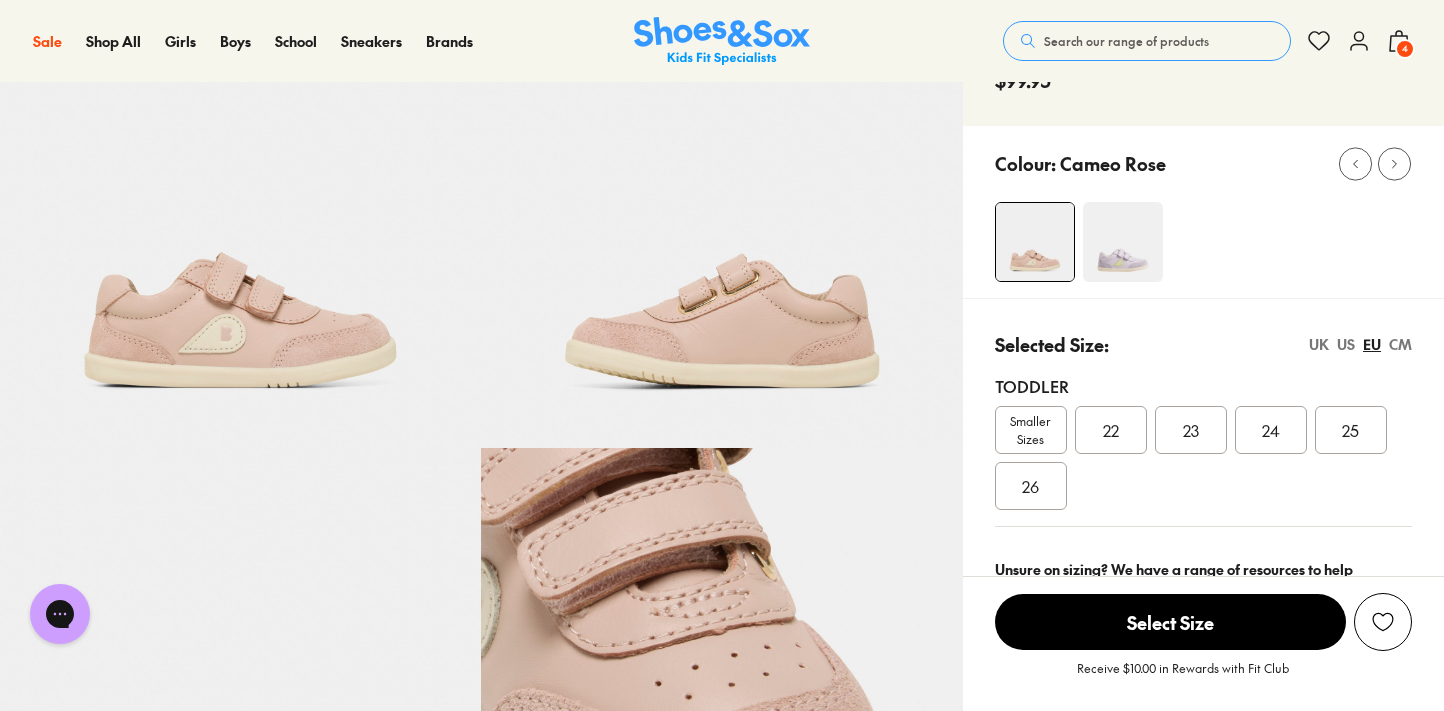 click on "Search our range of products" at bounding box center [1147, 41] 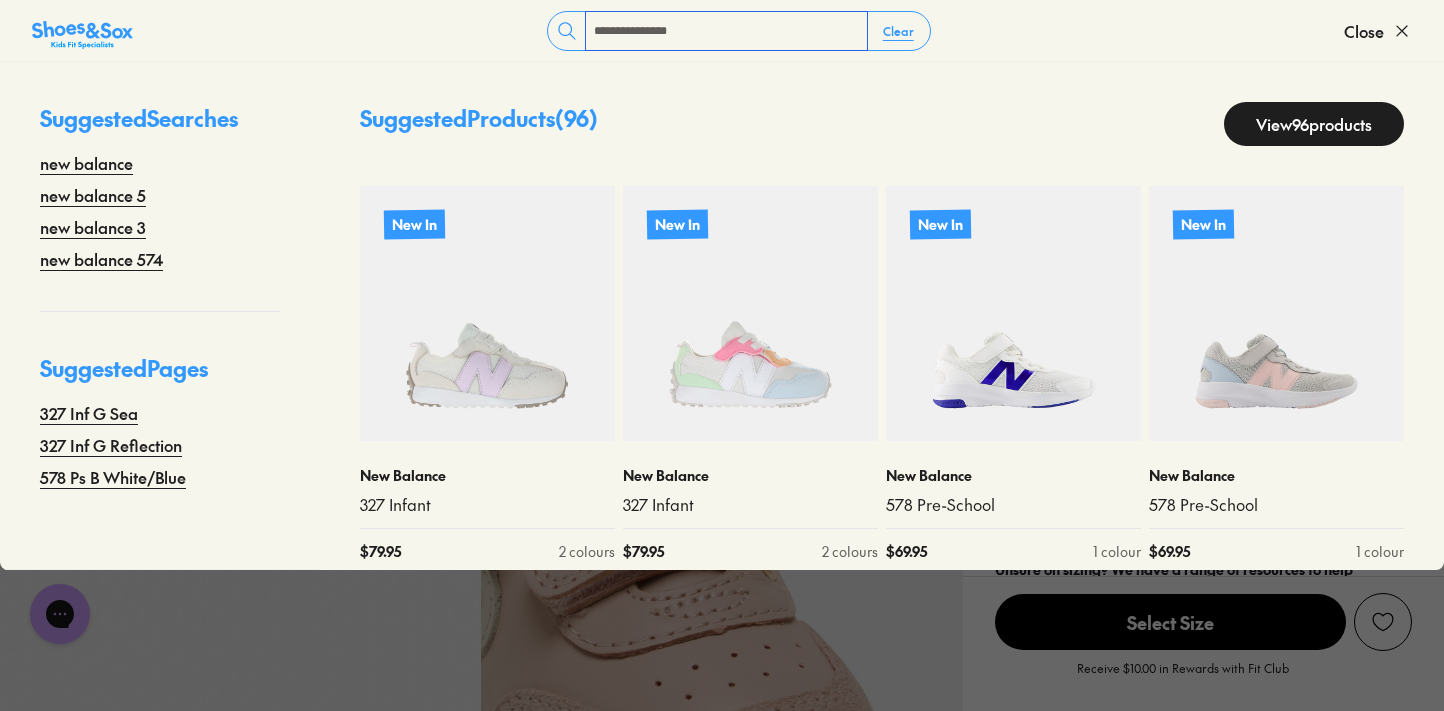 type on "**********" 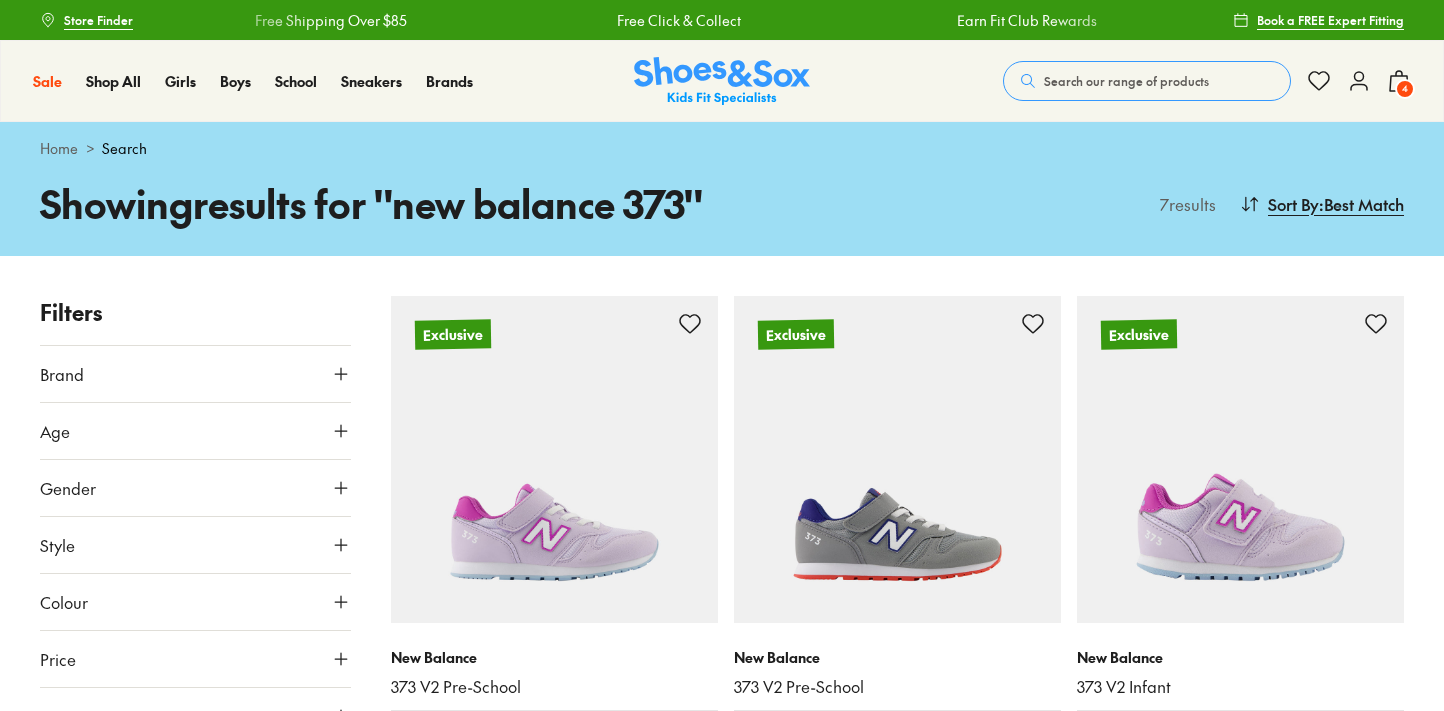 scroll, scrollTop: 0, scrollLeft: 0, axis: both 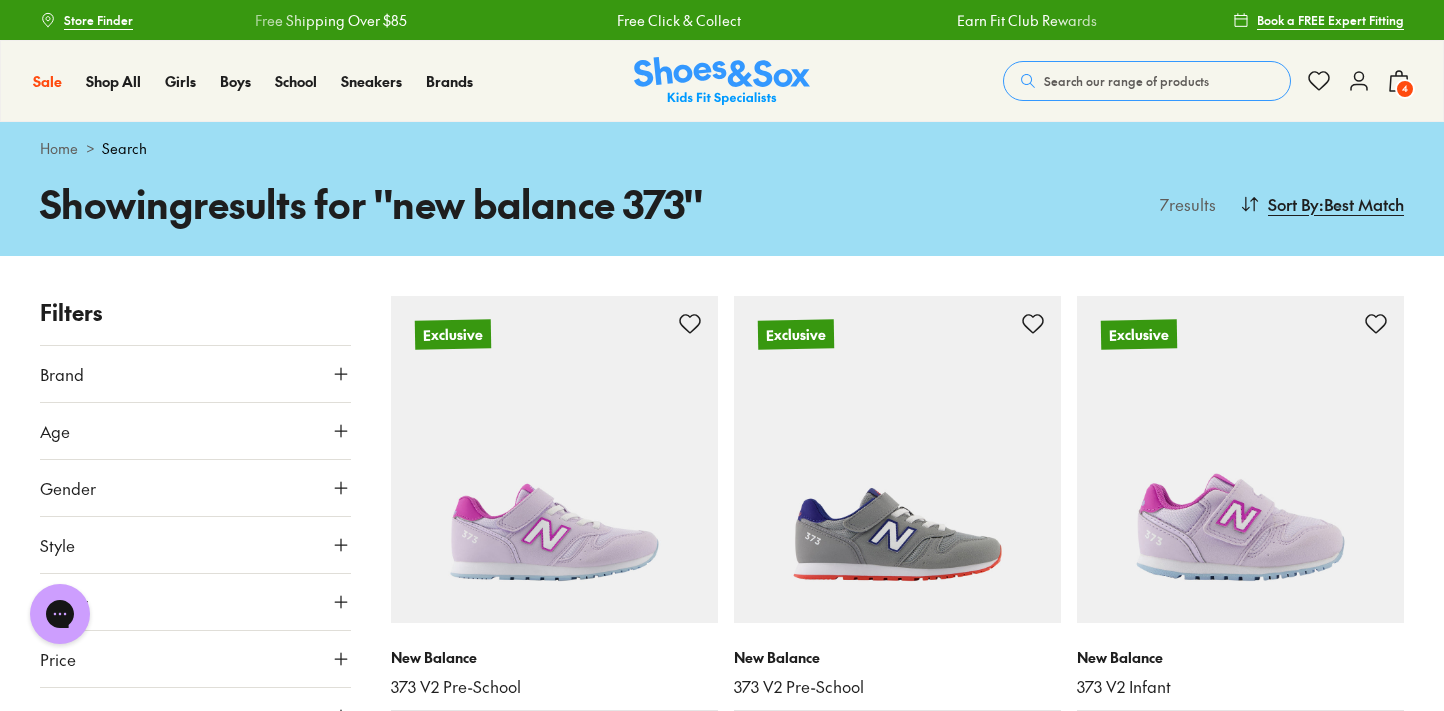 click on "4" at bounding box center [1405, 89] 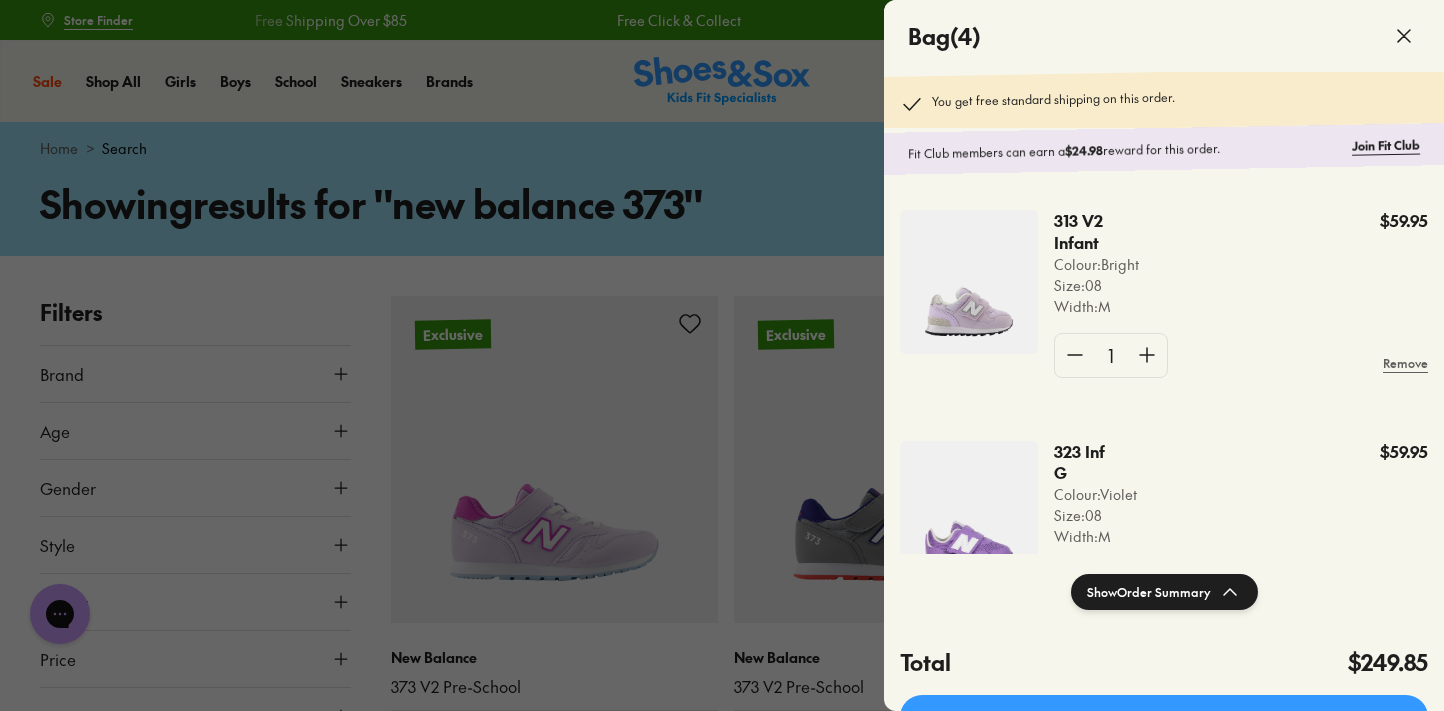 scroll, scrollTop: 416, scrollLeft: 0, axis: vertical 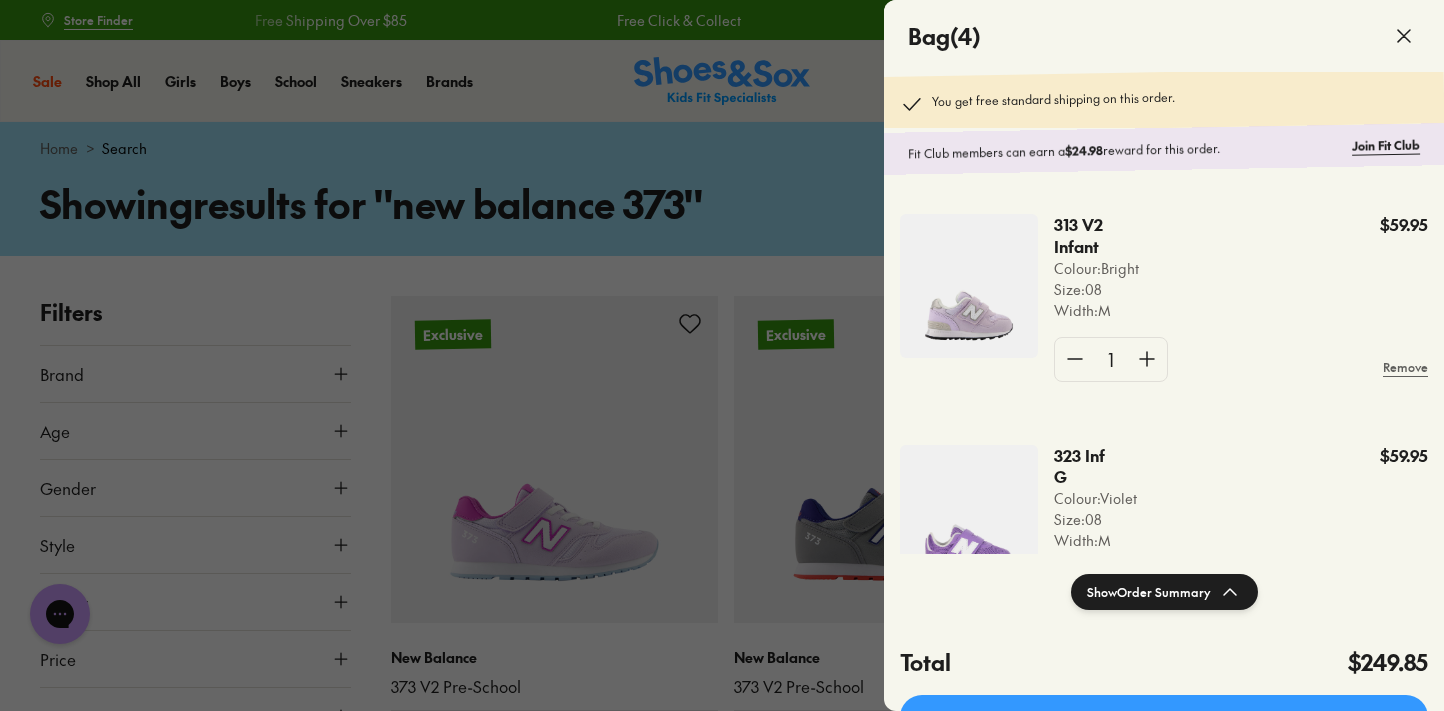 click 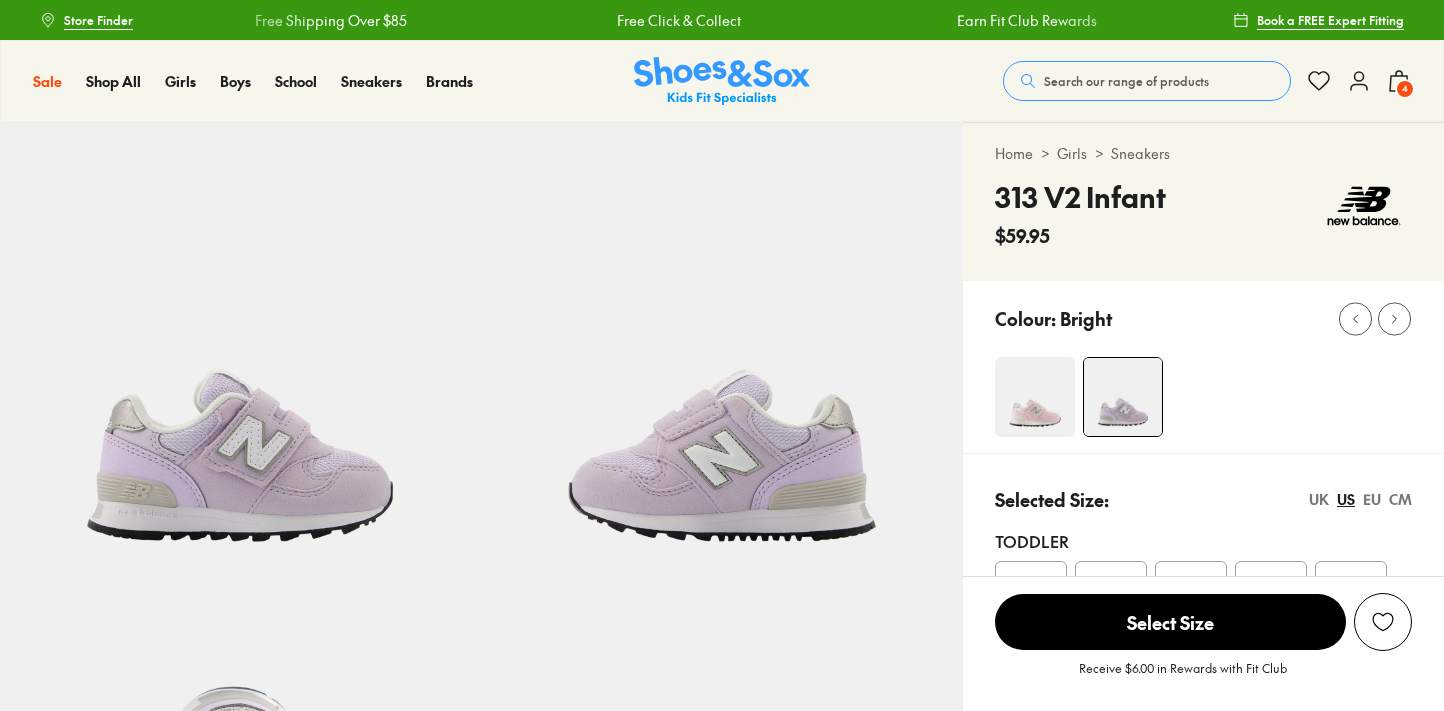 scroll, scrollTop: 0, scrollLeft: 0, axis: both 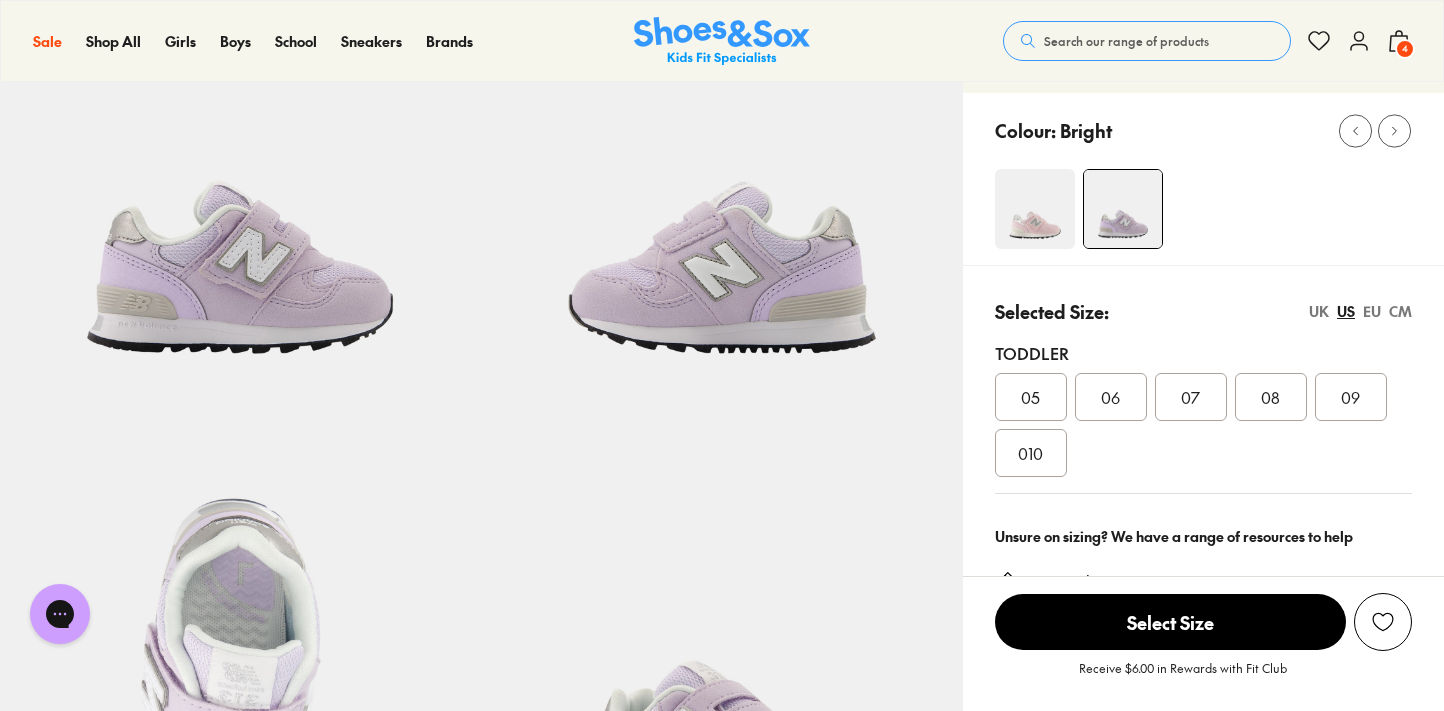 click 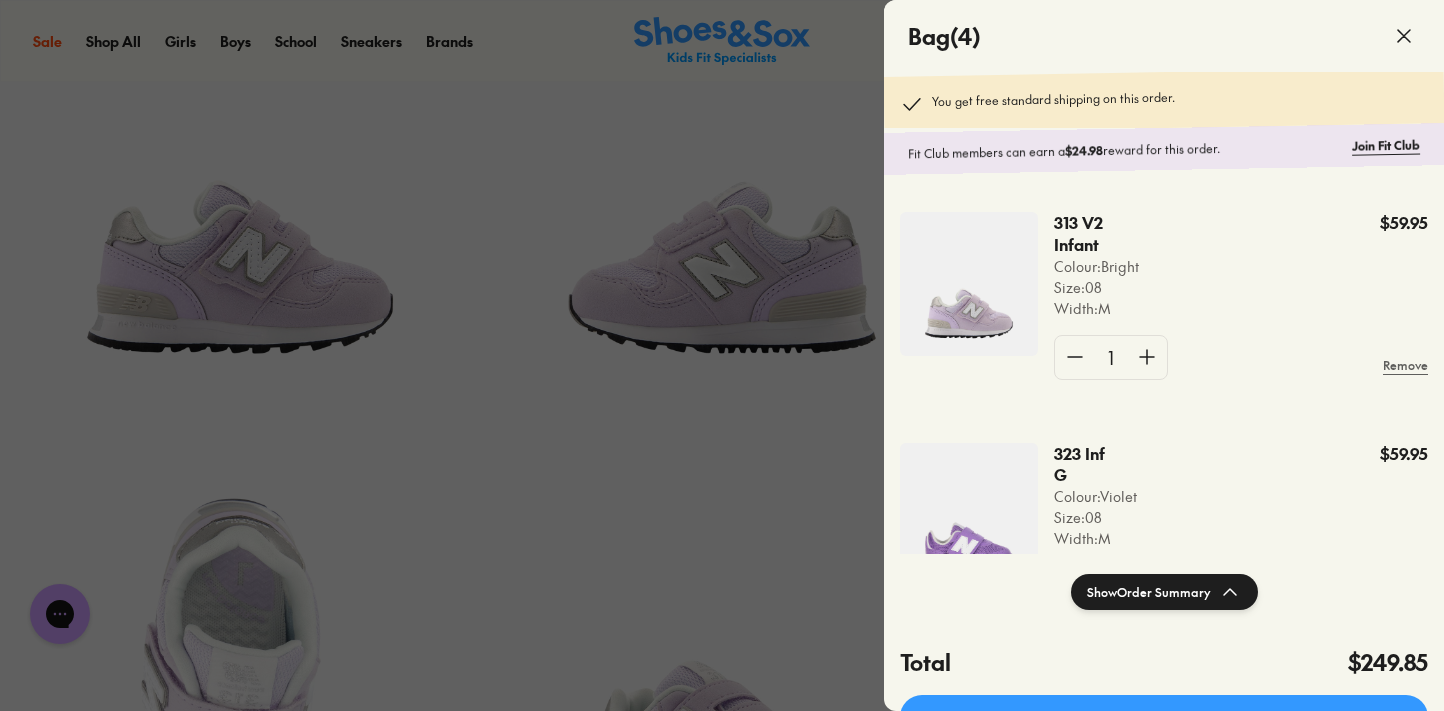 scroll, scrollTop: 421, scrollLeft: 0, axis: vertical 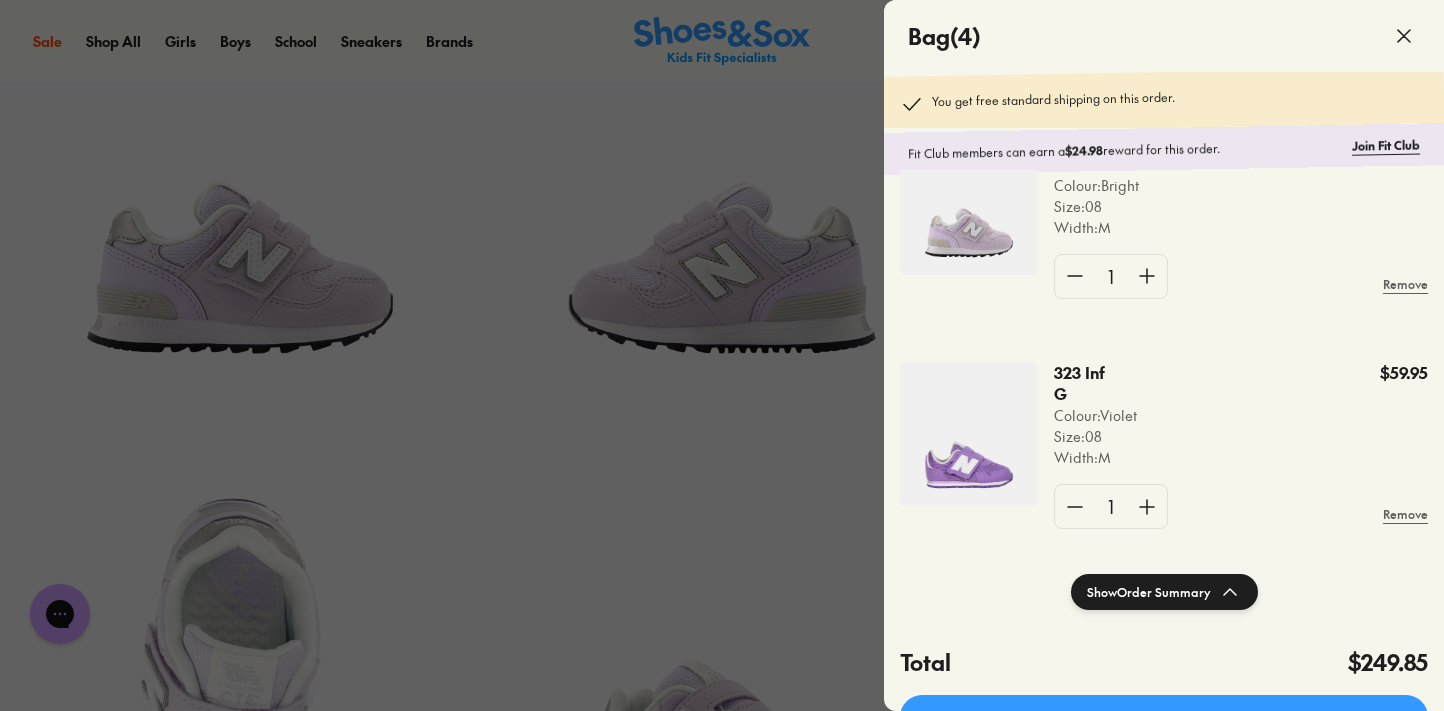 click 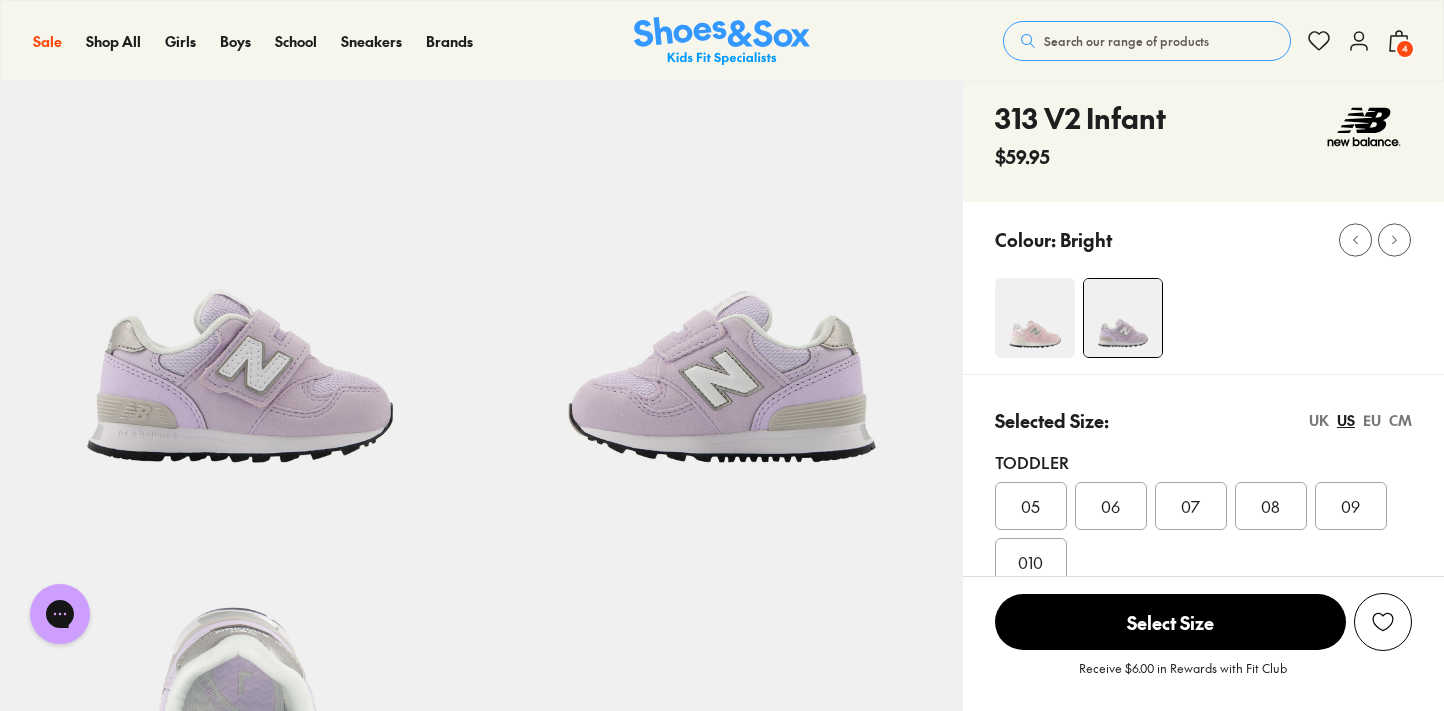 scroll, scrollTop: 13, scrollLeft: 0, axis: vertical 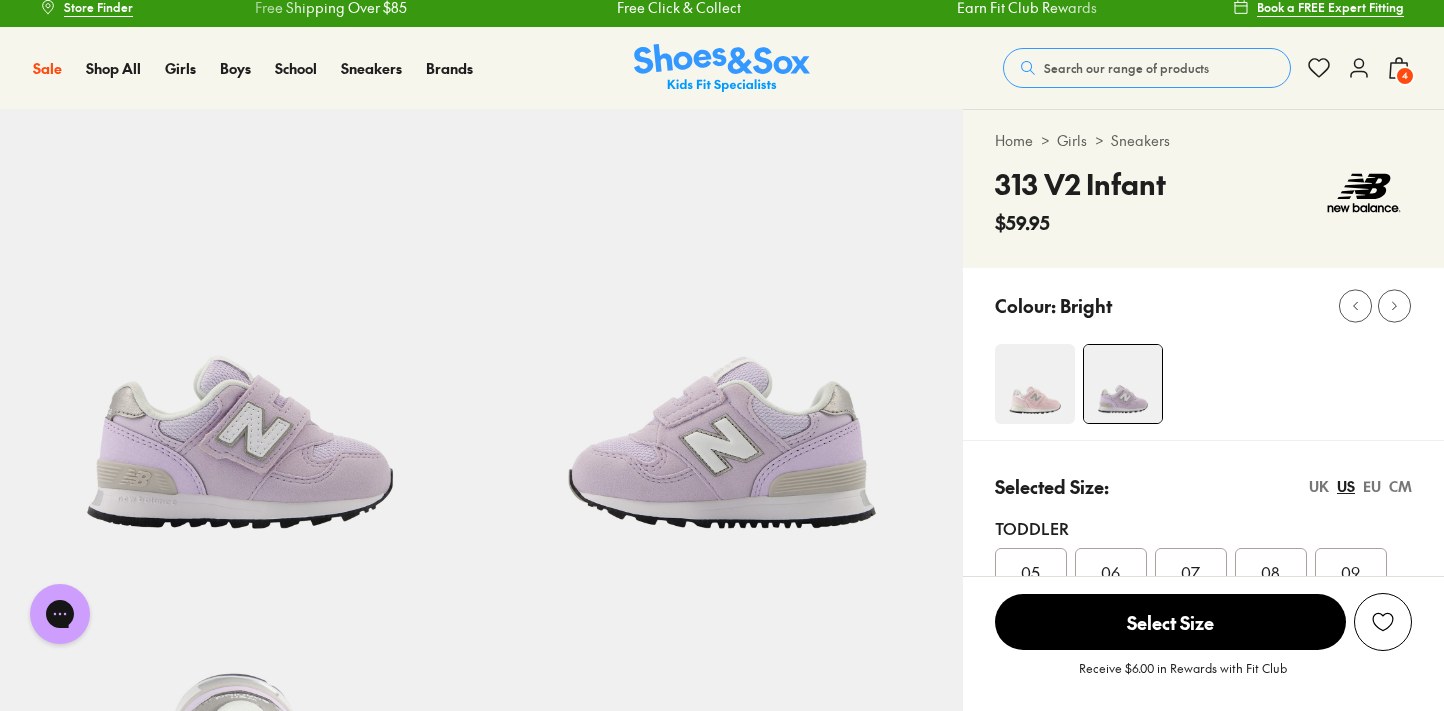 click on "Search our range of products" at bounding box center (1126, 68) 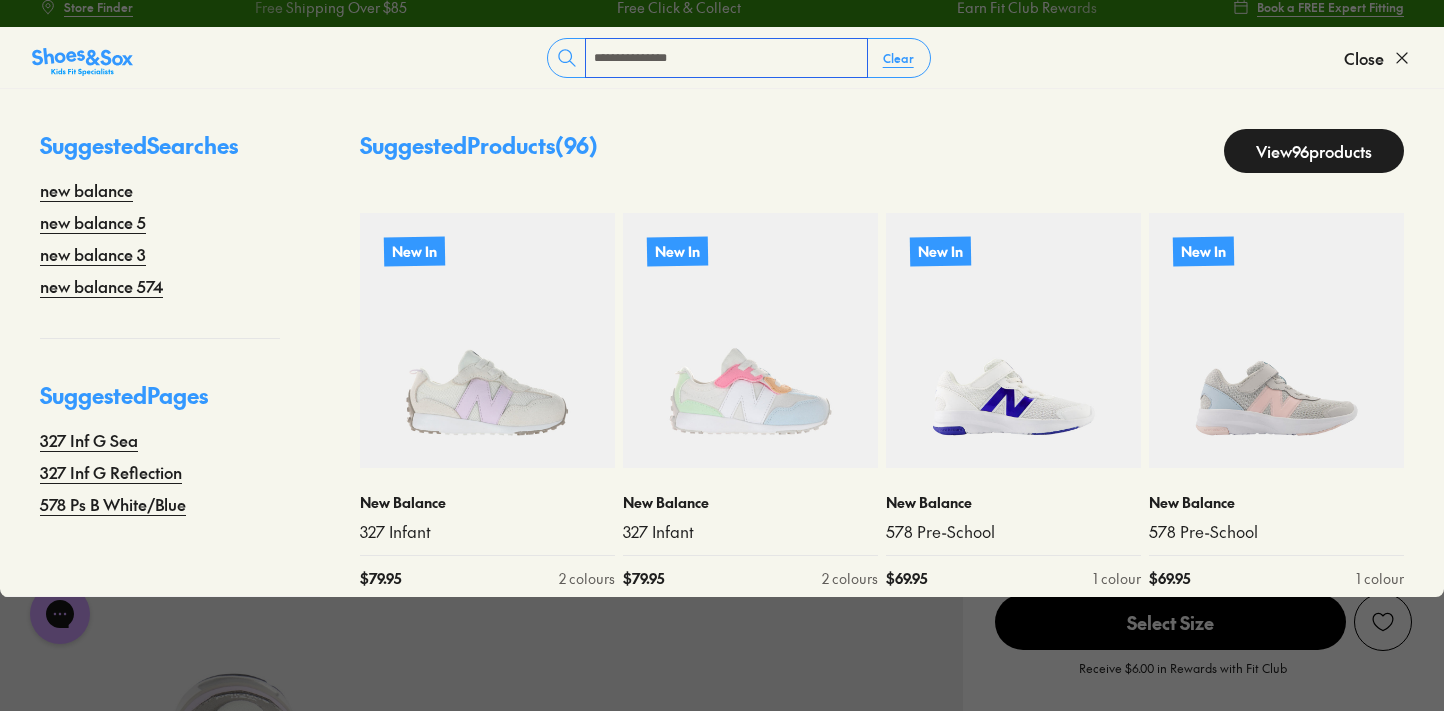 type on "**********" 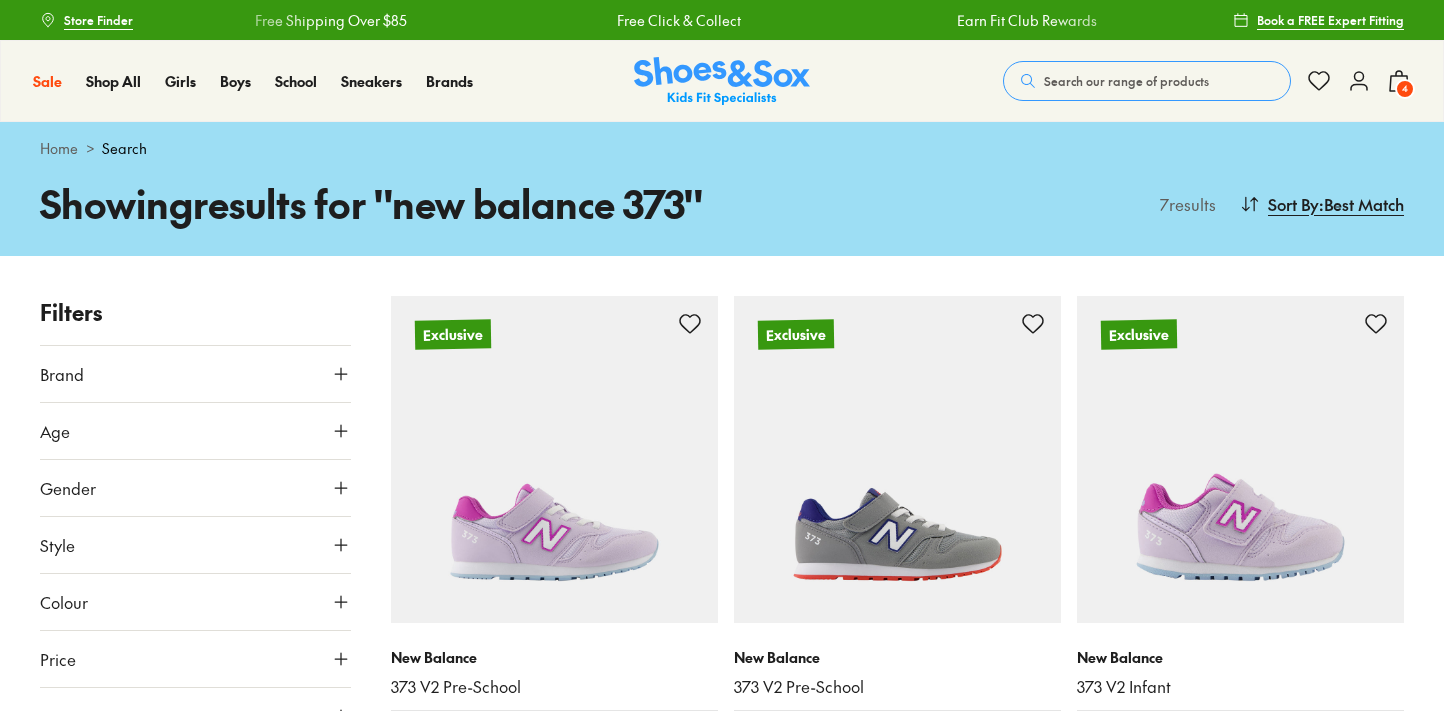 scroll, scrollTop: 0, scrollLeft: 0, axis: both 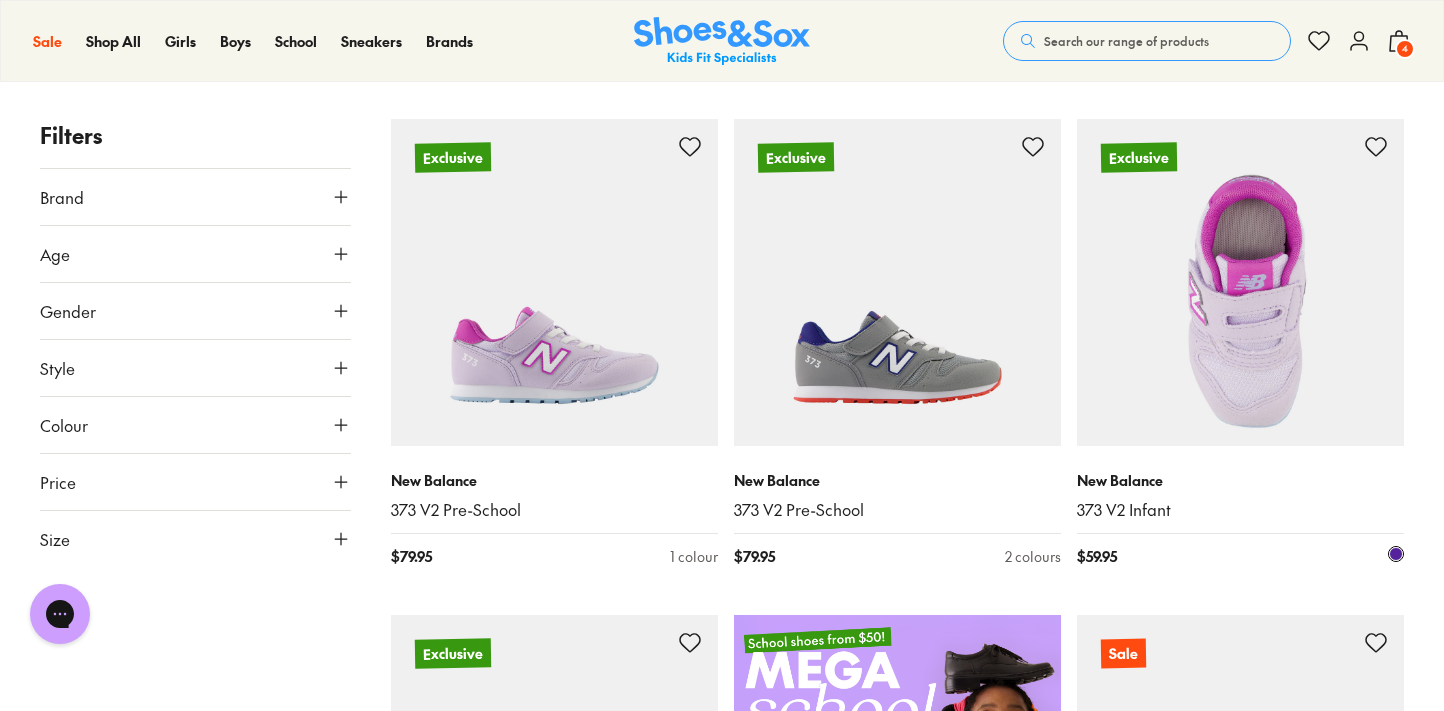click at bounding box center (1240, 282) 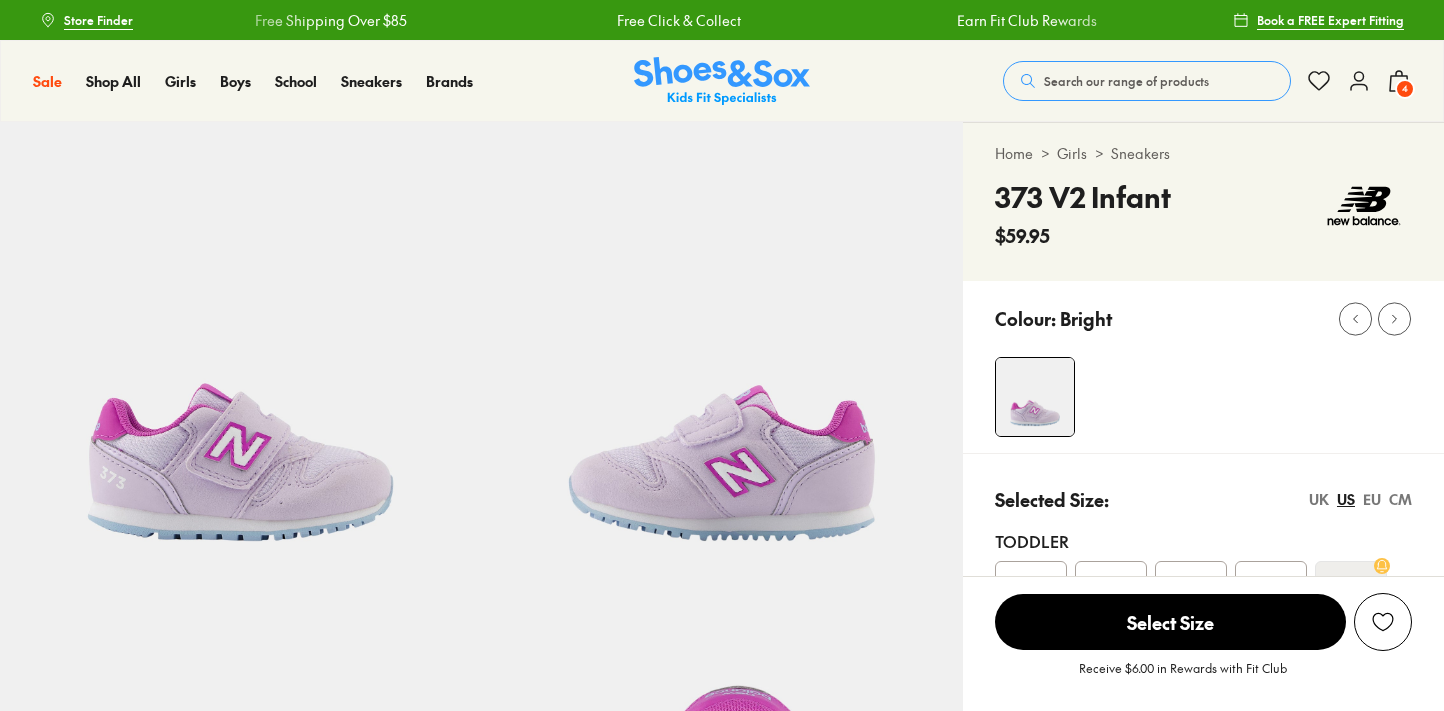 scroll, scrollTop: 0, scrollLeft: 0, axis: both 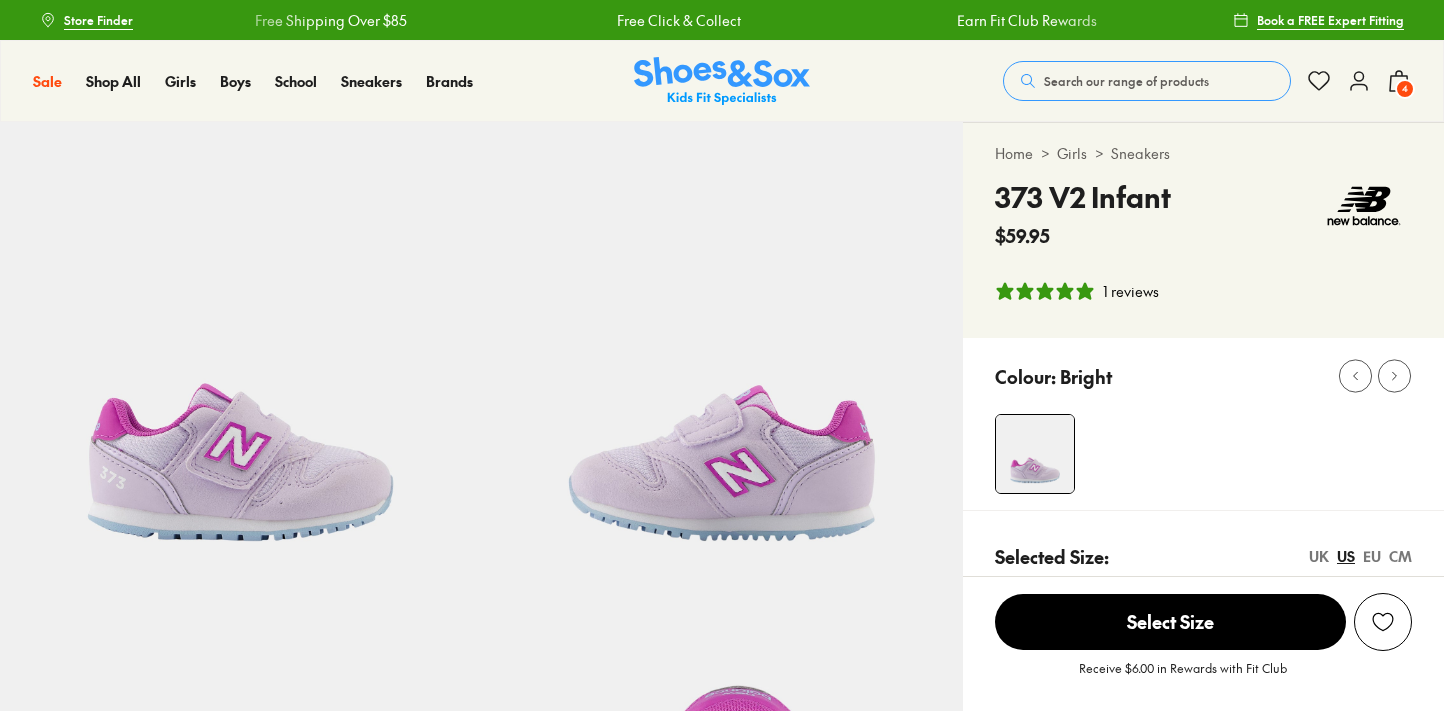 select on "*" 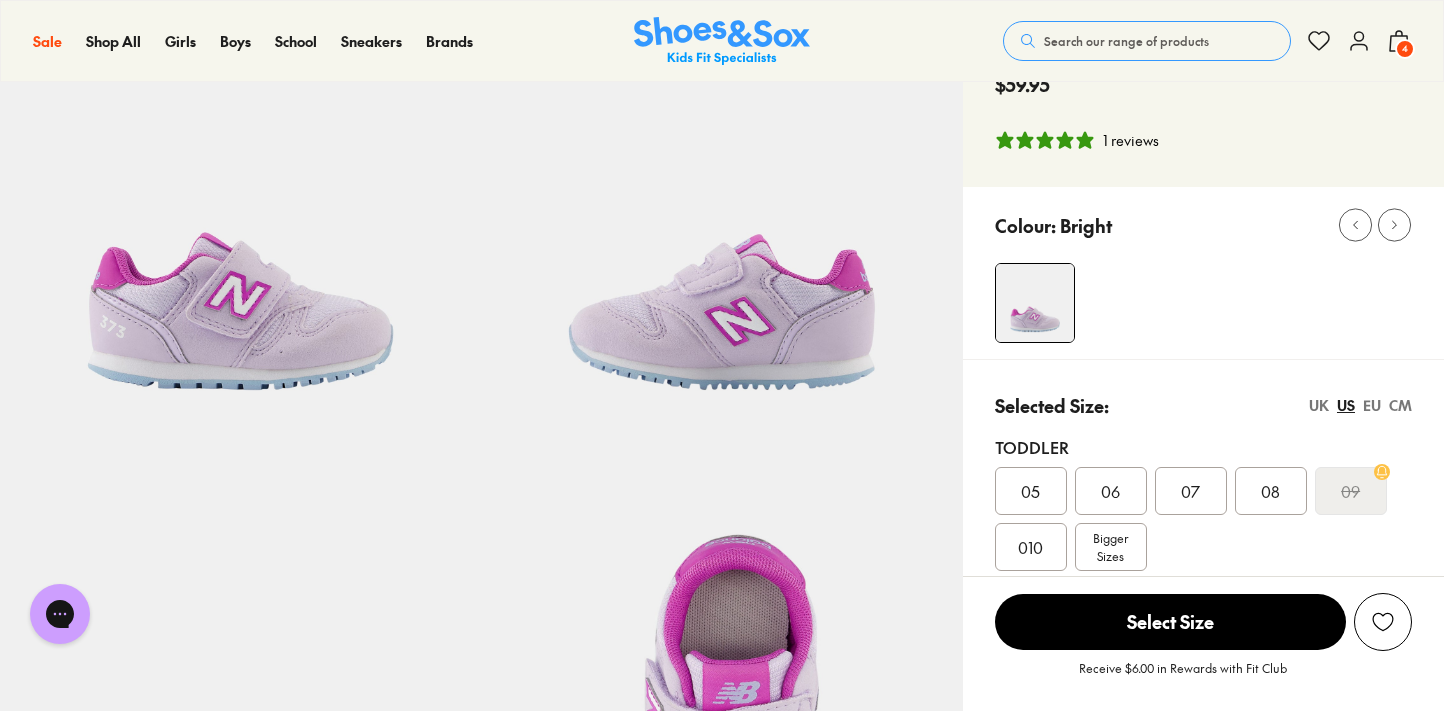 scroll, scrollTop: 145, scrollLeft: 0, axis: vertical 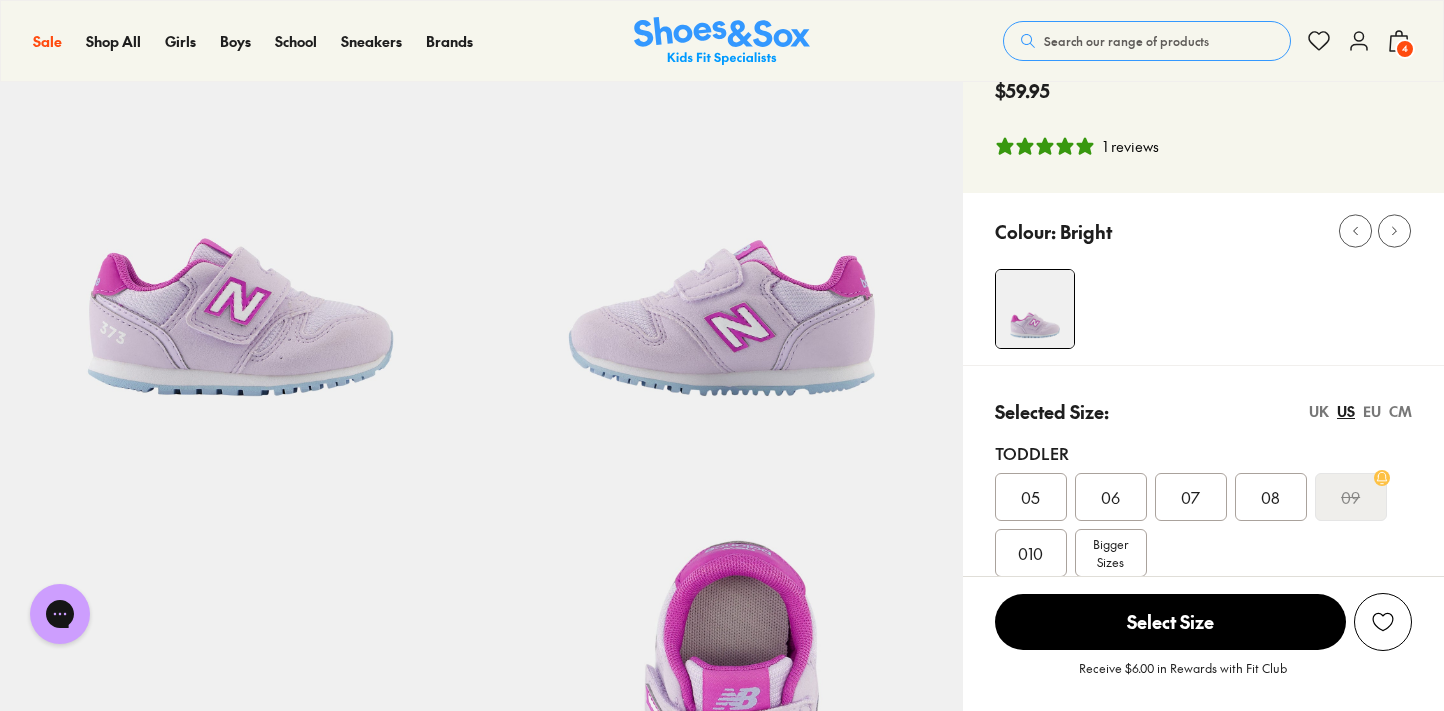 click on "UK US EU CM" at bounding box center (1360, 411) 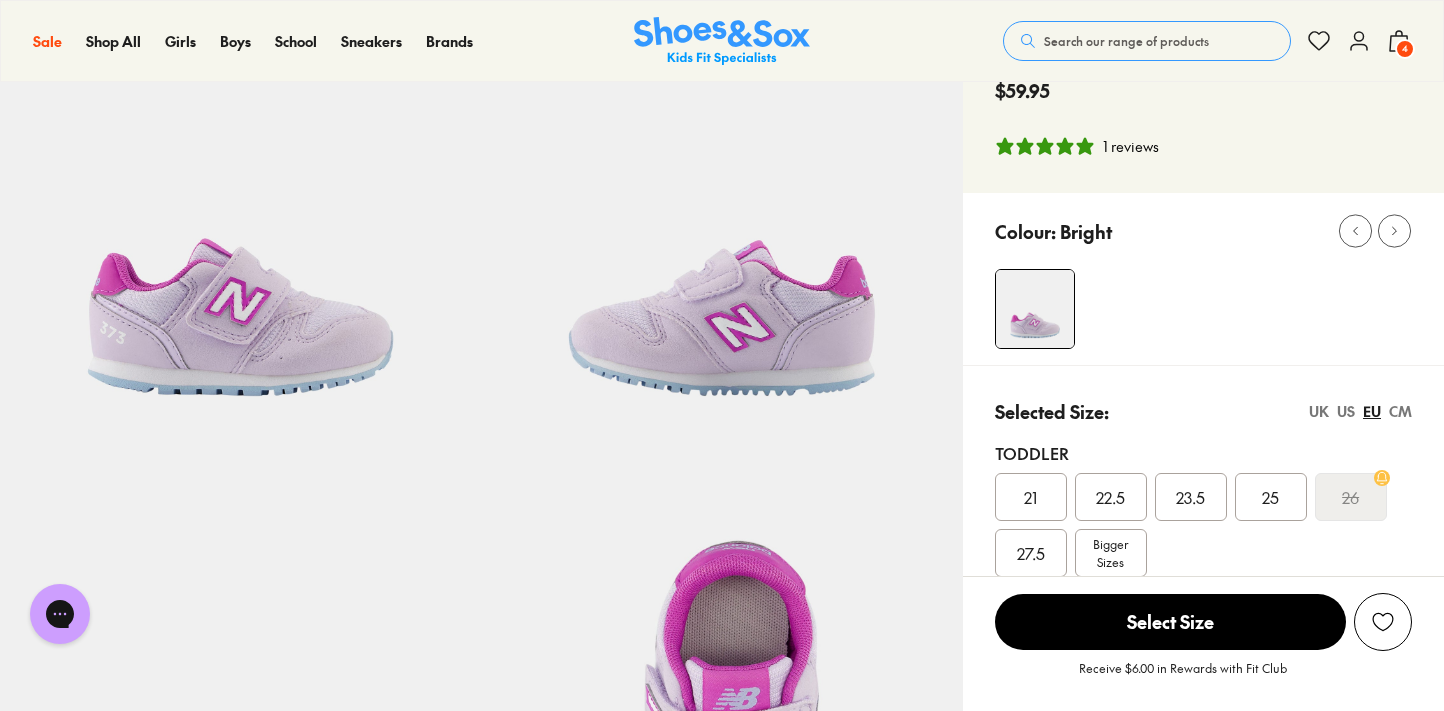 click on "25" at bounding box center (1270, 497) 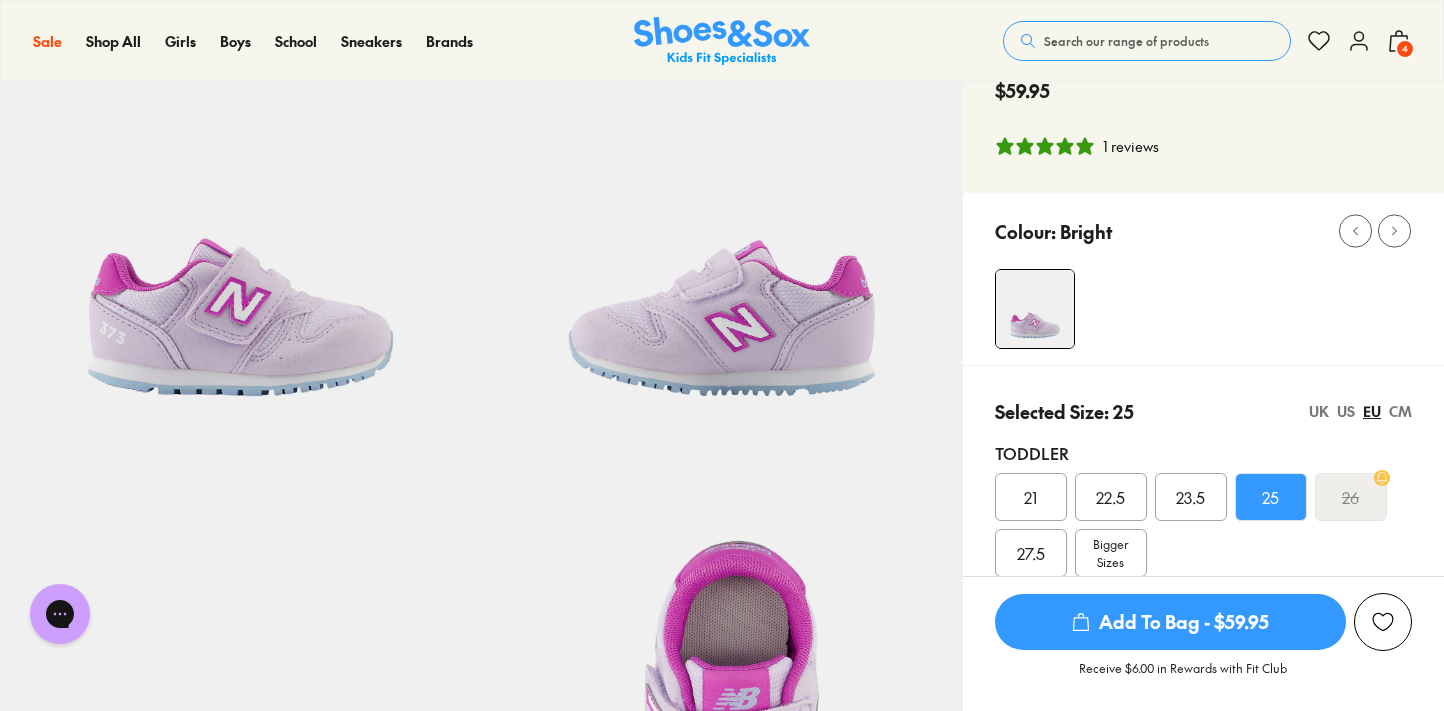 click on "Add To Bag - $59.95" at bounding box center (1170, 622) 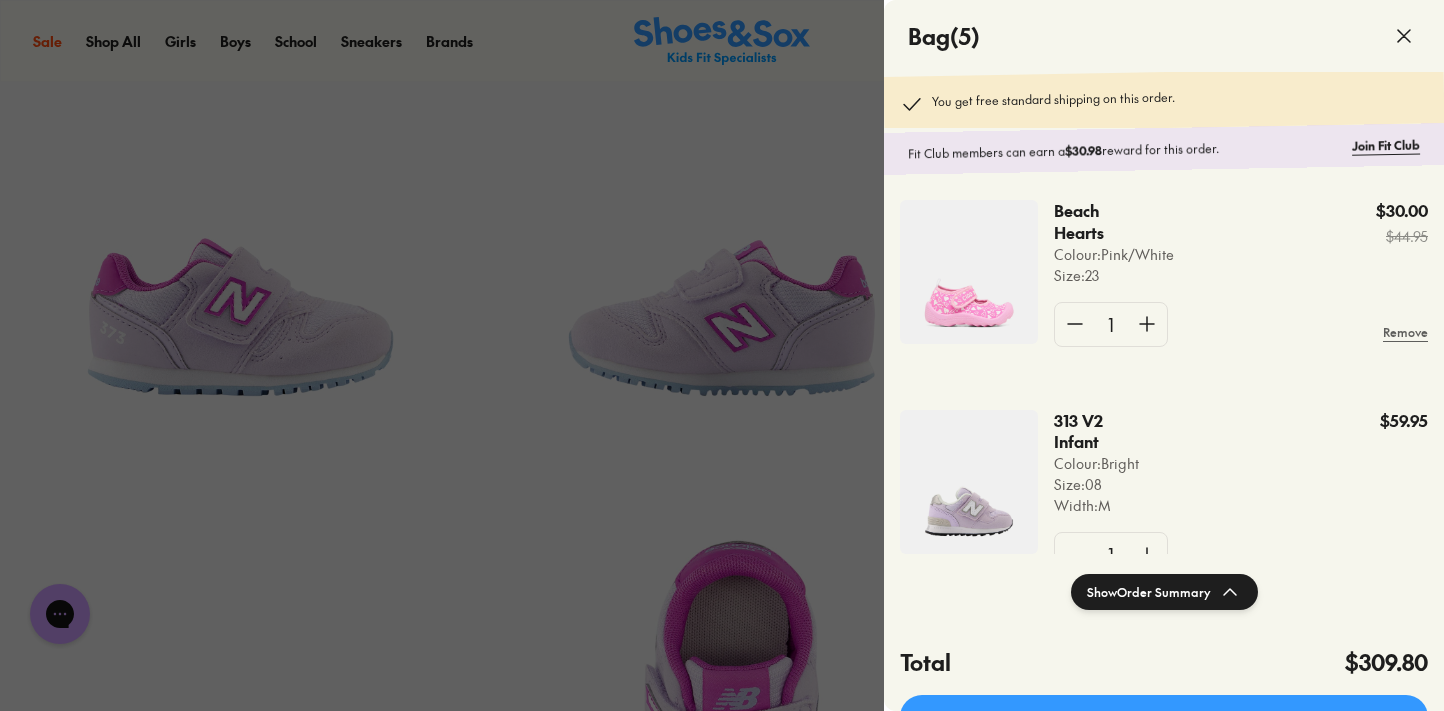 scroll, scrollTop: 456, scrollLeft: 0, axis: vertical 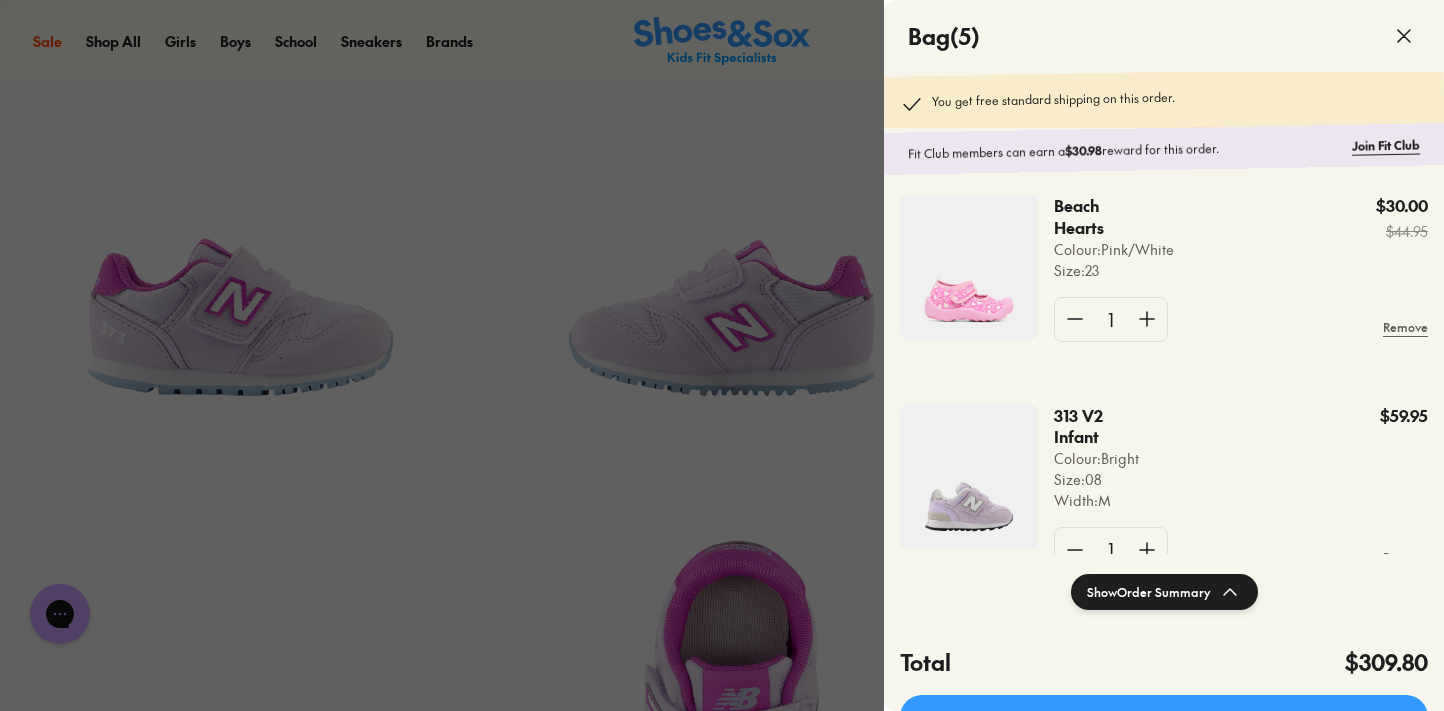 click on "313 V2 Infant" 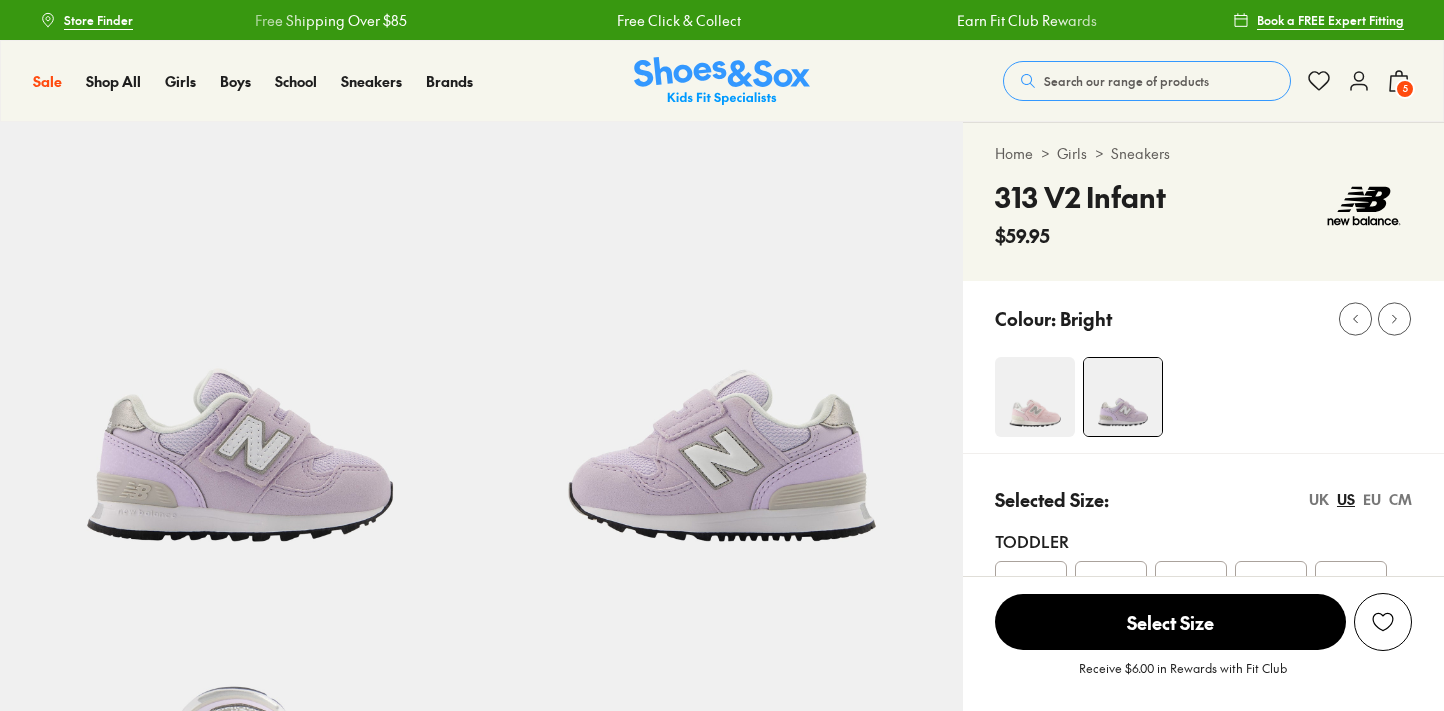 scroll, scrollTop: 0, scrollLeft: 0, axis: both 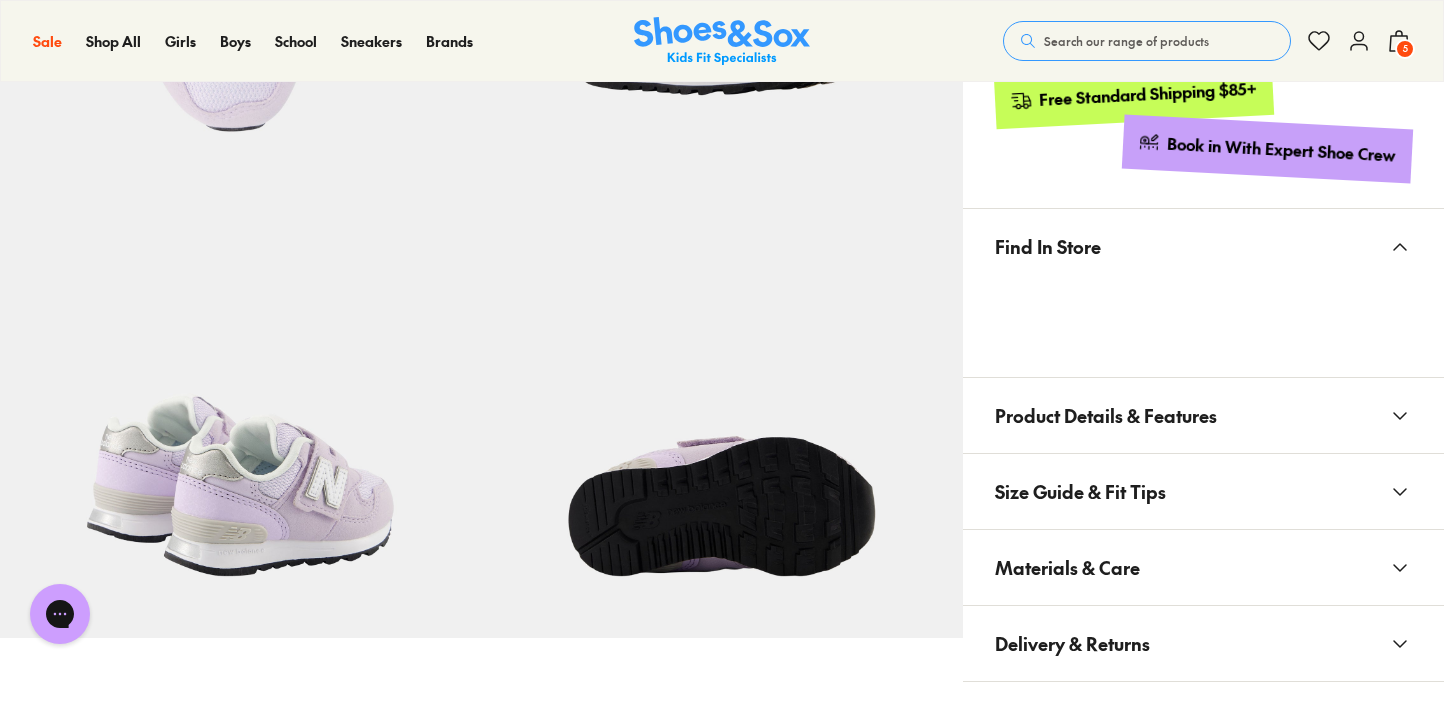 click 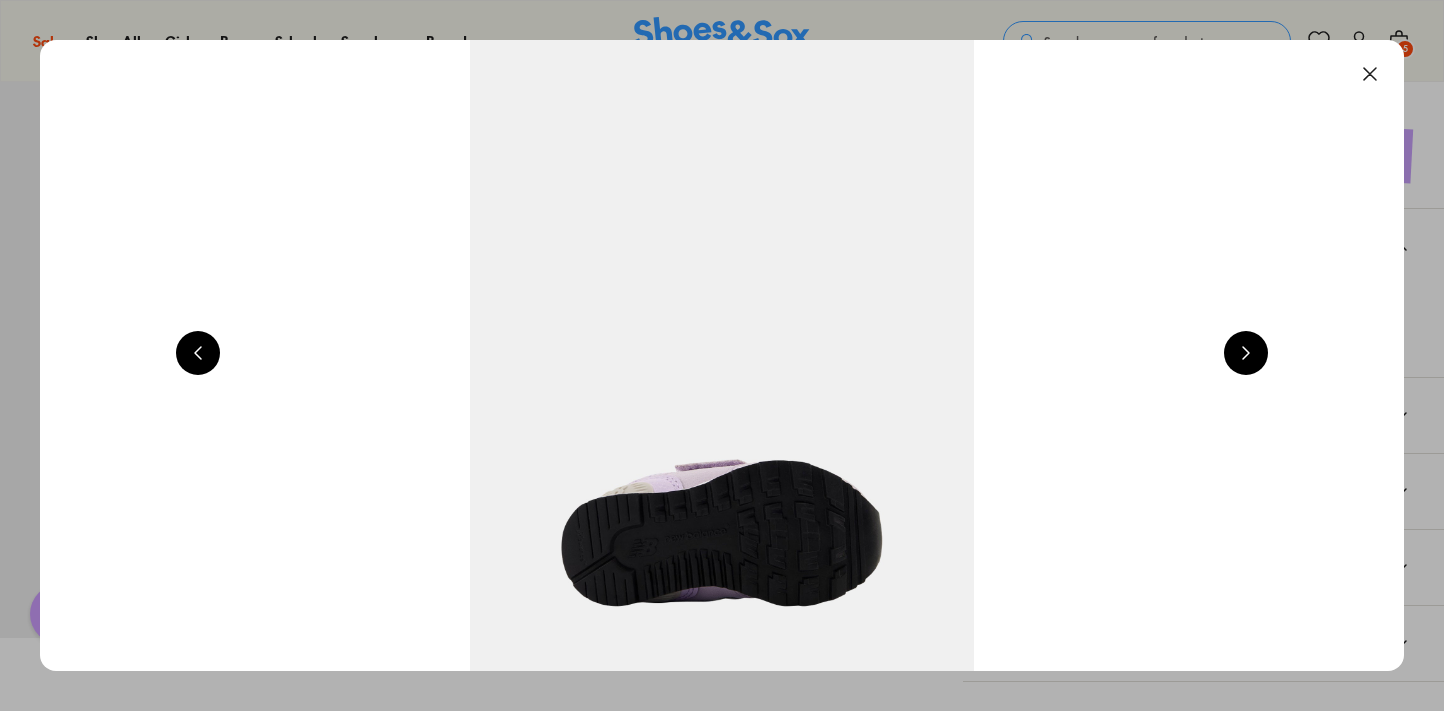 scroll, scrollTop: 0, scrollLeft: 8232, axis: horizontal 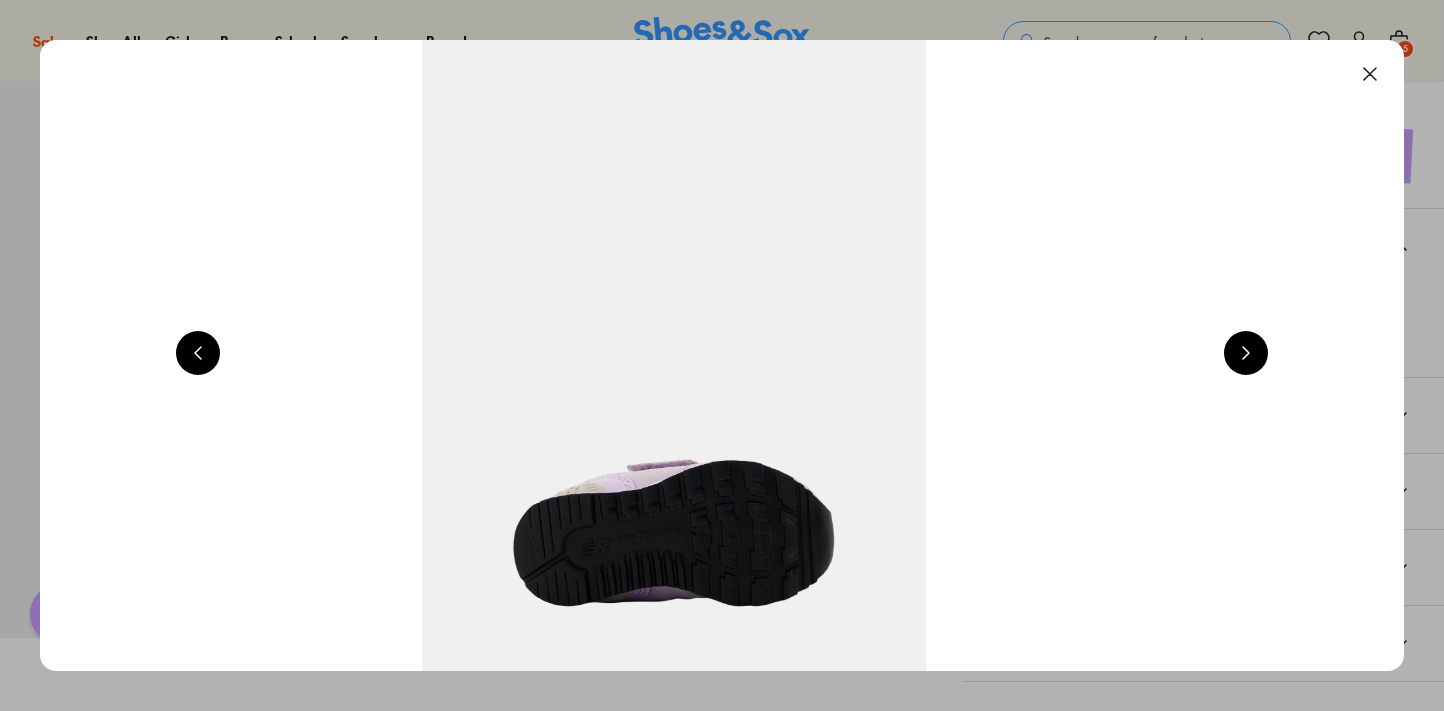 click at bounding box center (674, 355) 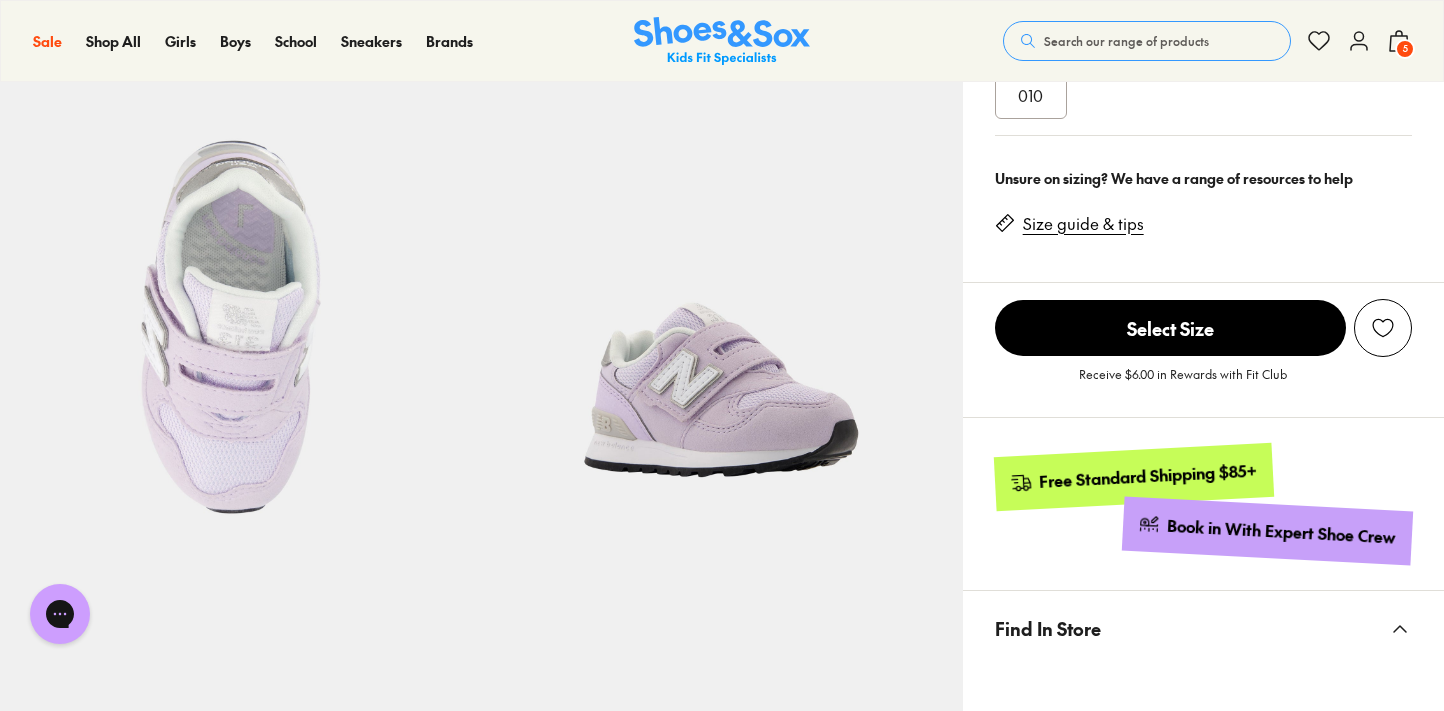 scroll, scrollTop: 559, scrollLeft: 0, axis: vertical 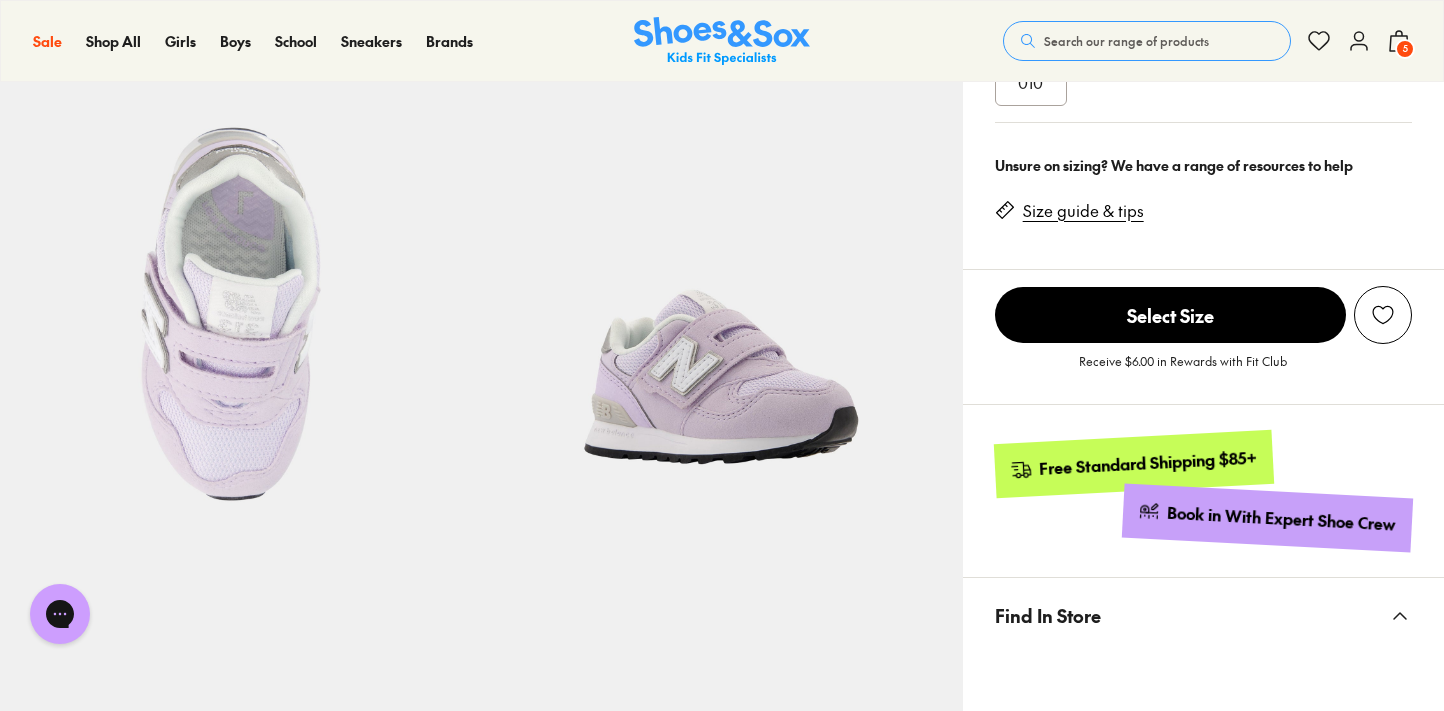 click 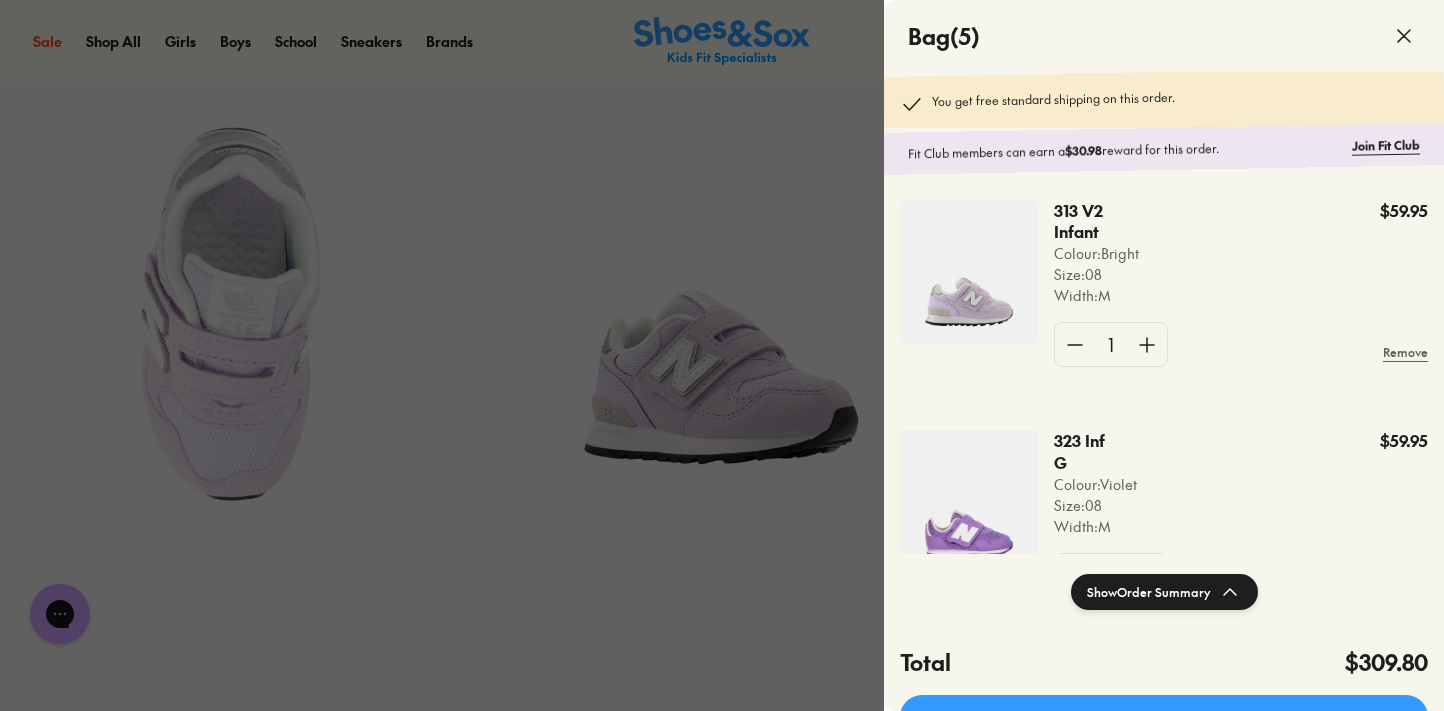 scroll, scrollTop: 730, scrollLeft: 0, axis: vertical 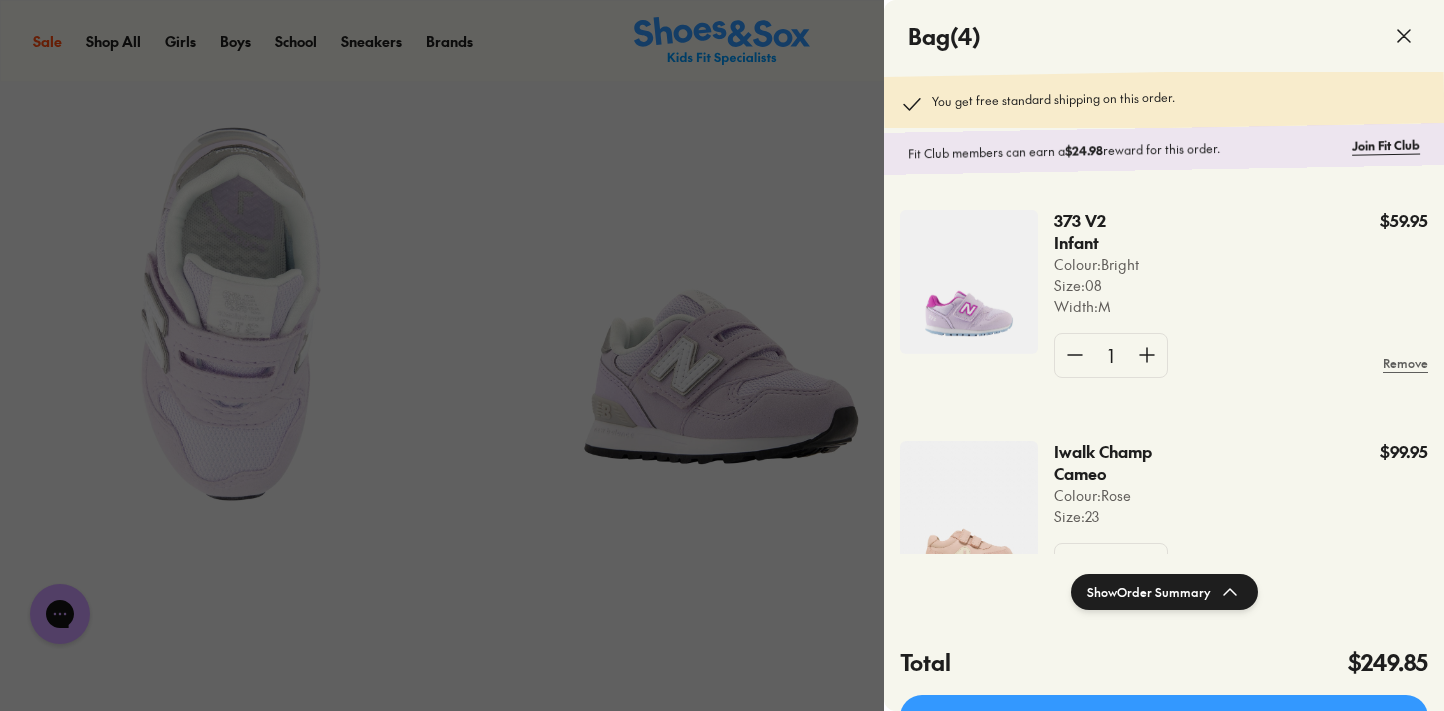 click 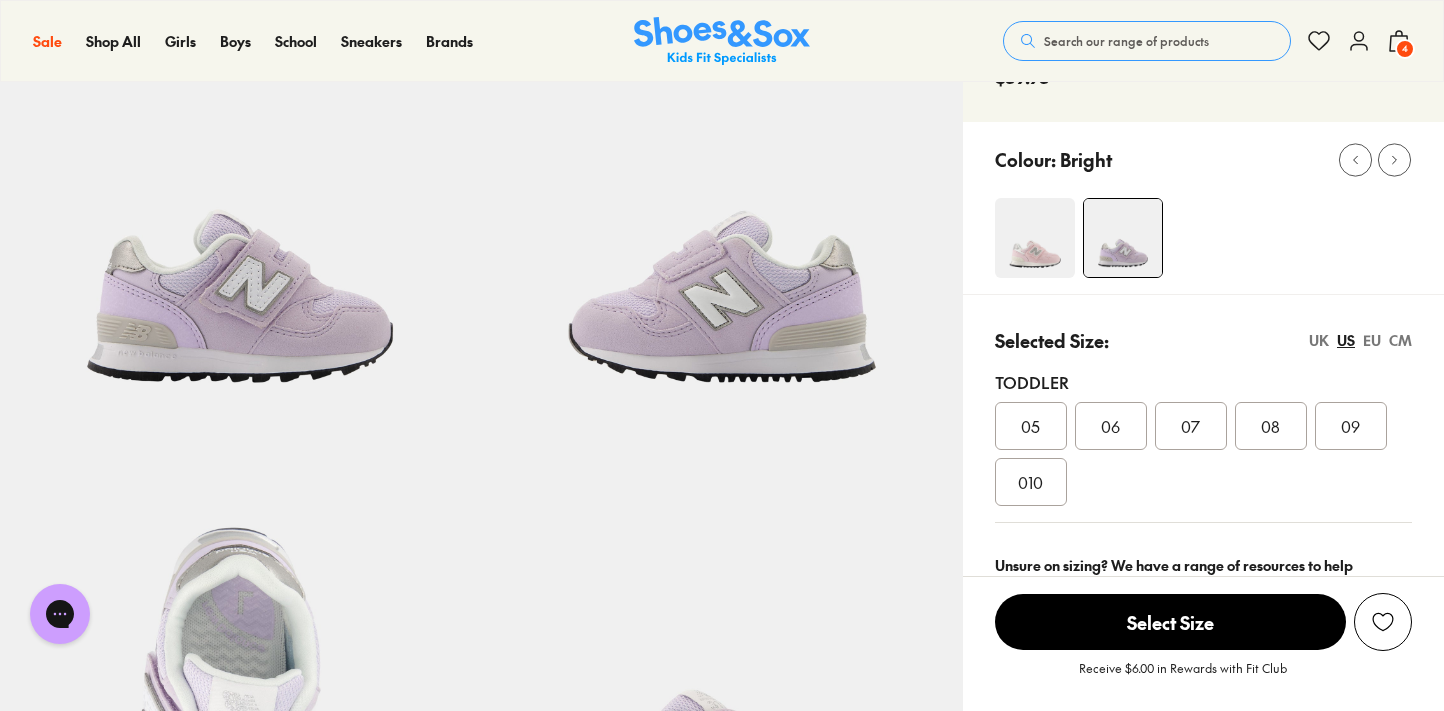 scroll, scrollTop: 157, scrollLeft: 0, axis: vertical 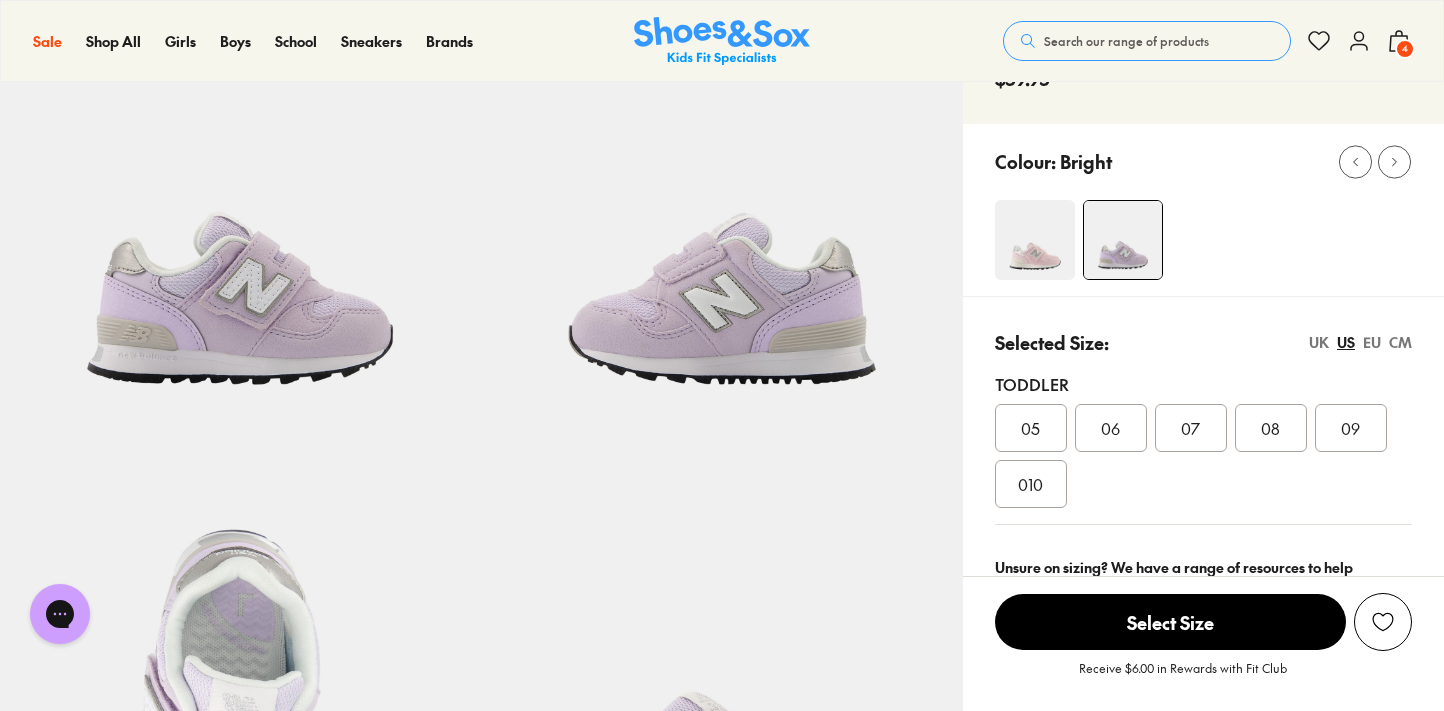 click at bounding box center [1035, 240] 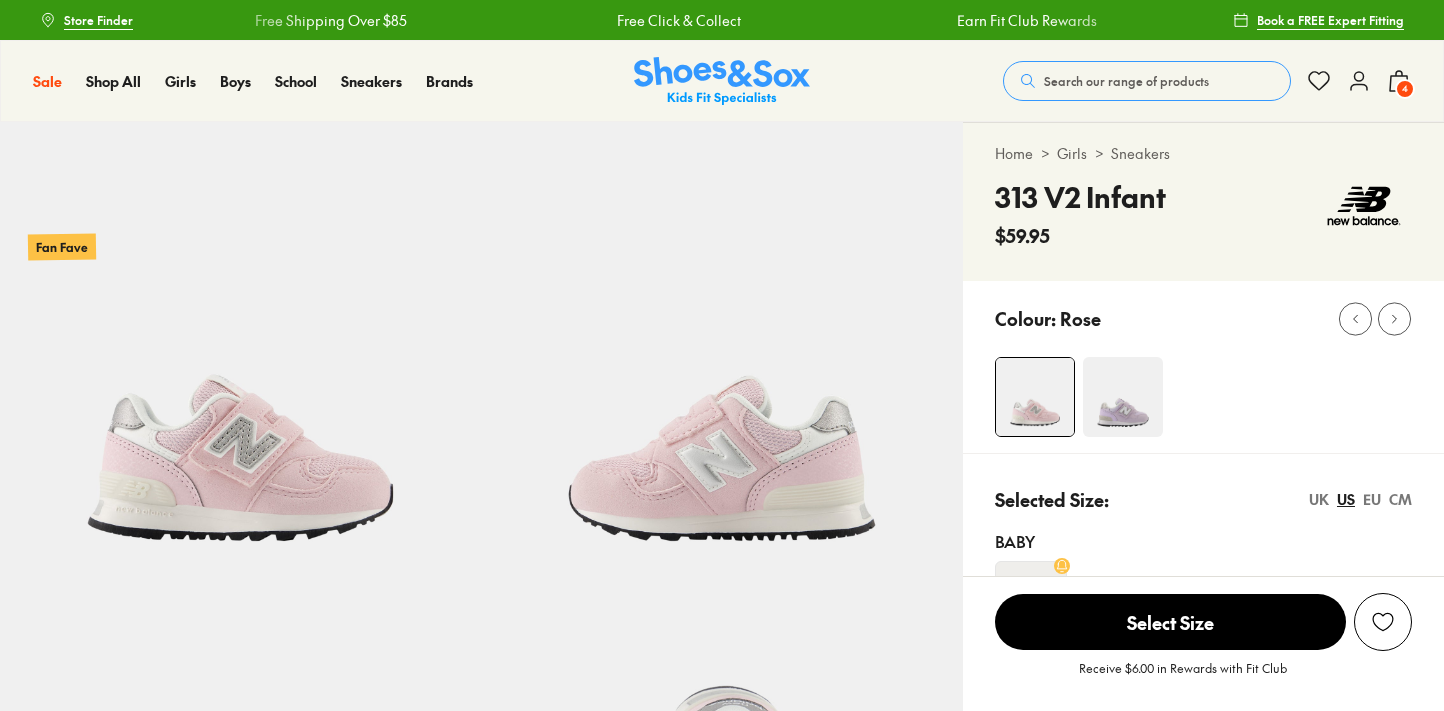 scroll, scrollTop: 0, scrollLeft: 0, axis: both 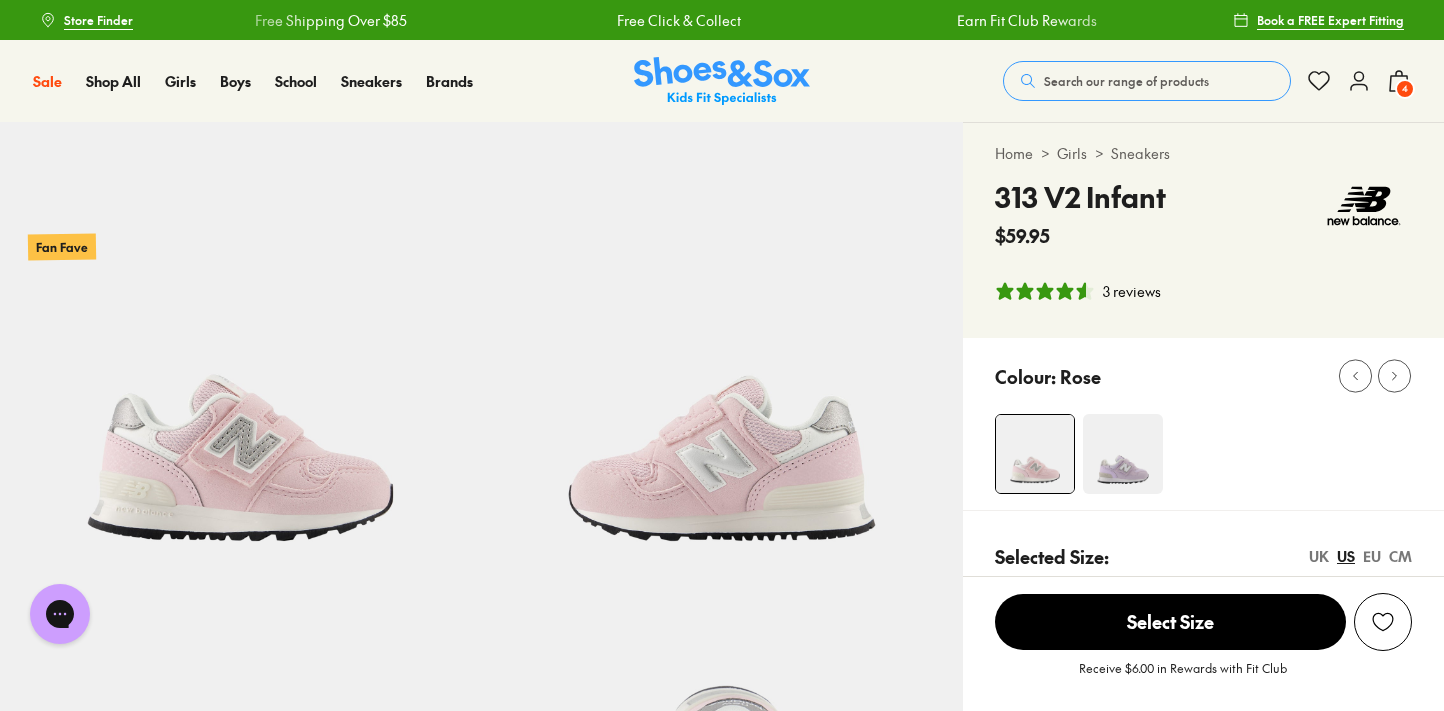 click on "Search our range of products" at bounding box center (1126, 81) 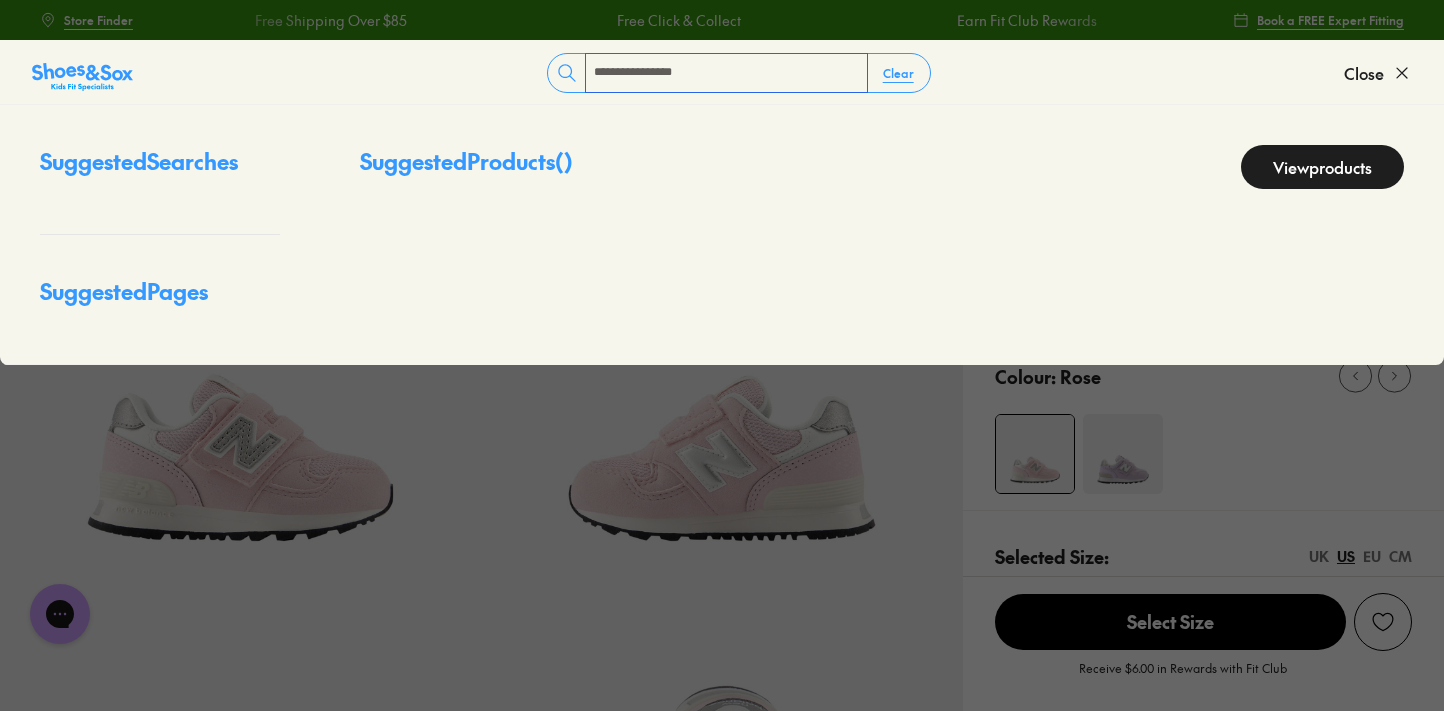 type on "**********" 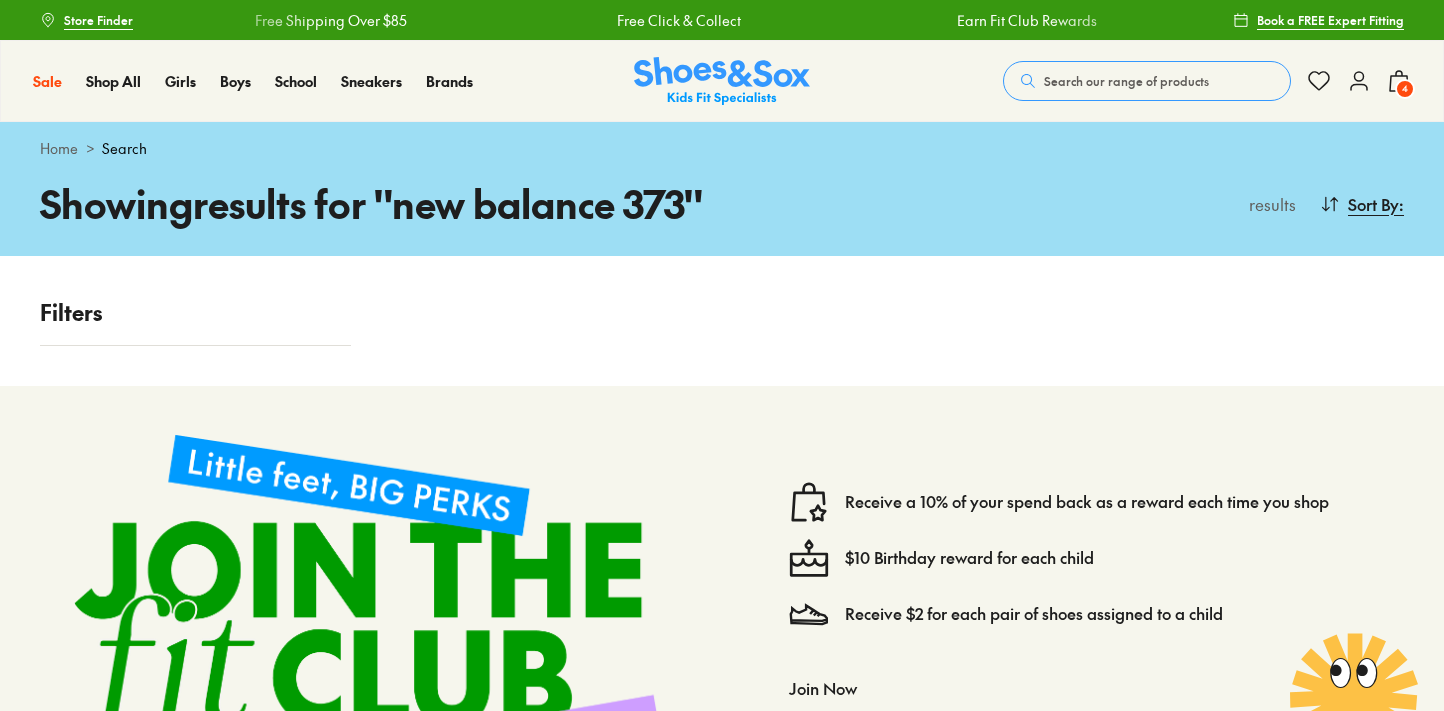 scroll, scrollTop: 0, scrollLeft: 0, axis: both 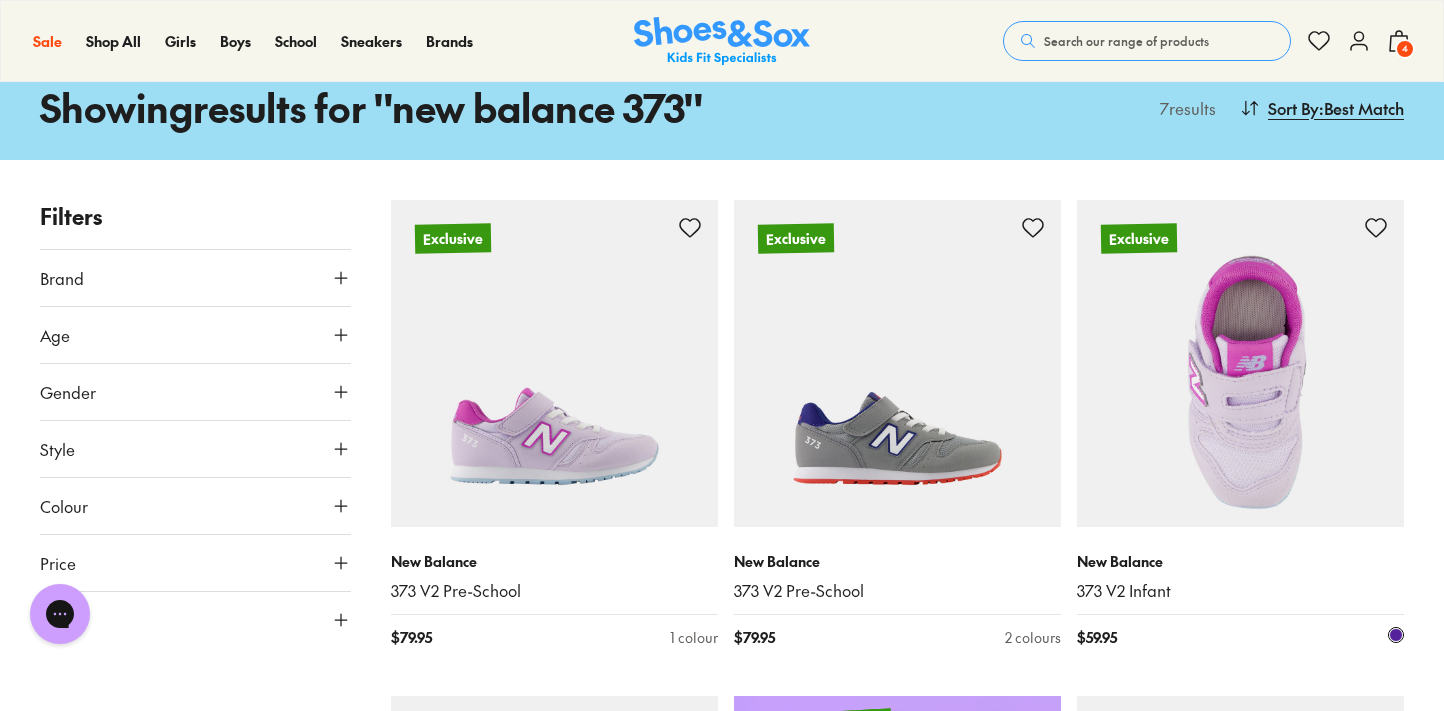 click at bounding box center [1240, 363] 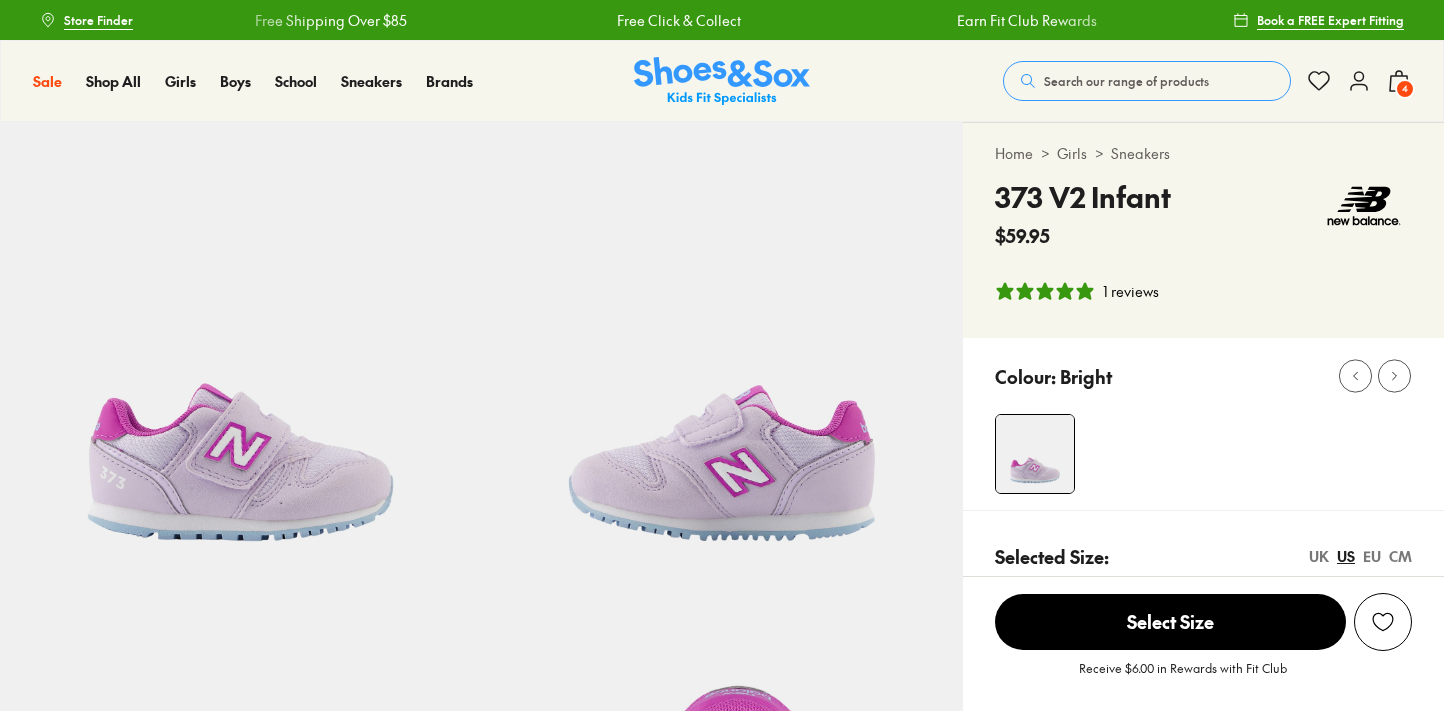 select on "*" 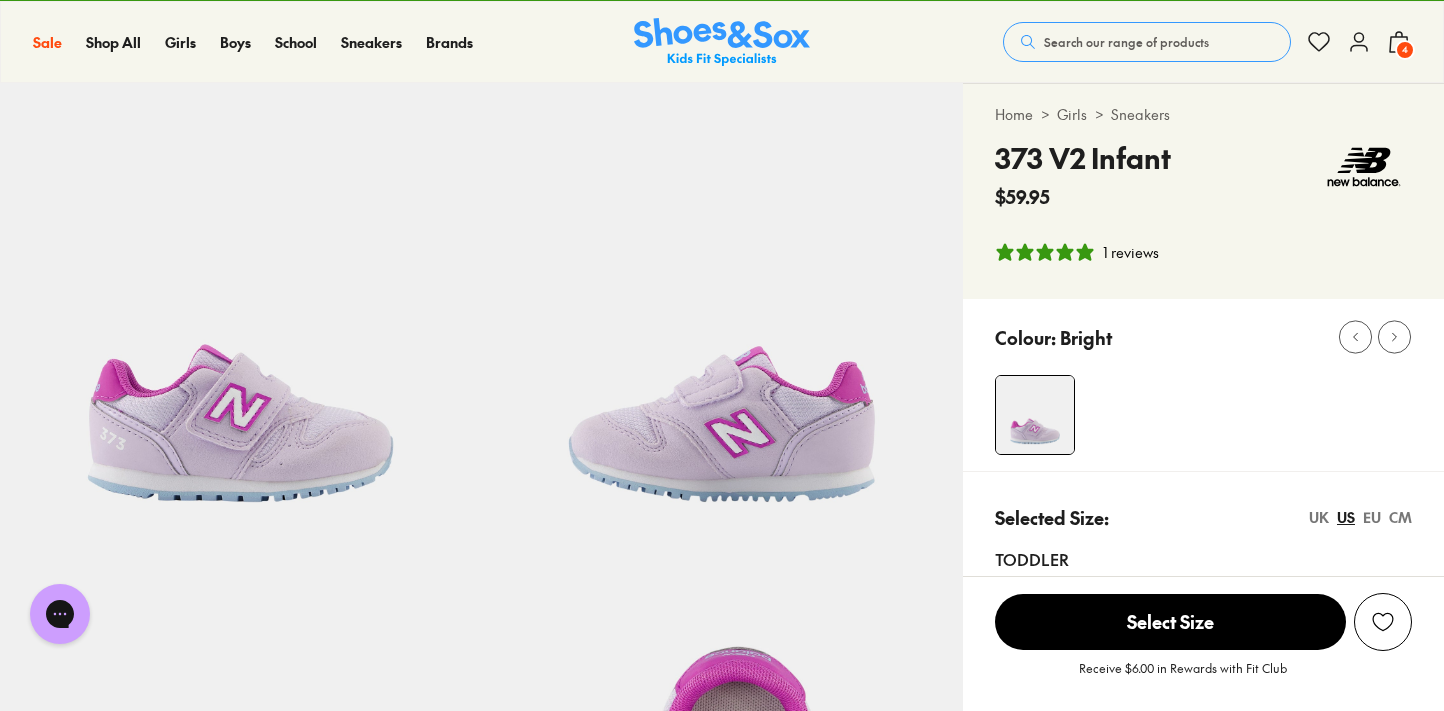 scroll, scrollTop: 37, scrollLeft: 0, axis: vertical 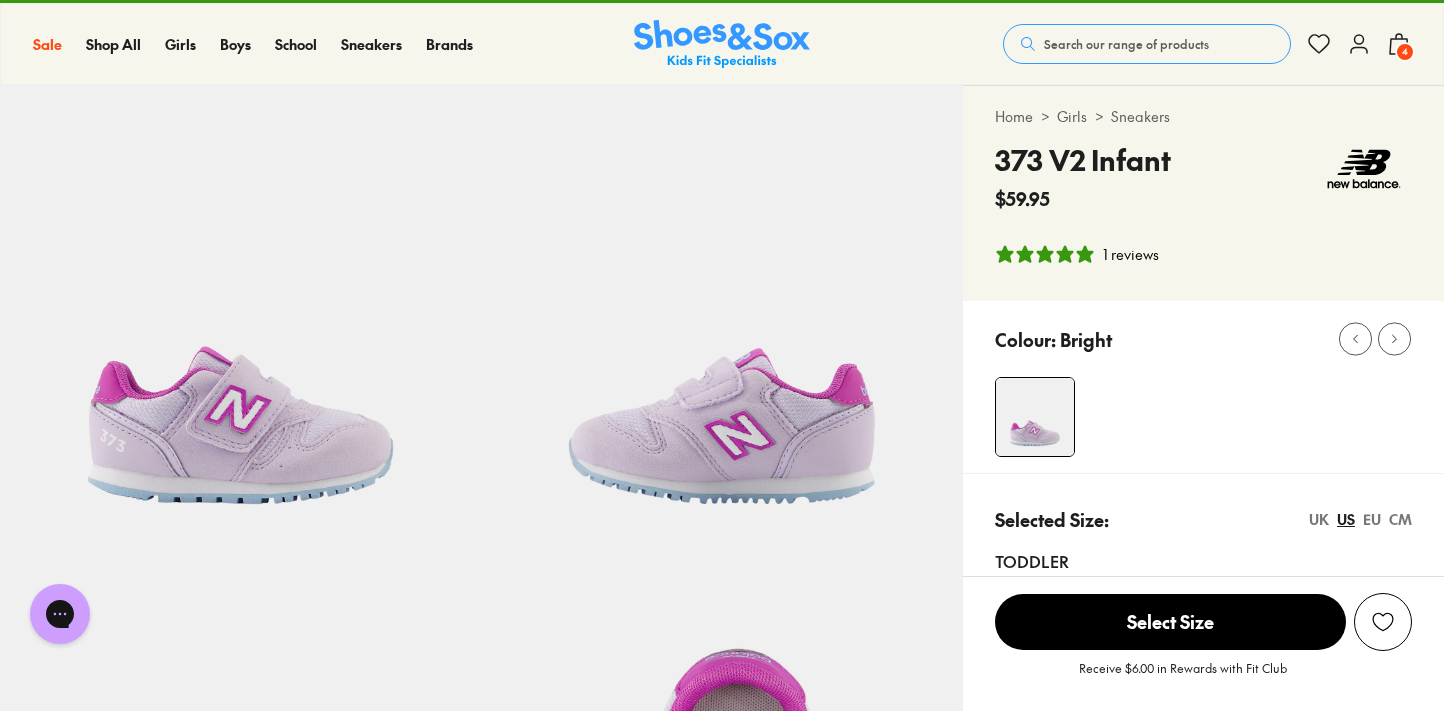 click on "4" at bounding box center [1405, 52] 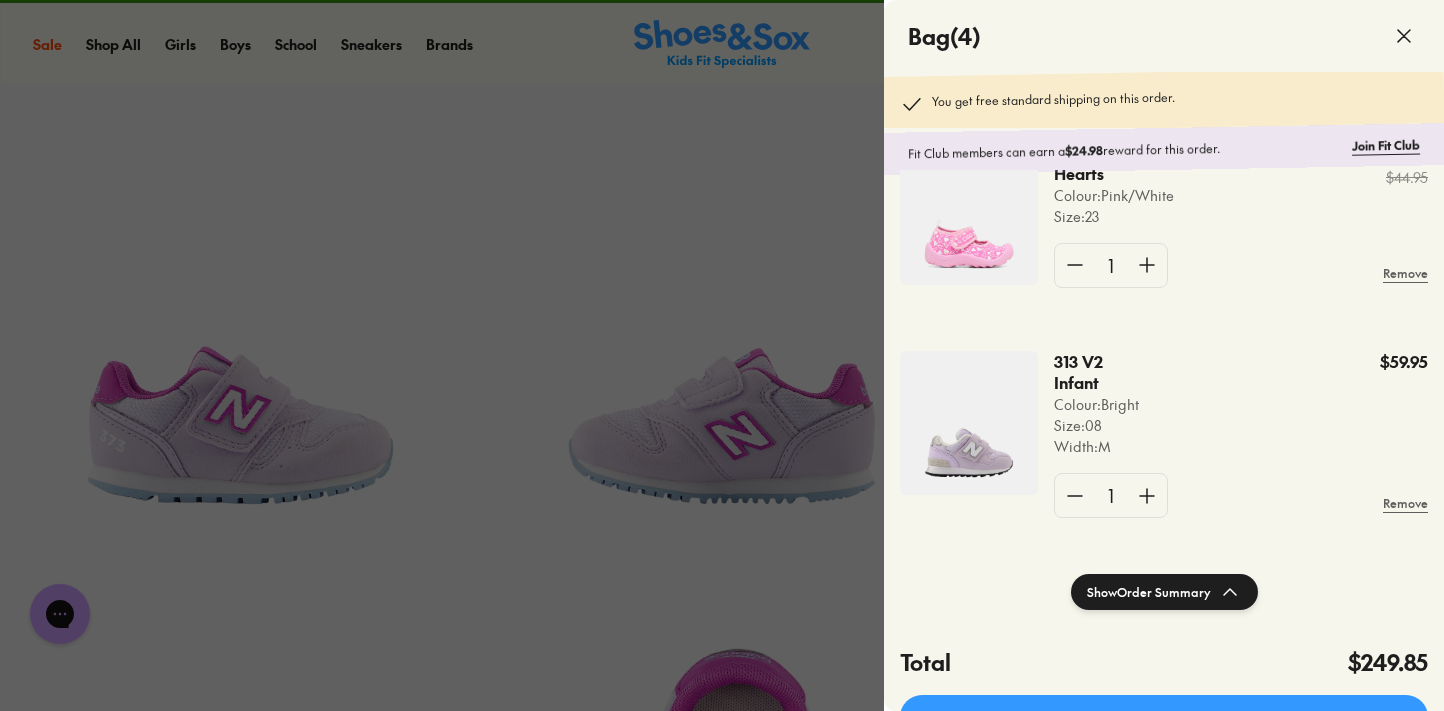 scroll, scrollTop: 521, scrollLeft: 0, axis: vertical 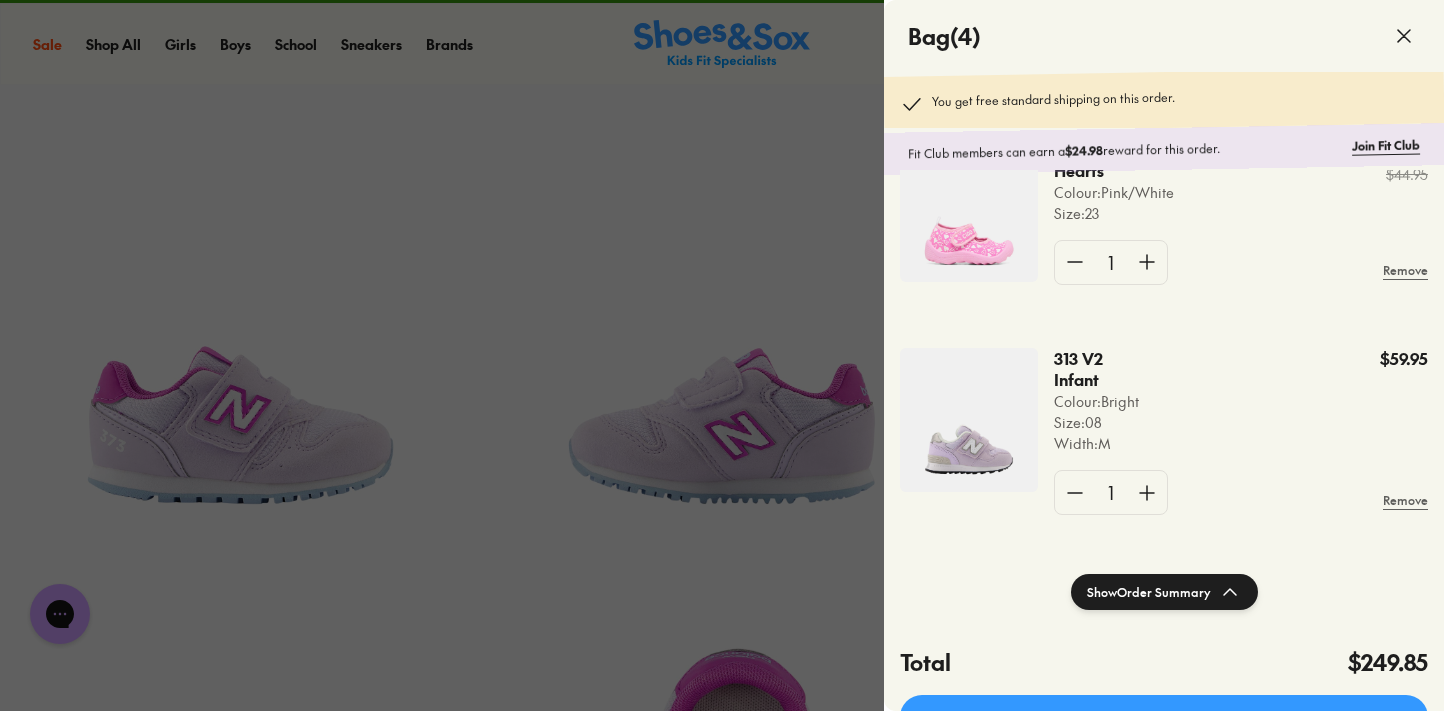 click 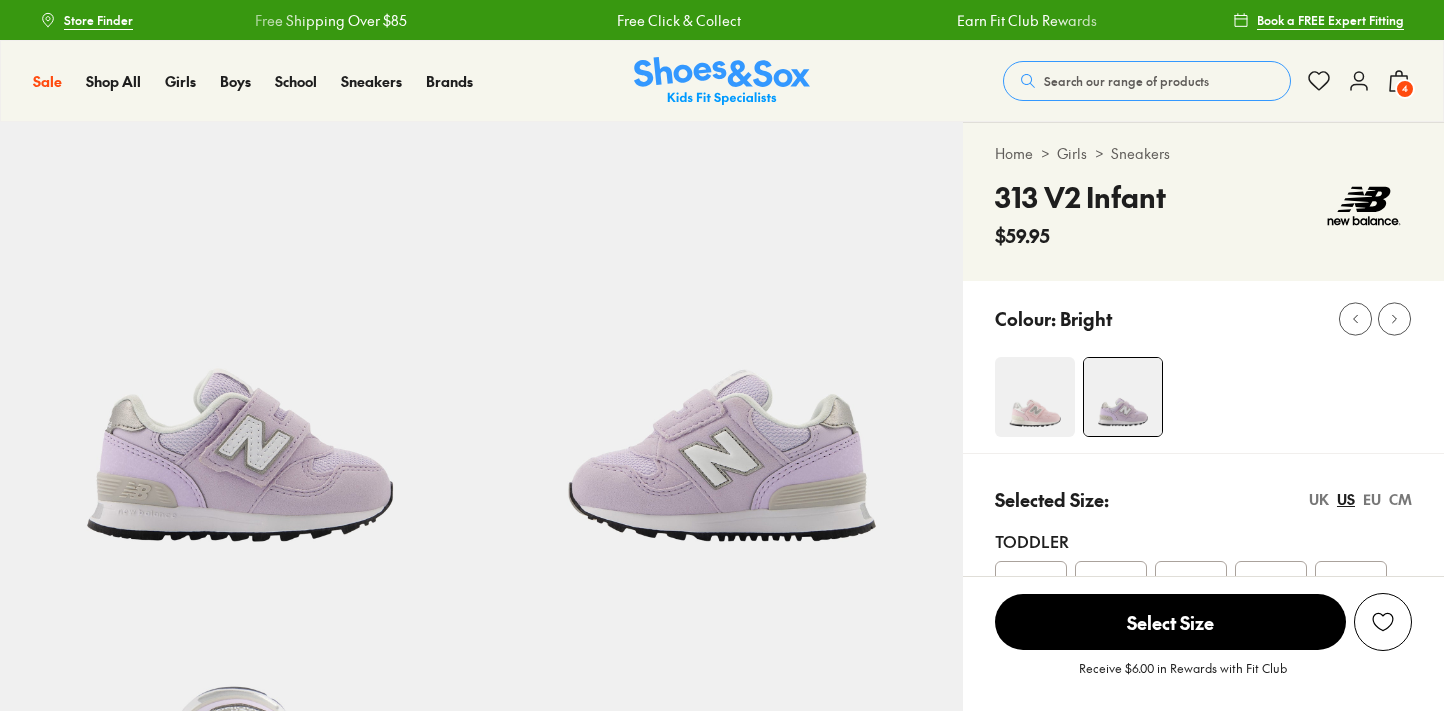 scroll, scrollTop: 0, scrollLeft: 0, axis: both 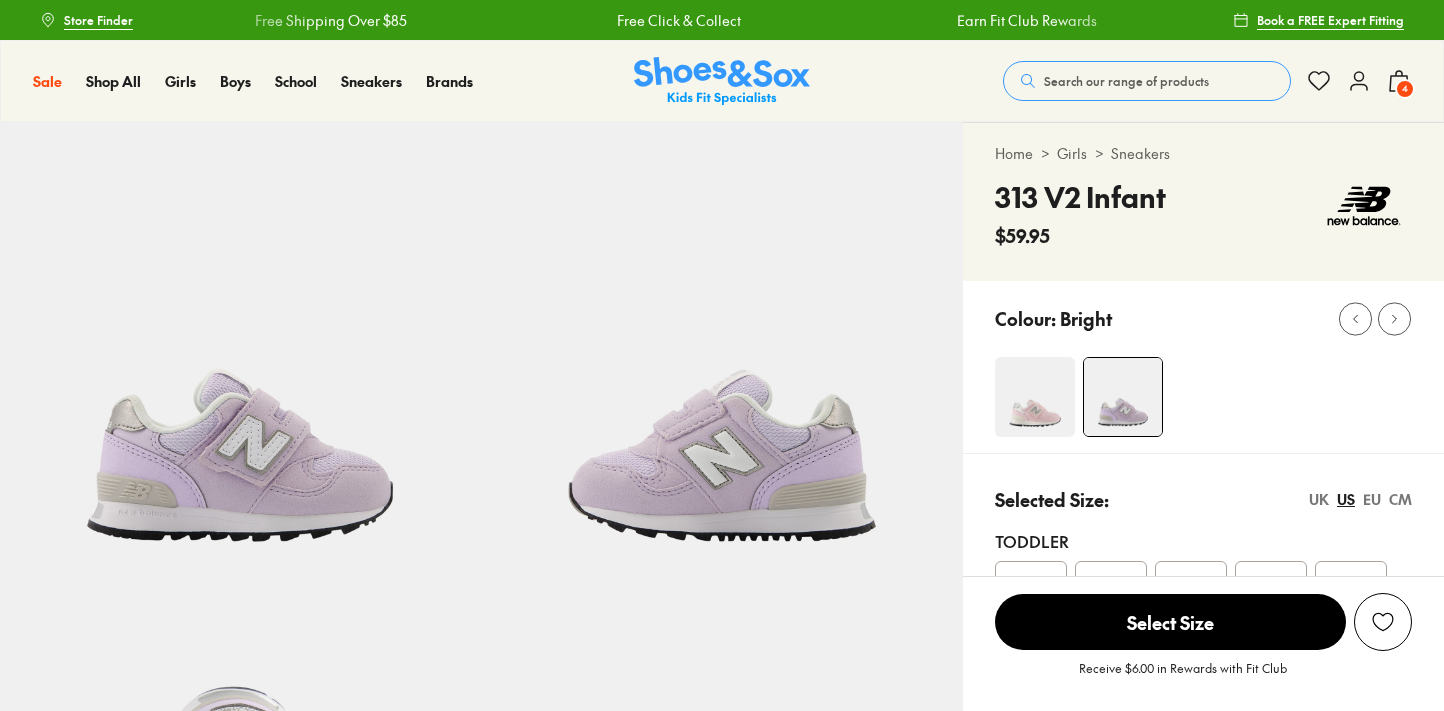 select on "*" 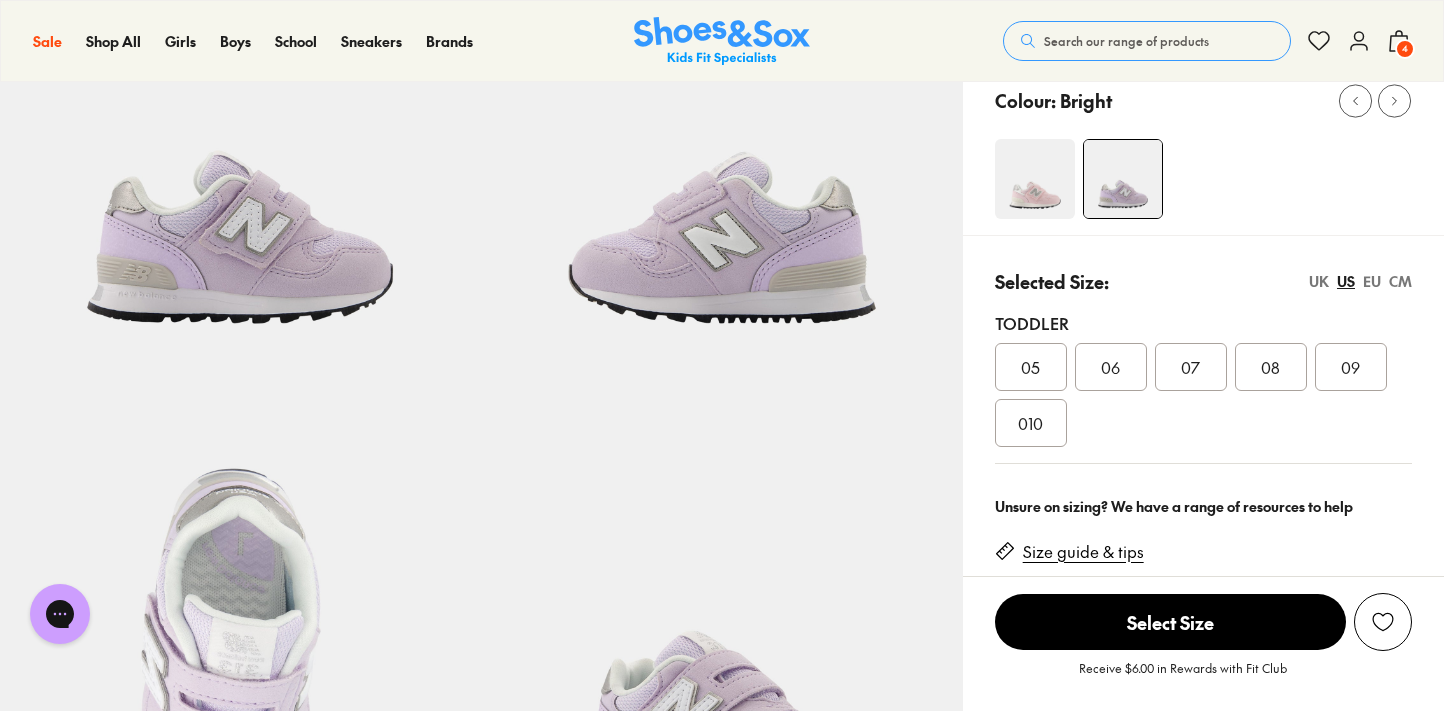 scroll, scrollTop: 216, scrollLeft: 0, axis: vertical 